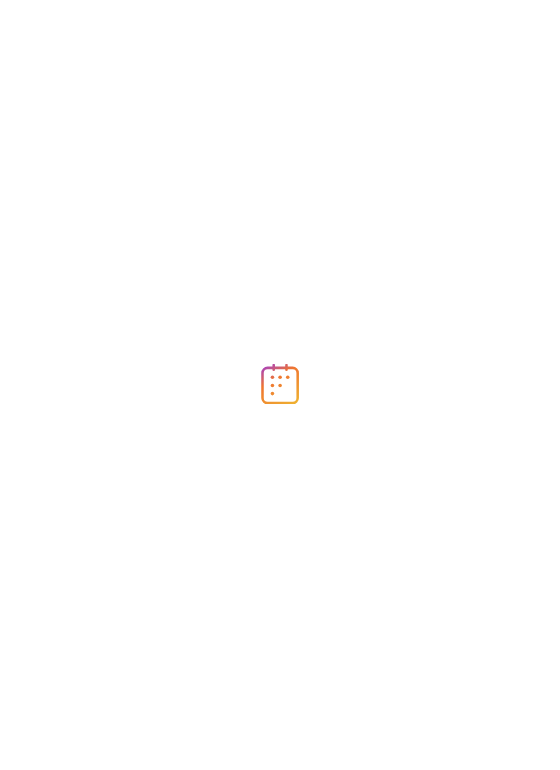 scroll, scrollTop: 0, scrollLeft: 0, axis: both 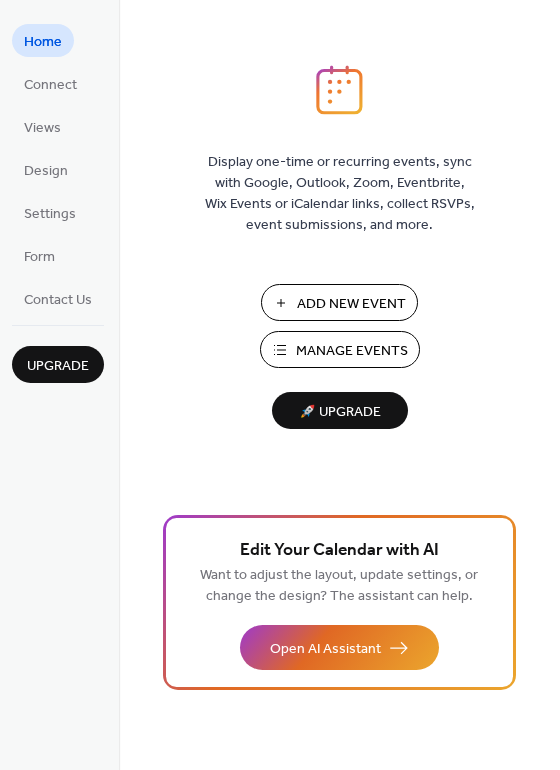 click on "Manage Events" at bounding box center (340, 349) 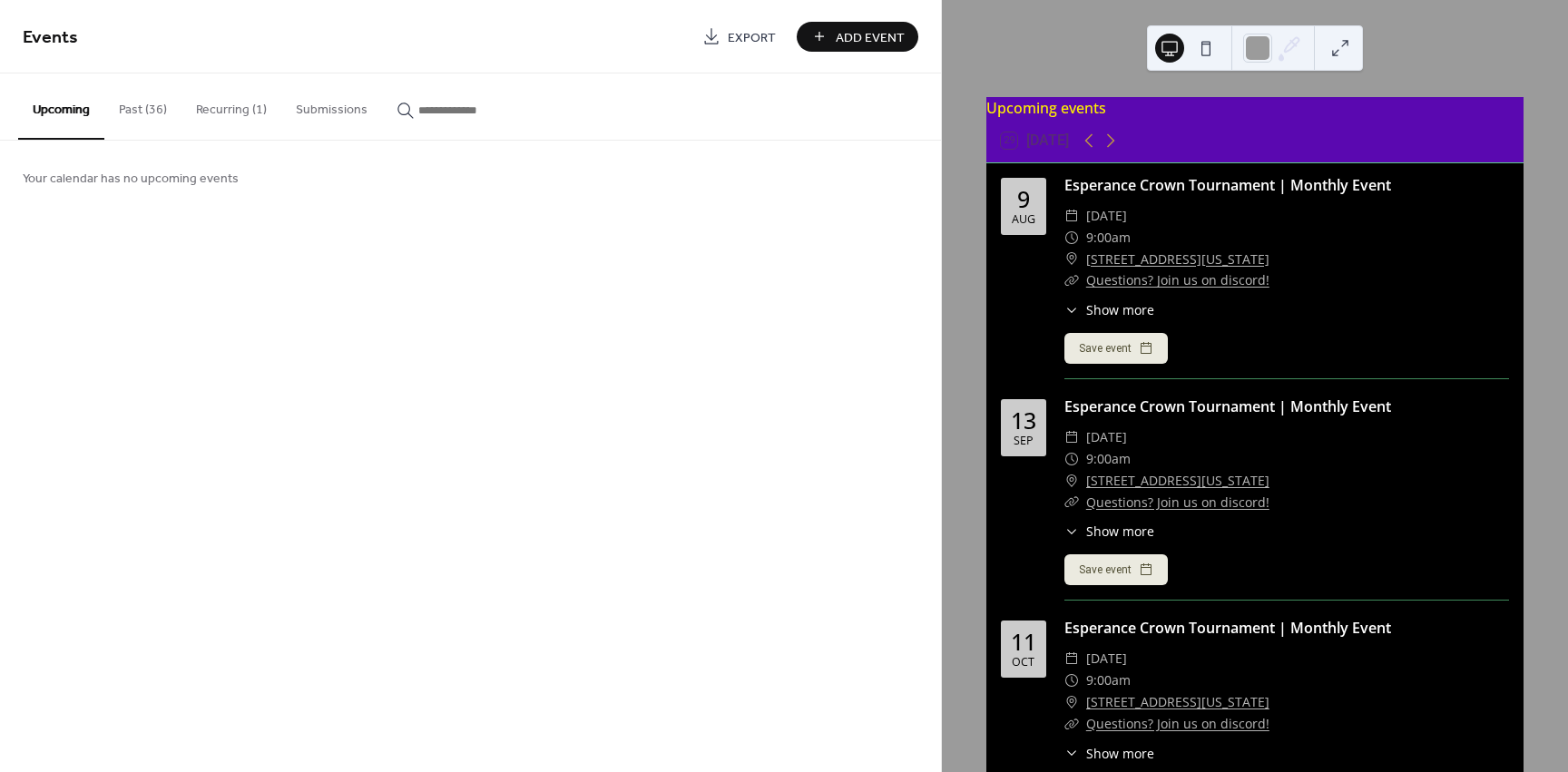 scroll, scrollTop: 0, scrollLeft: 0, axis: both 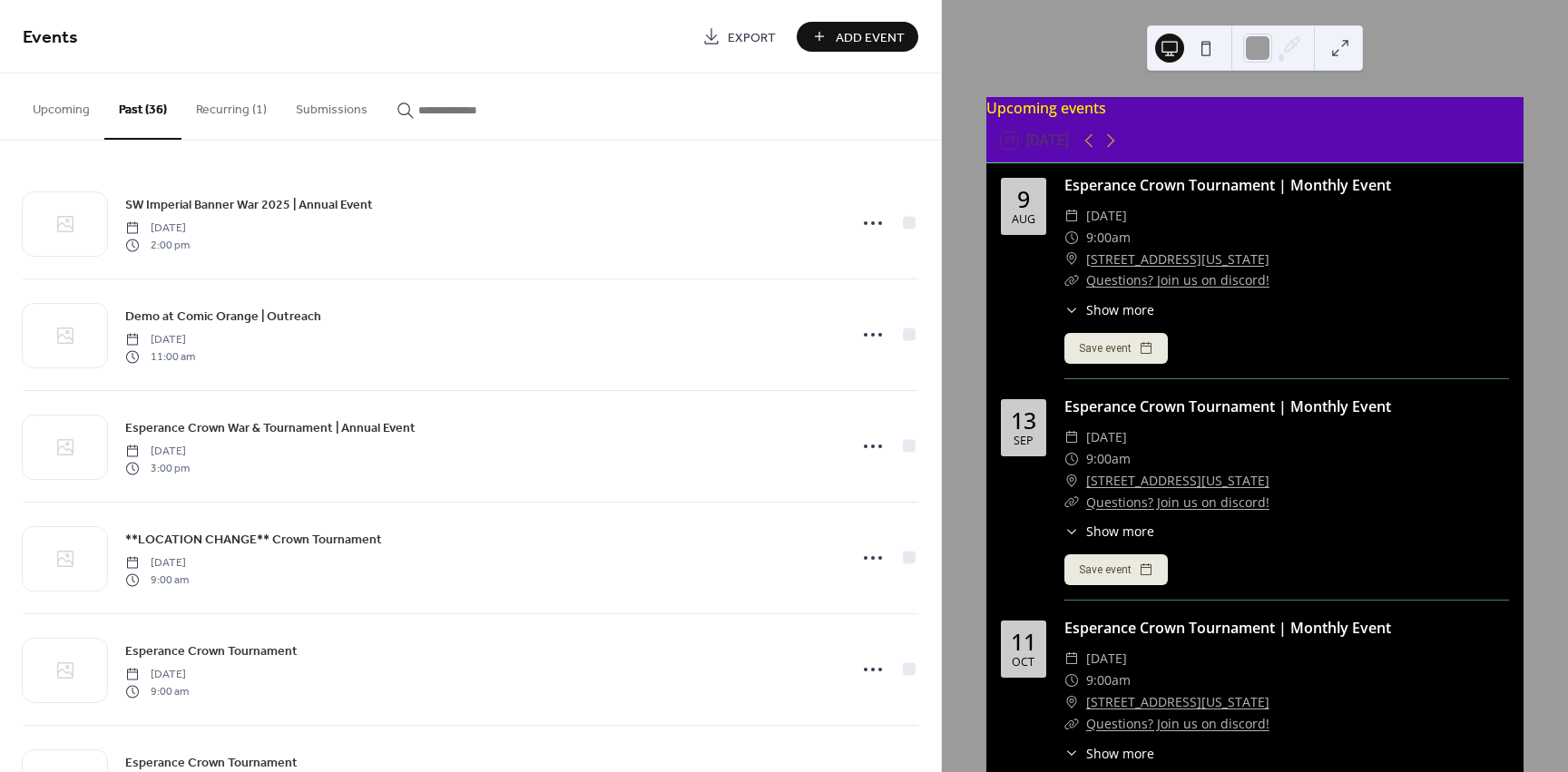 click on "Recurring (1)" at bounding box center [231, 105] 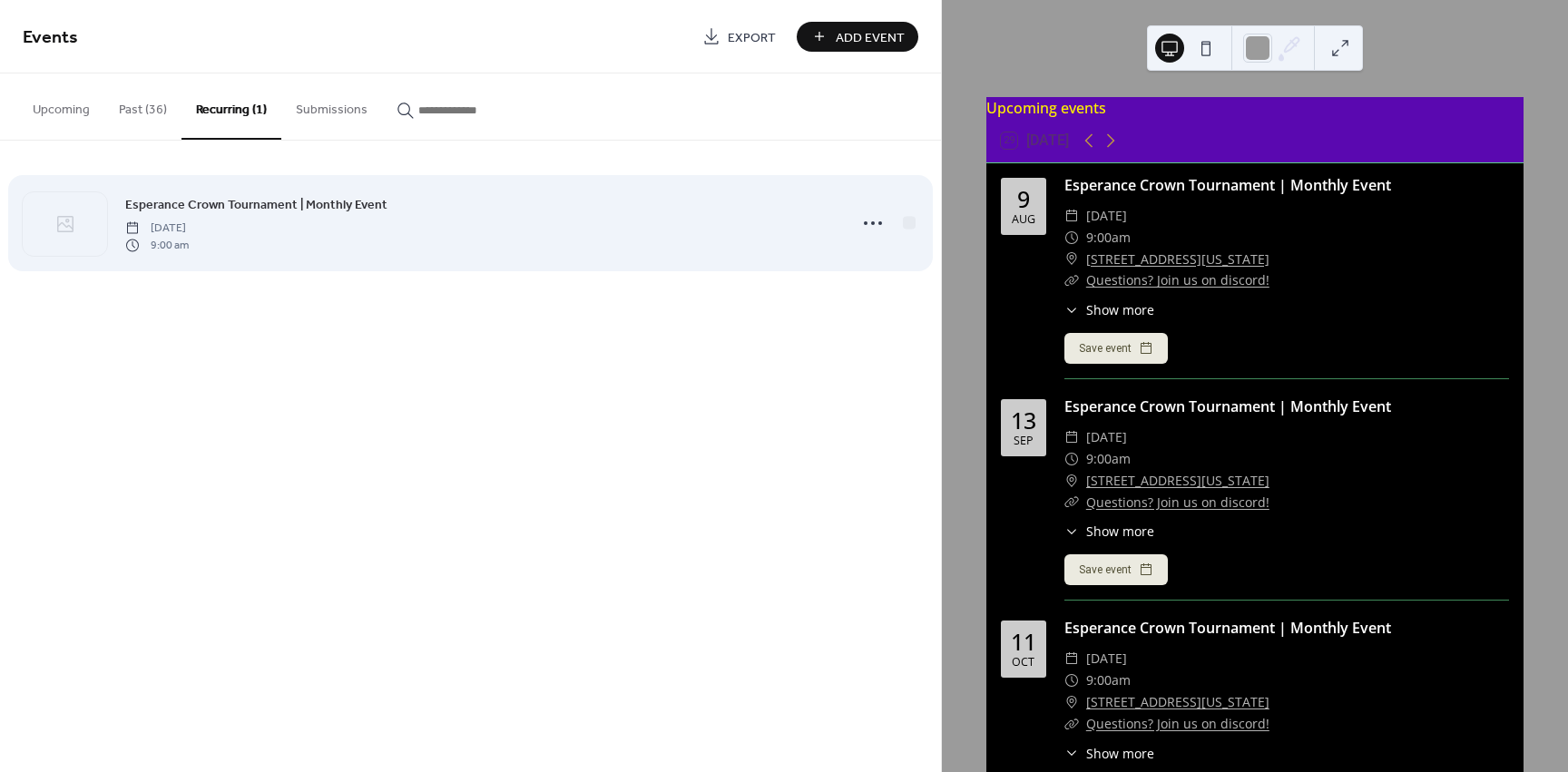 click on "Esperance Crown Tournament | Monthly Event [DATE] 9:00 am" at bounding box center (480, 223) 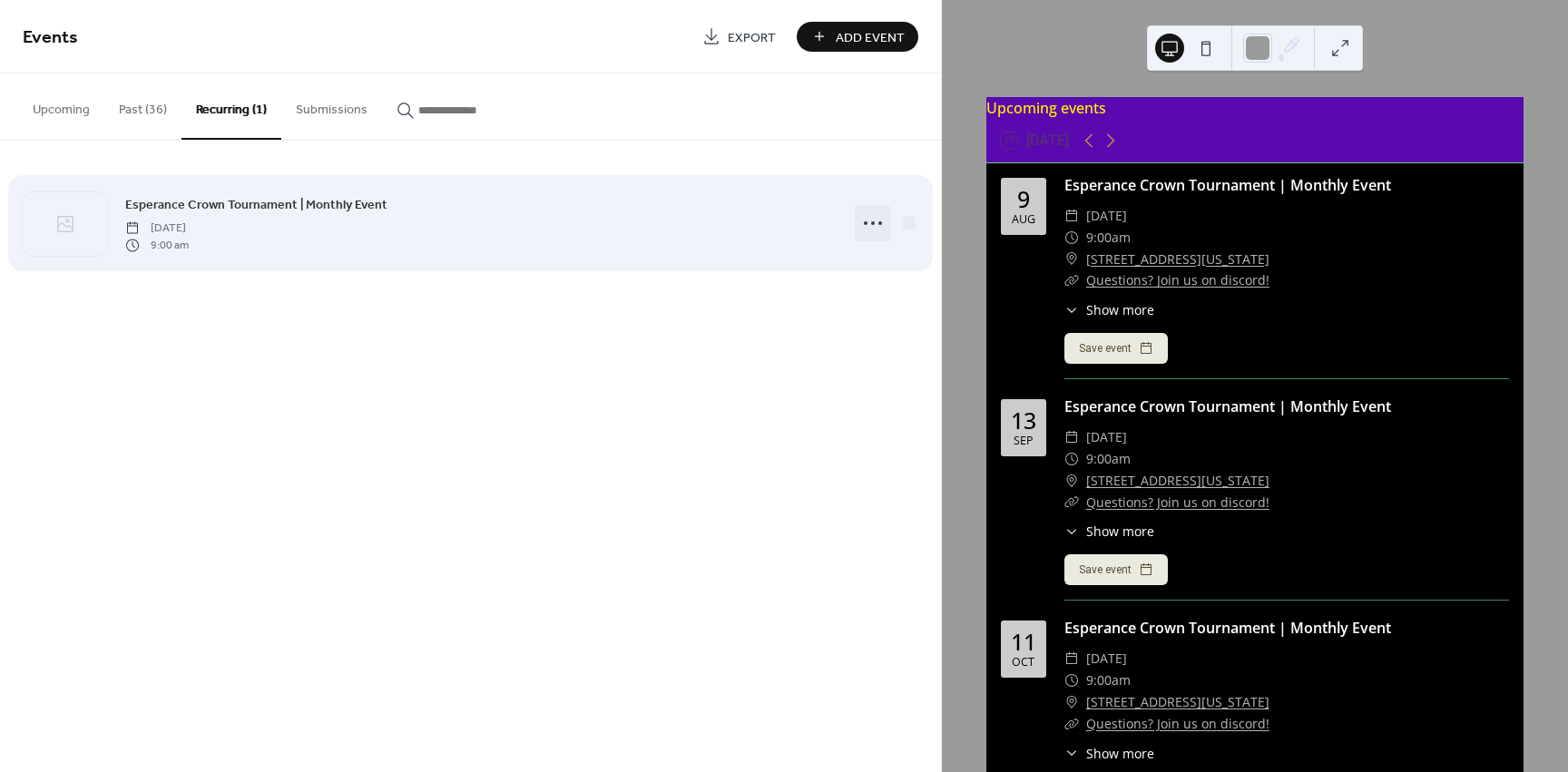 click 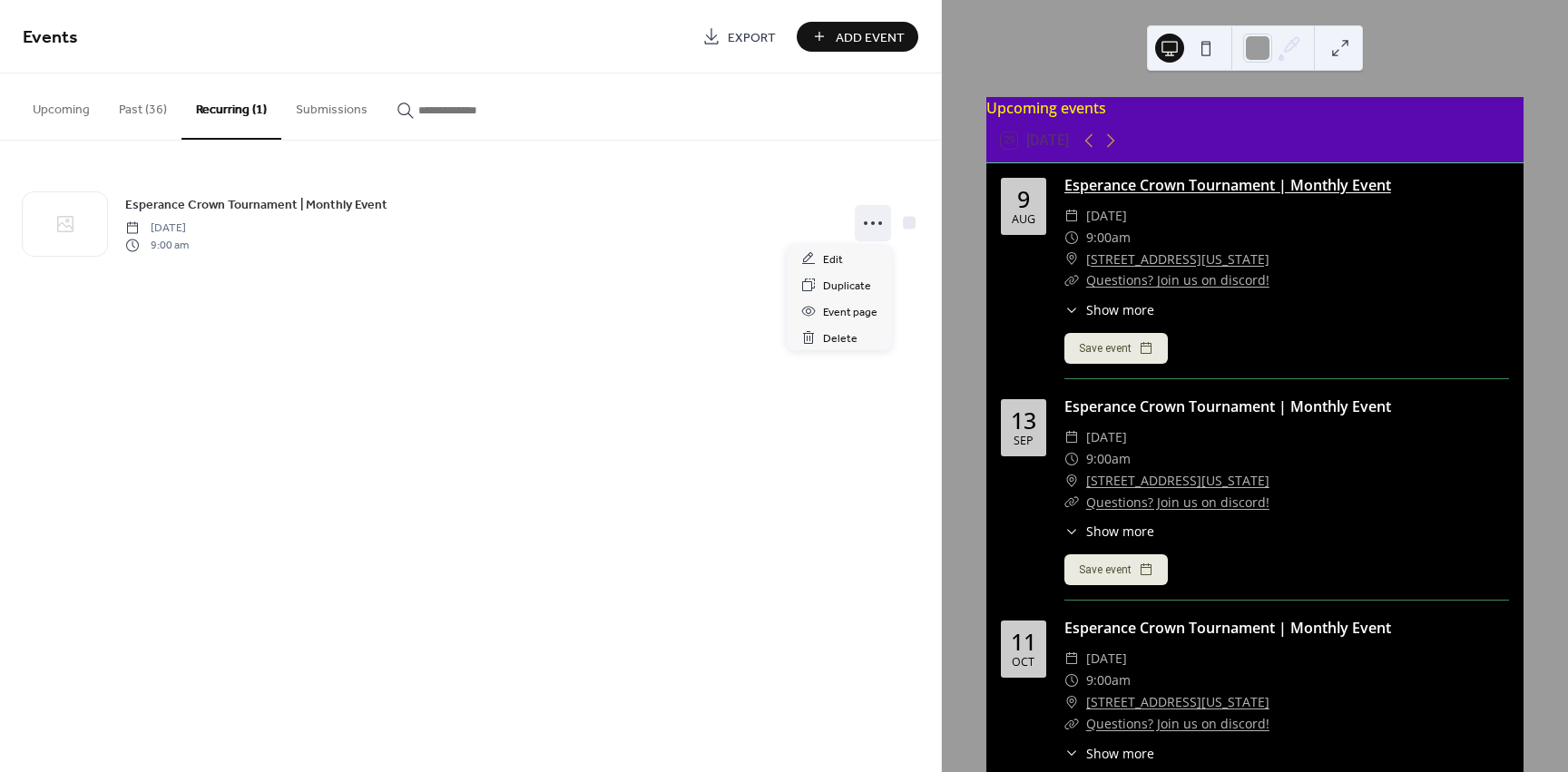drag, startPoint x: 1215, startPoint y: 253, endPoint x: 1218, endPoint y: 203, distance: 50.089919 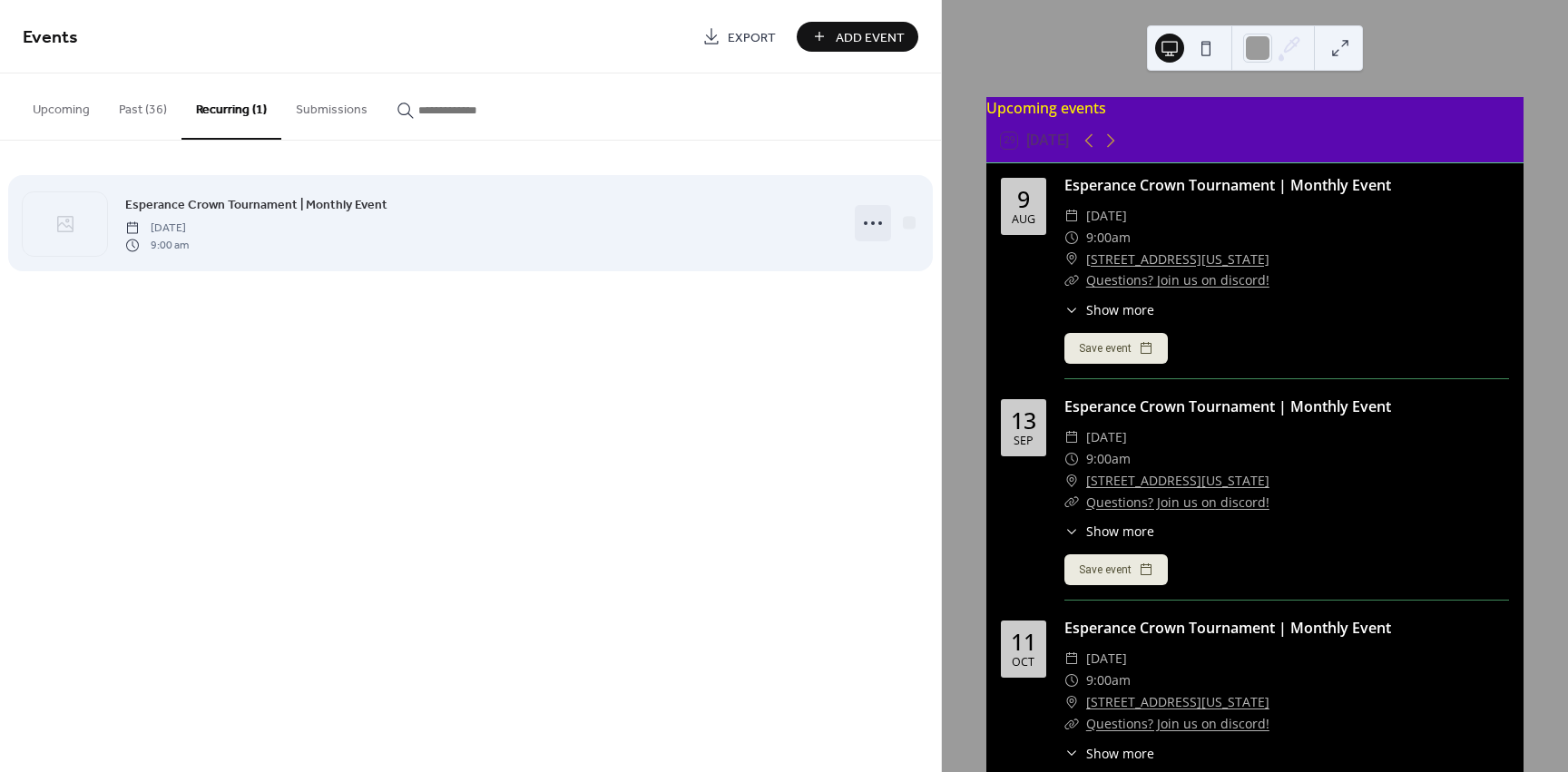 click 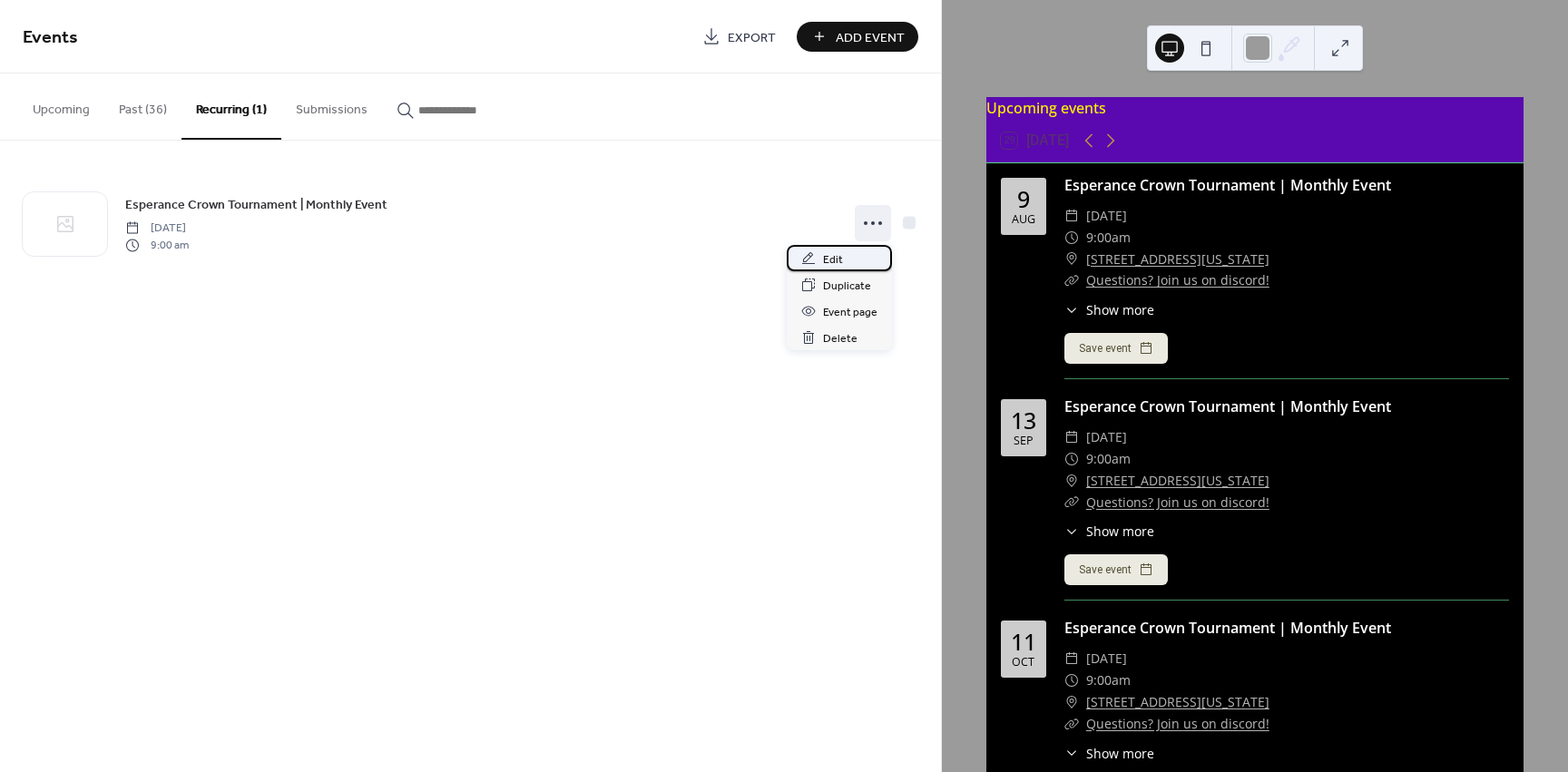 click on "Edit" at bounding box center (833, 259) 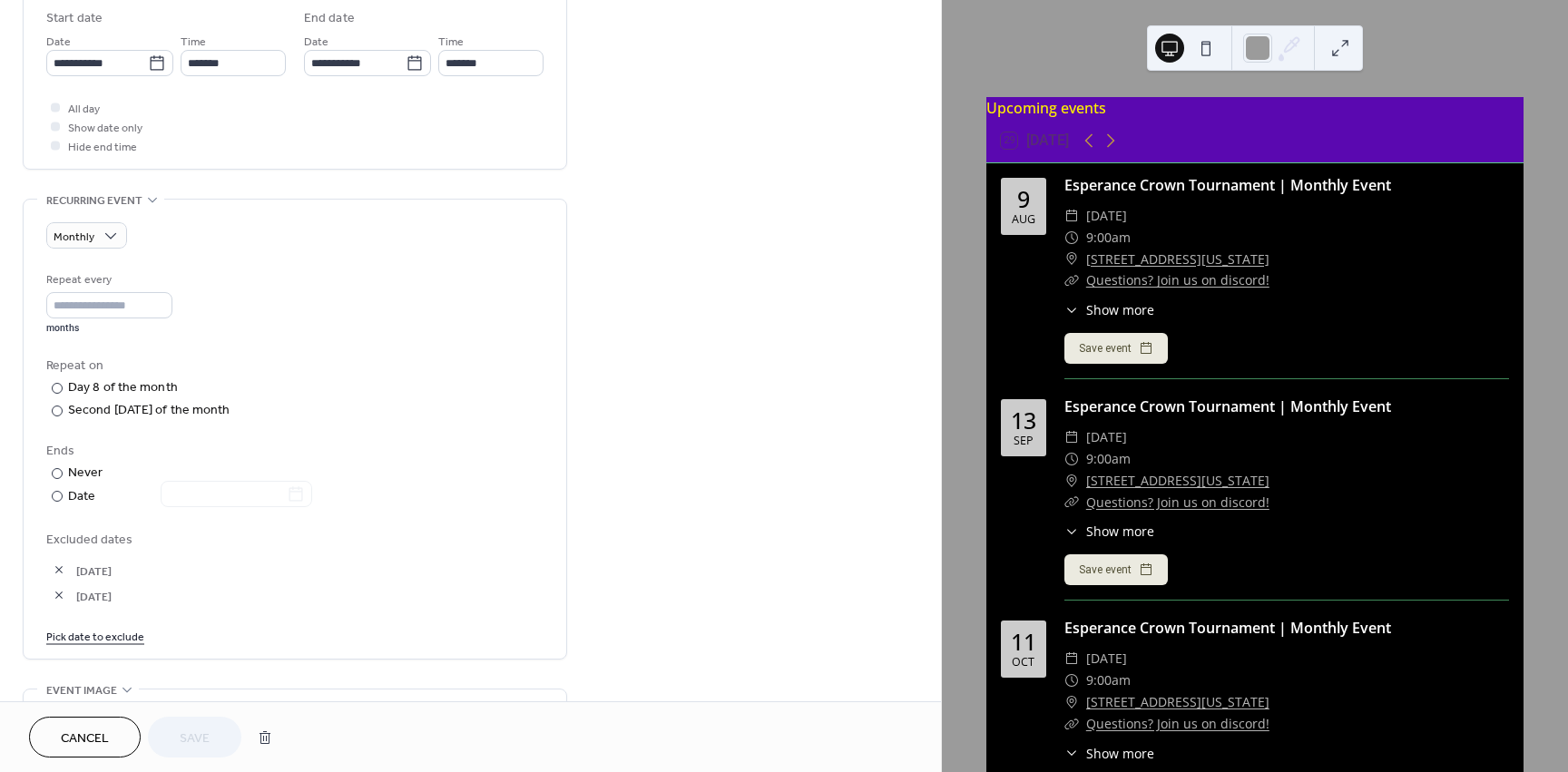 scroll, scrollTop: 907, scrollLeft: 0, axis: vertical 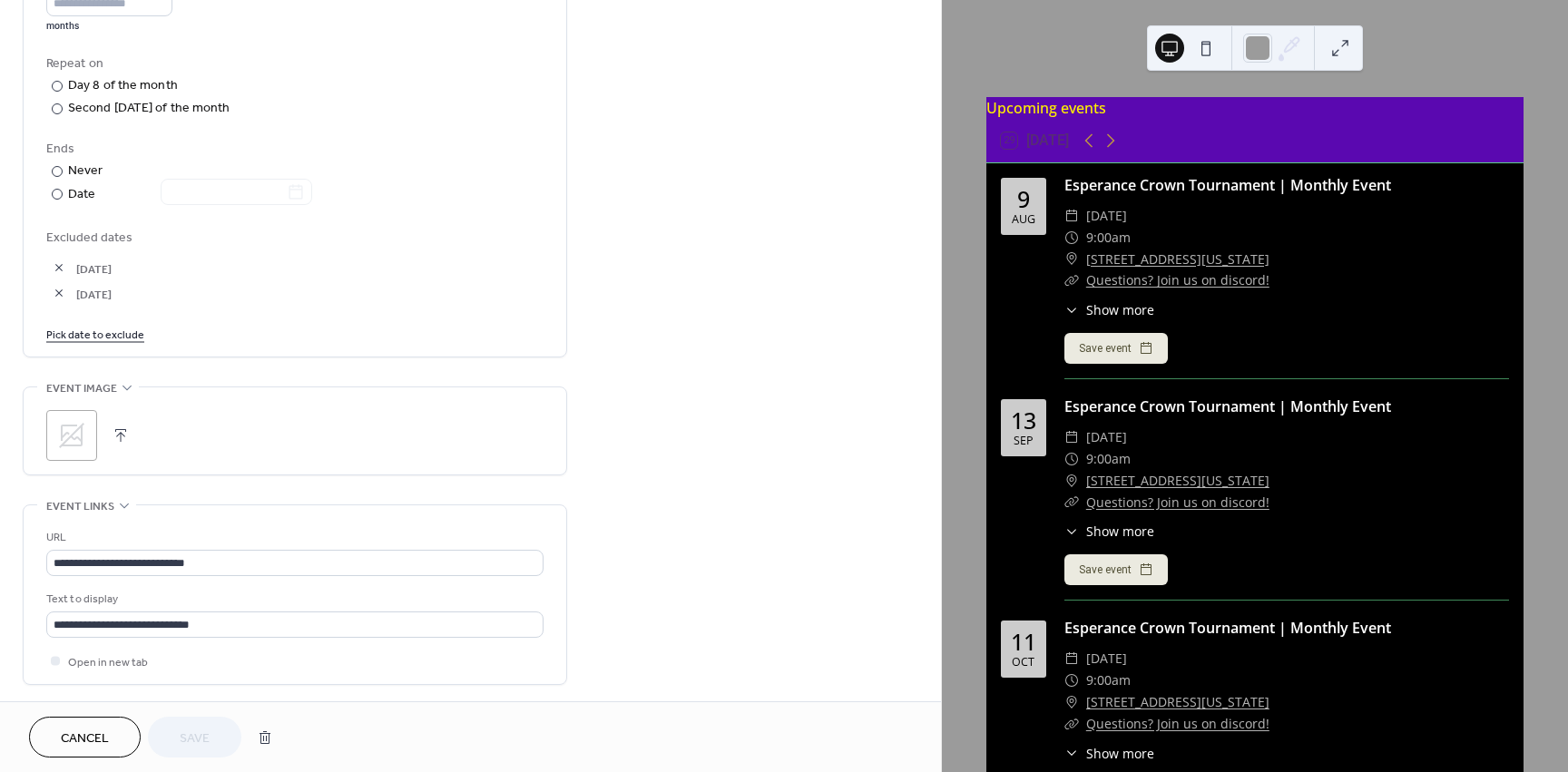click on "Pick date to exclude" at bounding box center (95, 333) 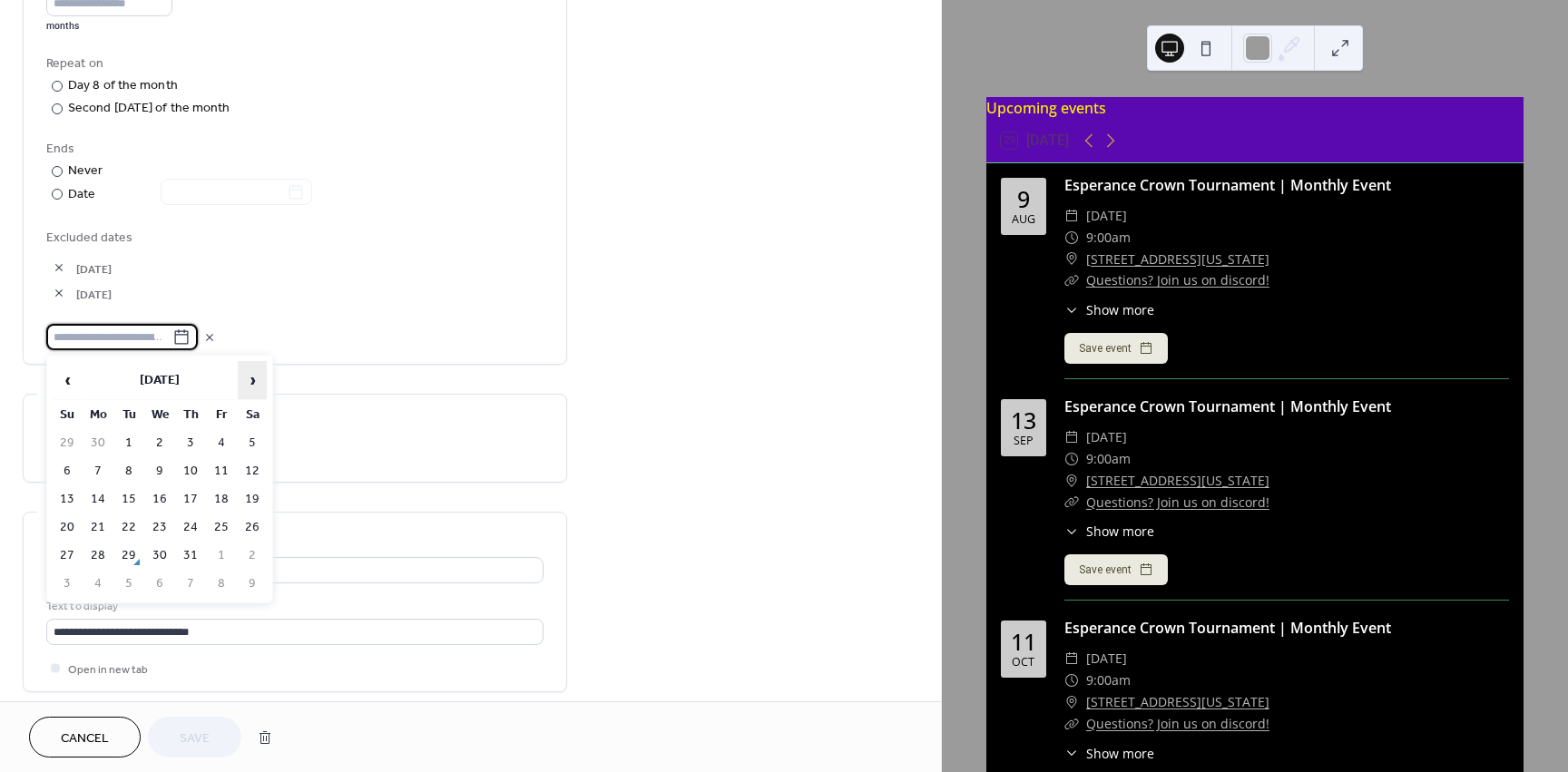click on "›" at bounding box center [252, 380] 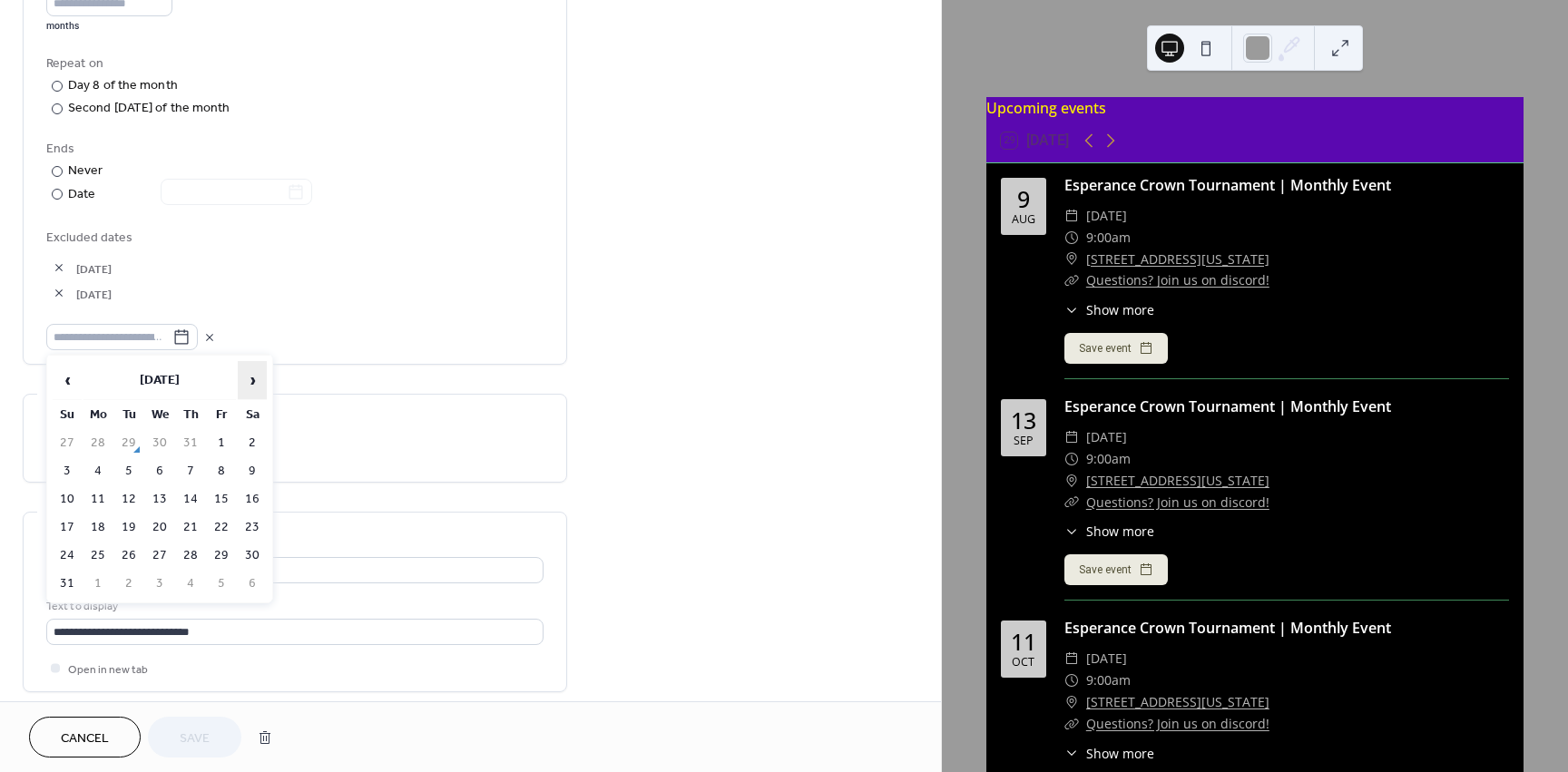 click on "›" at bounding box center [252, 380] 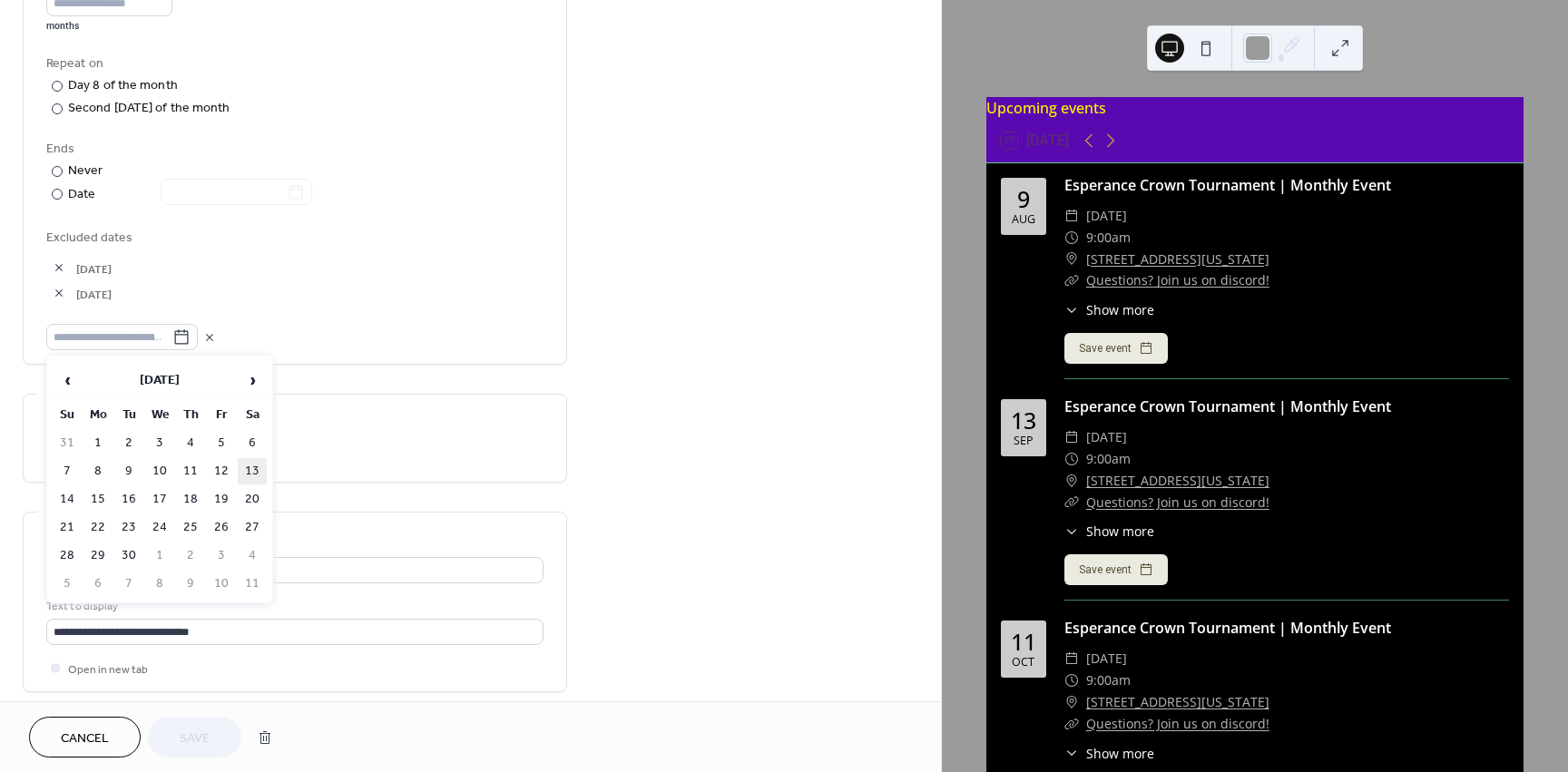 click on "13" at bounding box center (252, 471) 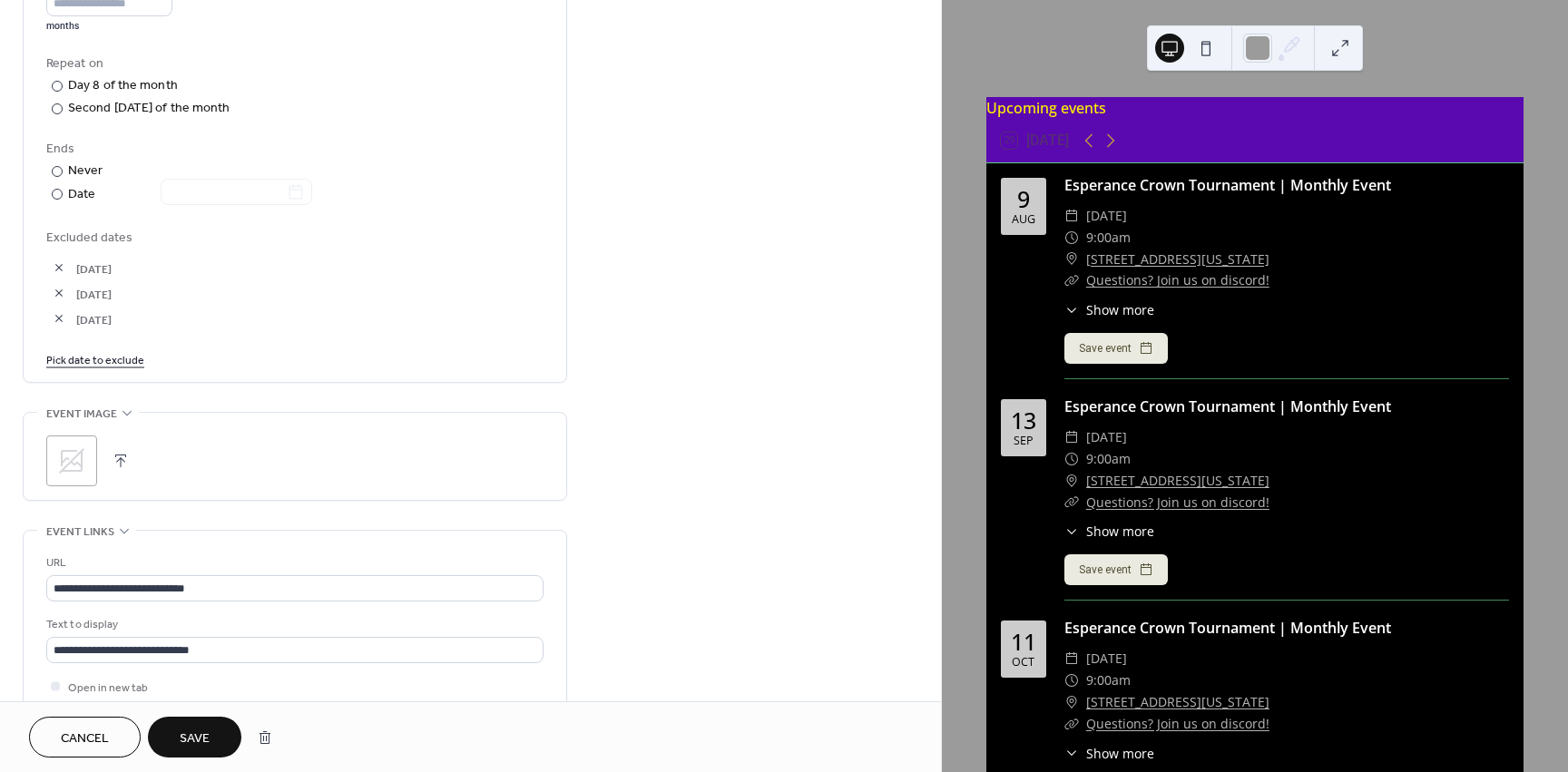 click on "Save" at bounding box center (194, 737) 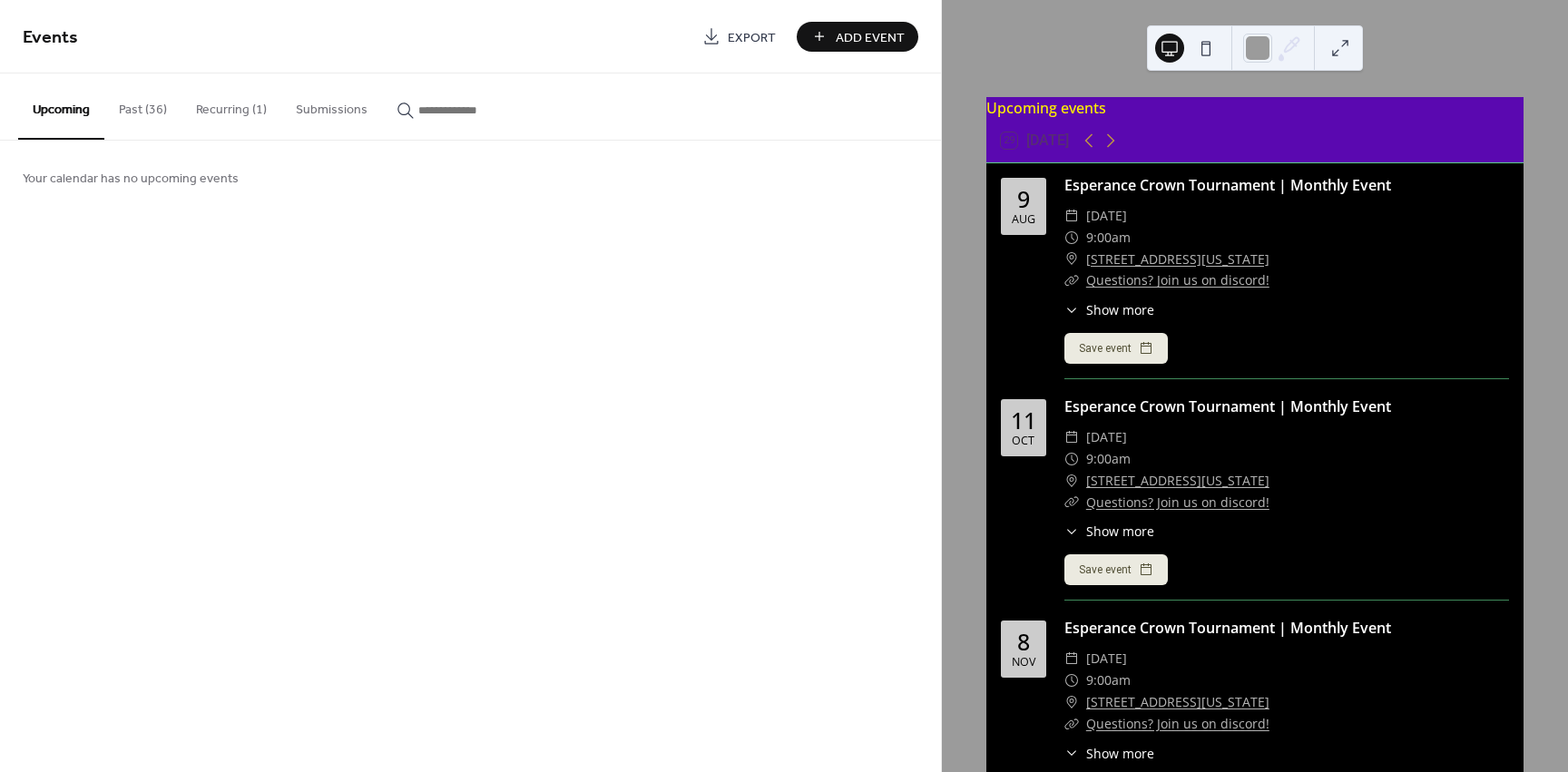 click on "Add Event" at bounding box center [870, 37] 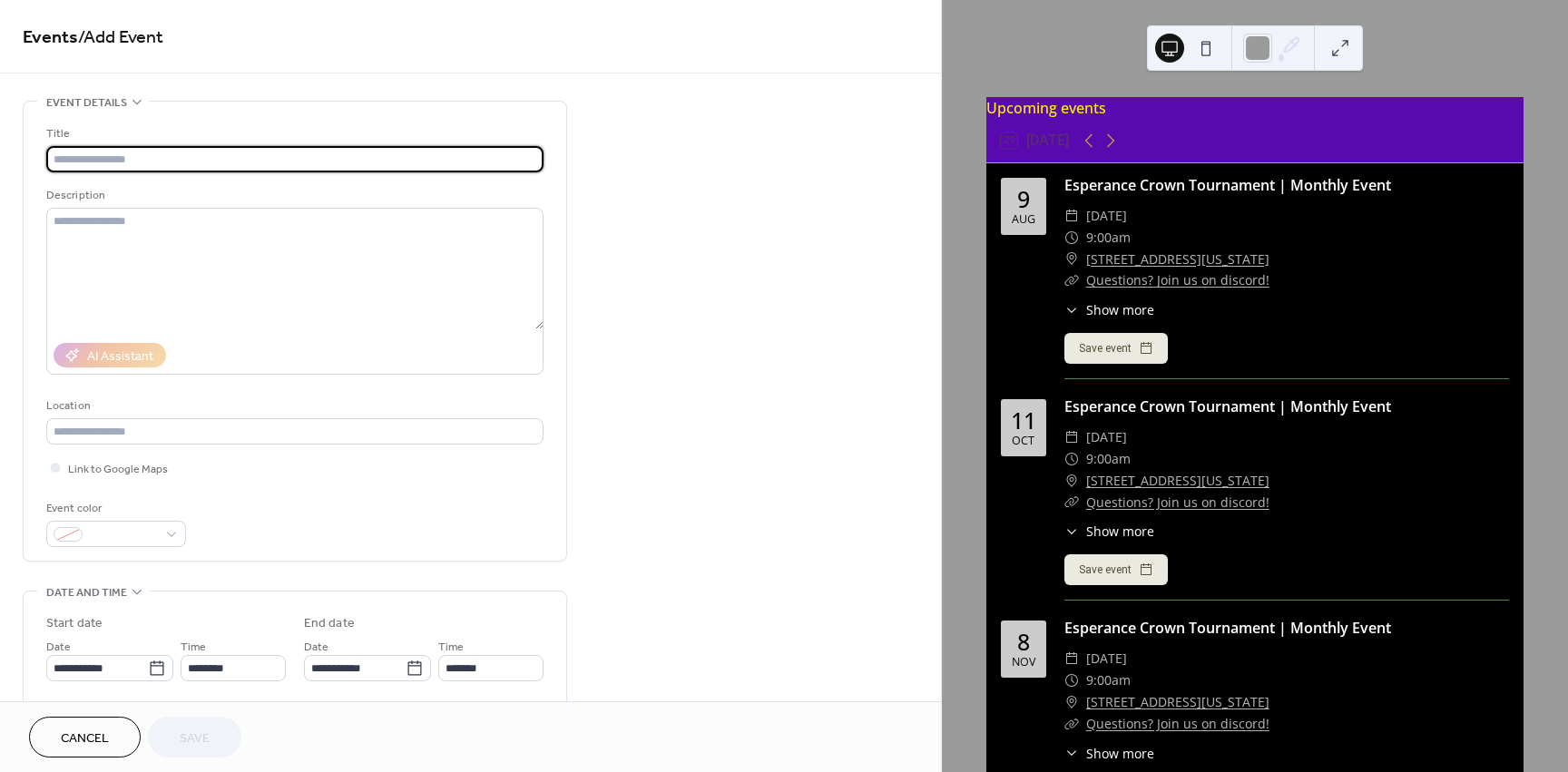 click at bounding box center (295, 159) 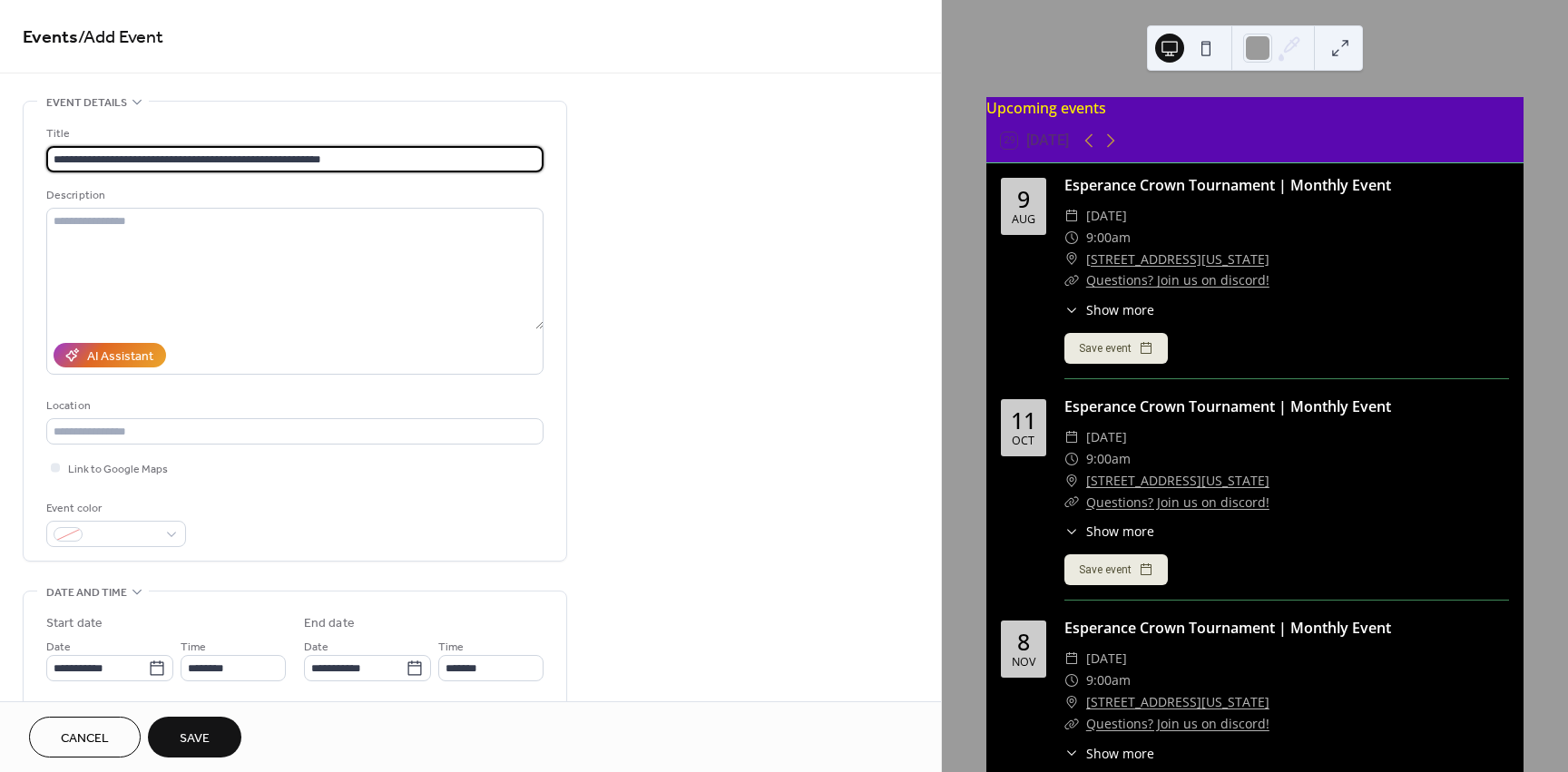 type on "**********" 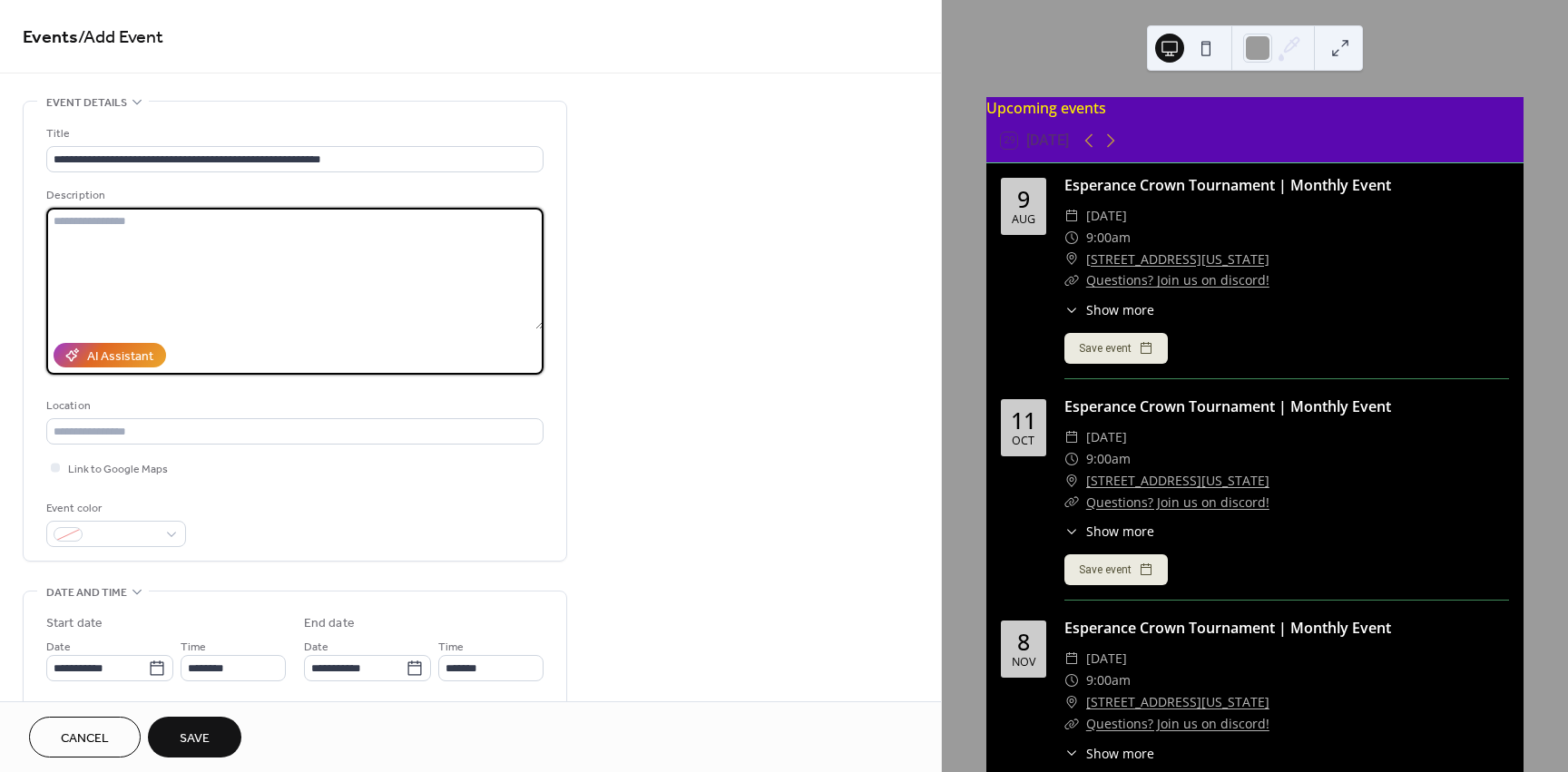 click at bounding box center [295, 269] 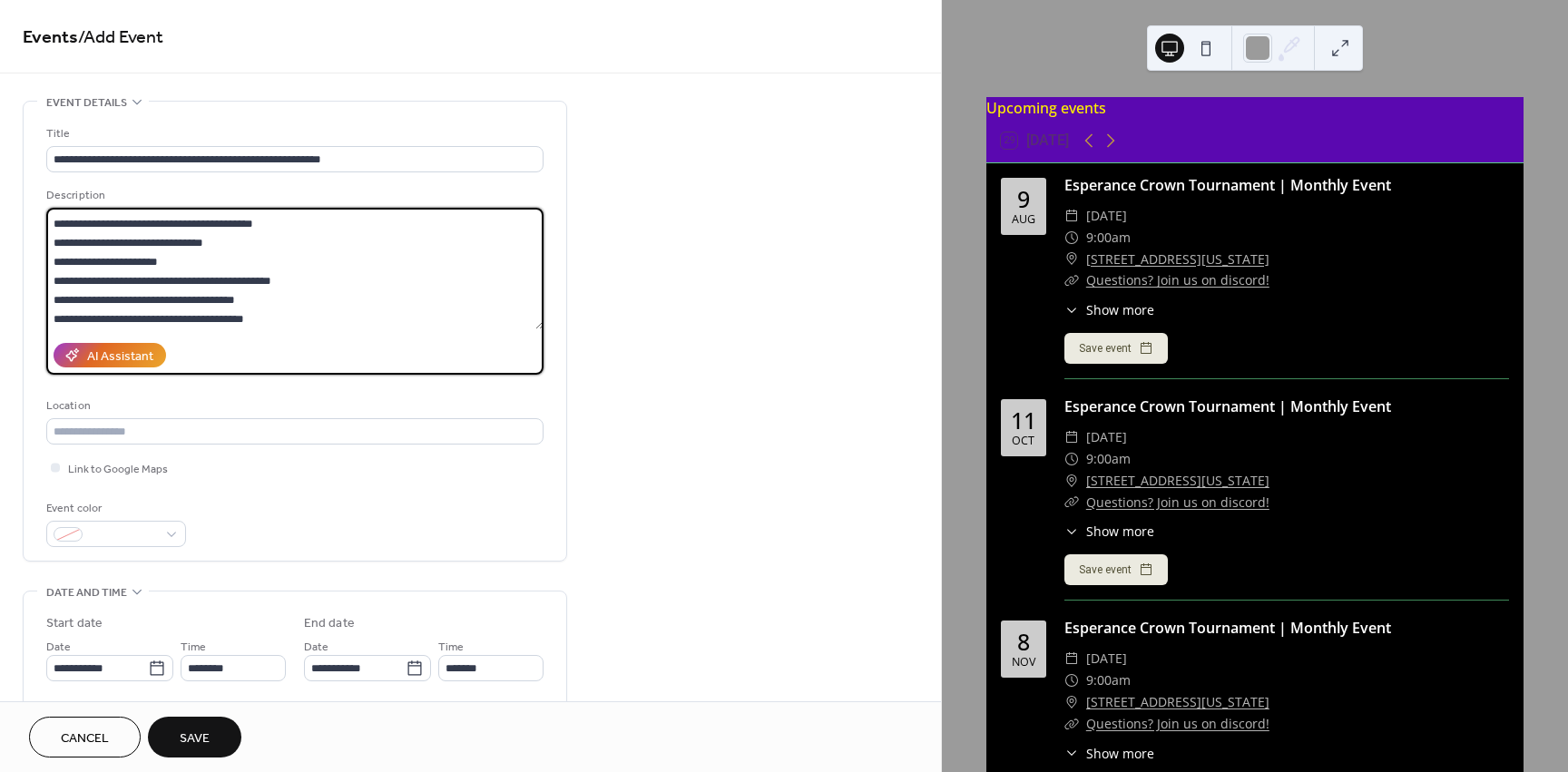 scroll, scrollTop: 0, scrollLeft: 0, axis: both 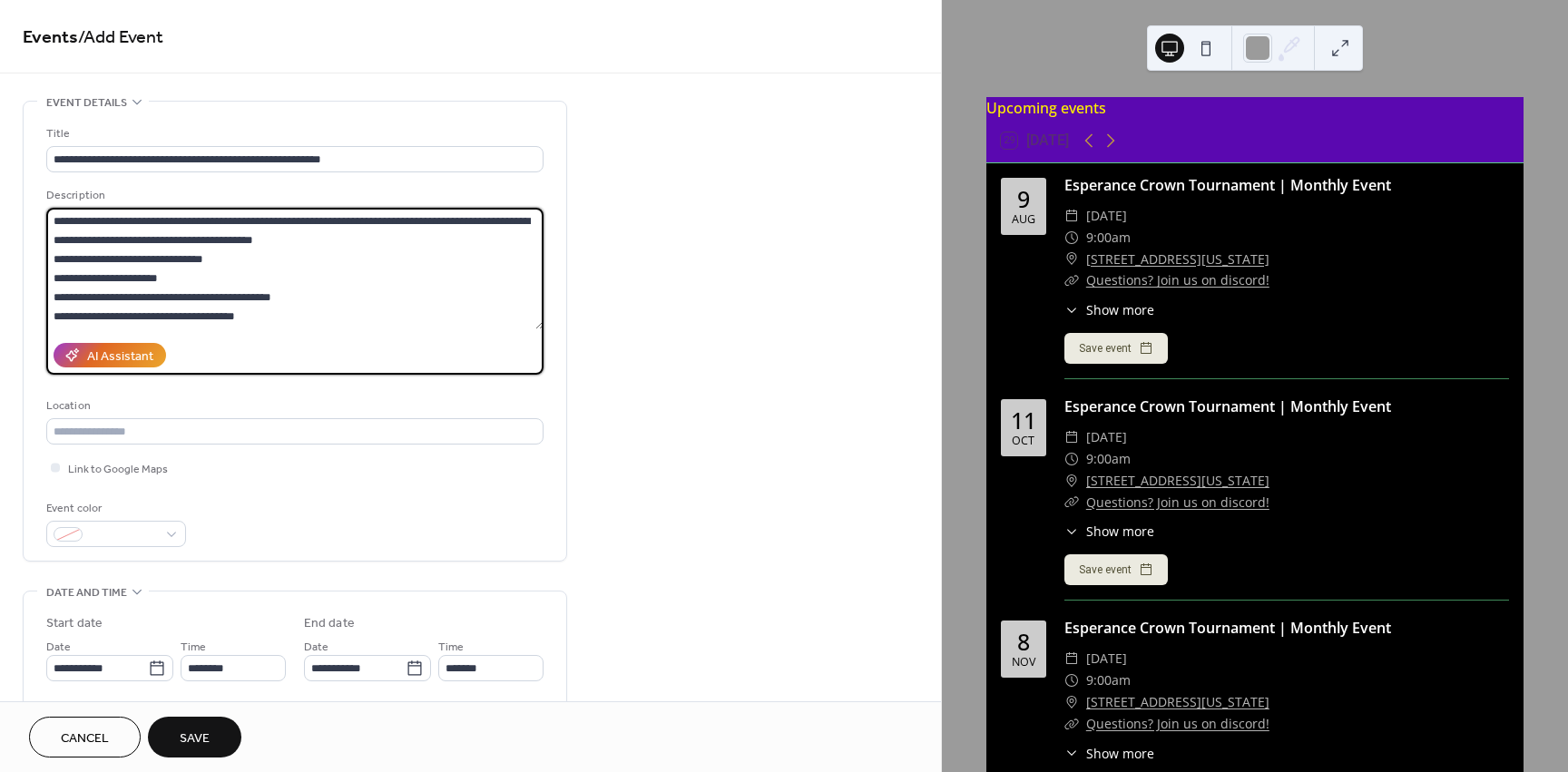 click on "**********" at bounding box center [295, 269] 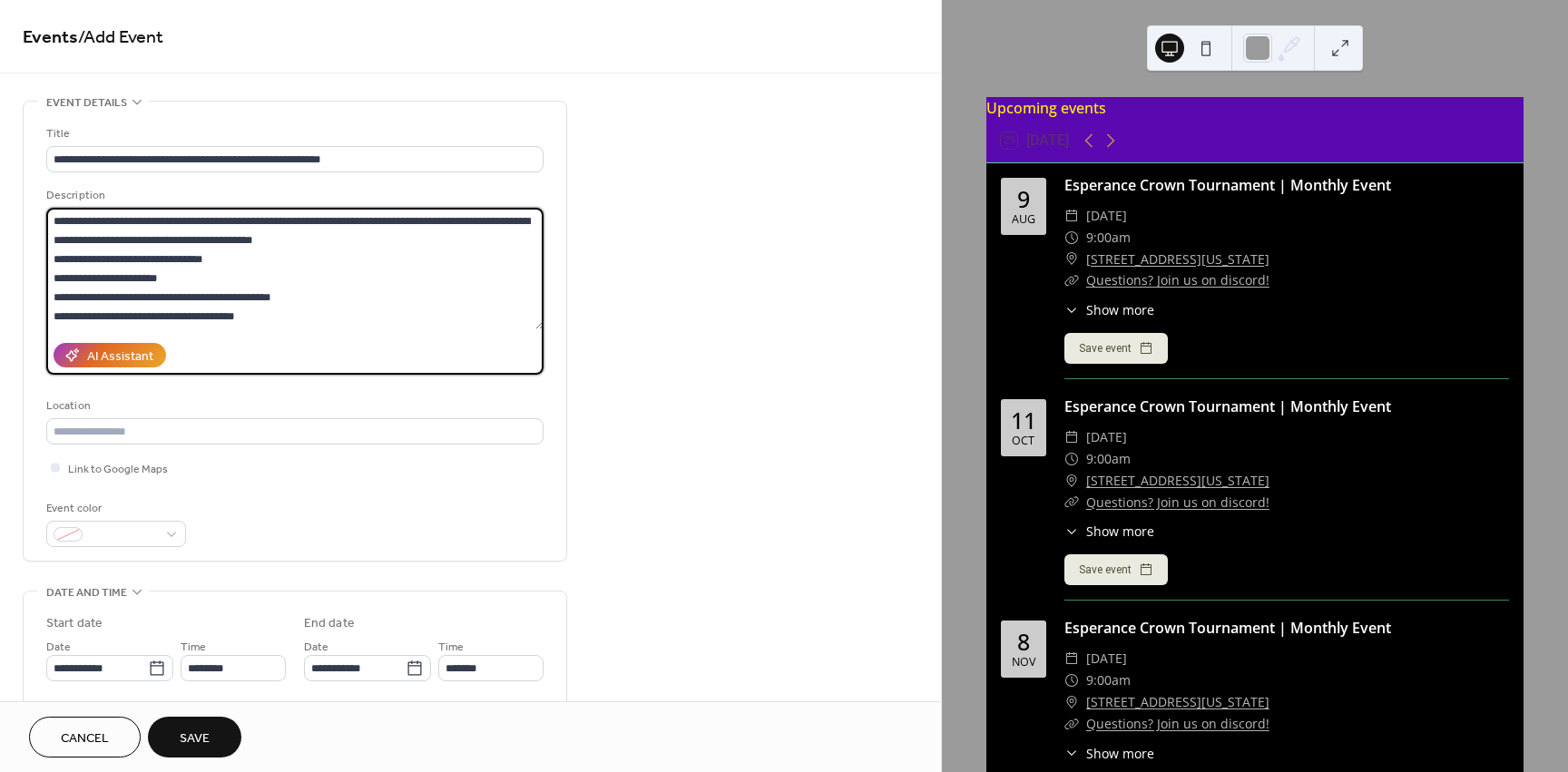 scroll, scrollTop: 16, scrollLeft: 0, axis: vertical 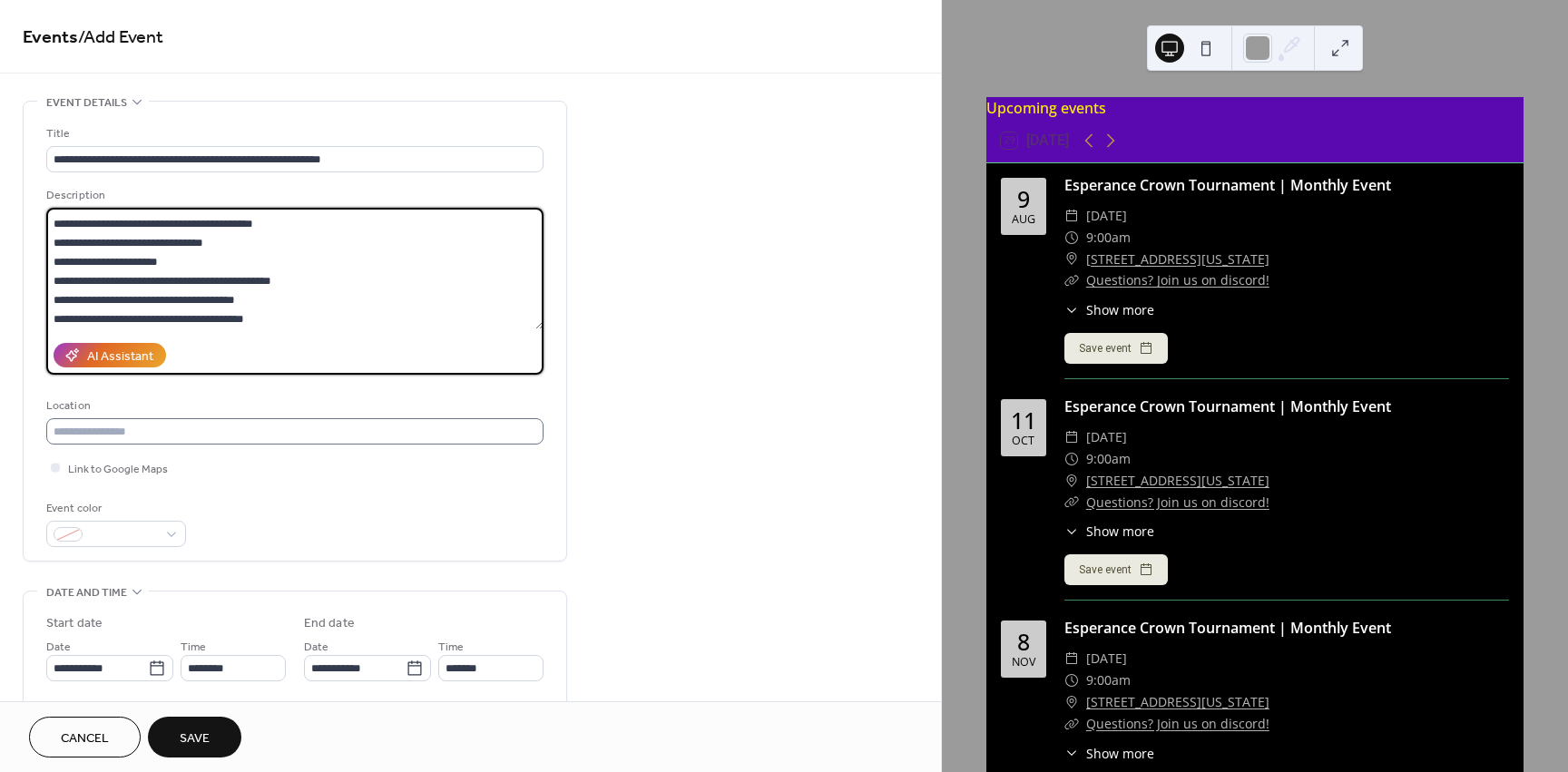 type on "**********" 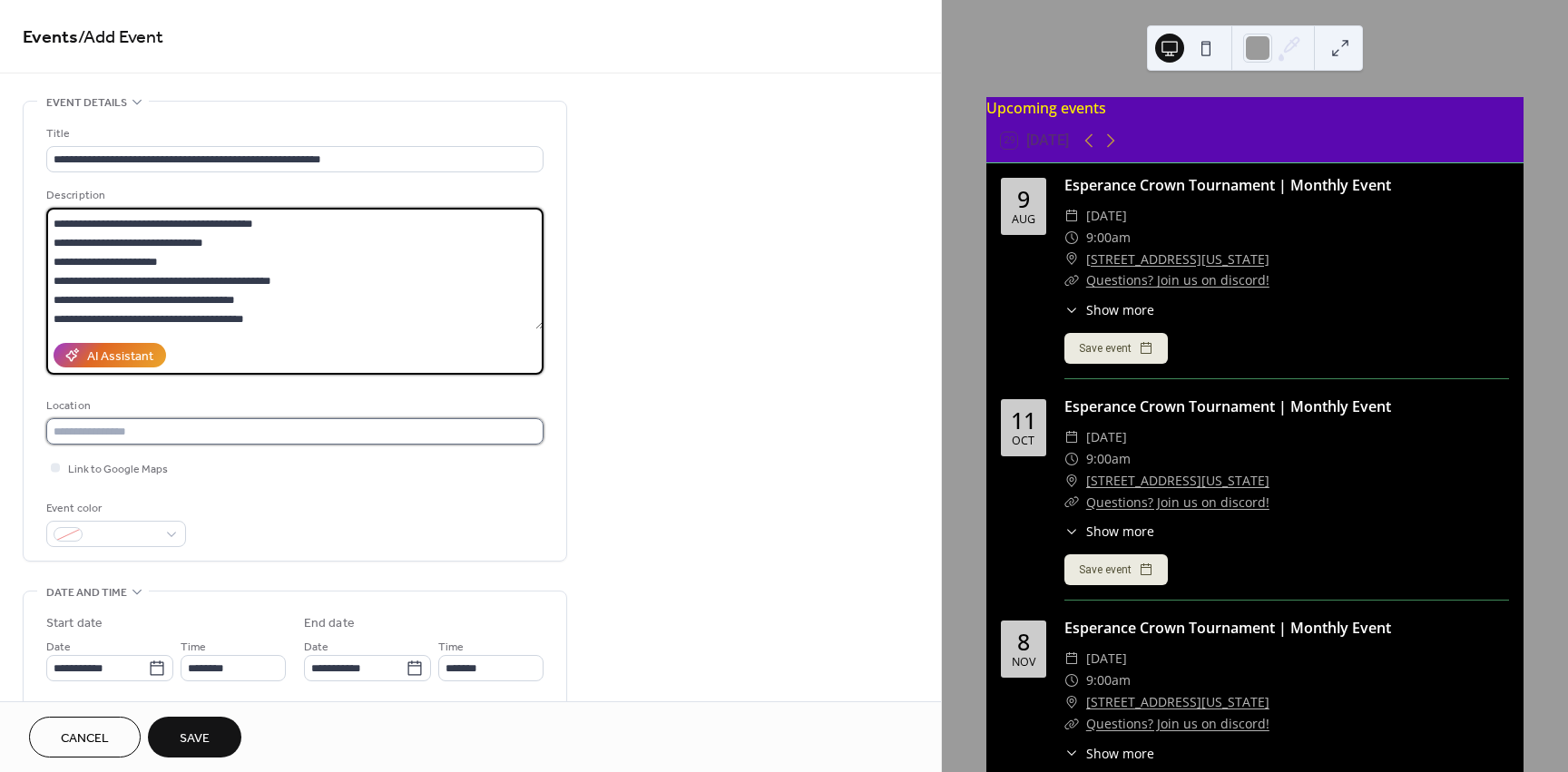 click at bounding box center [295, 431] 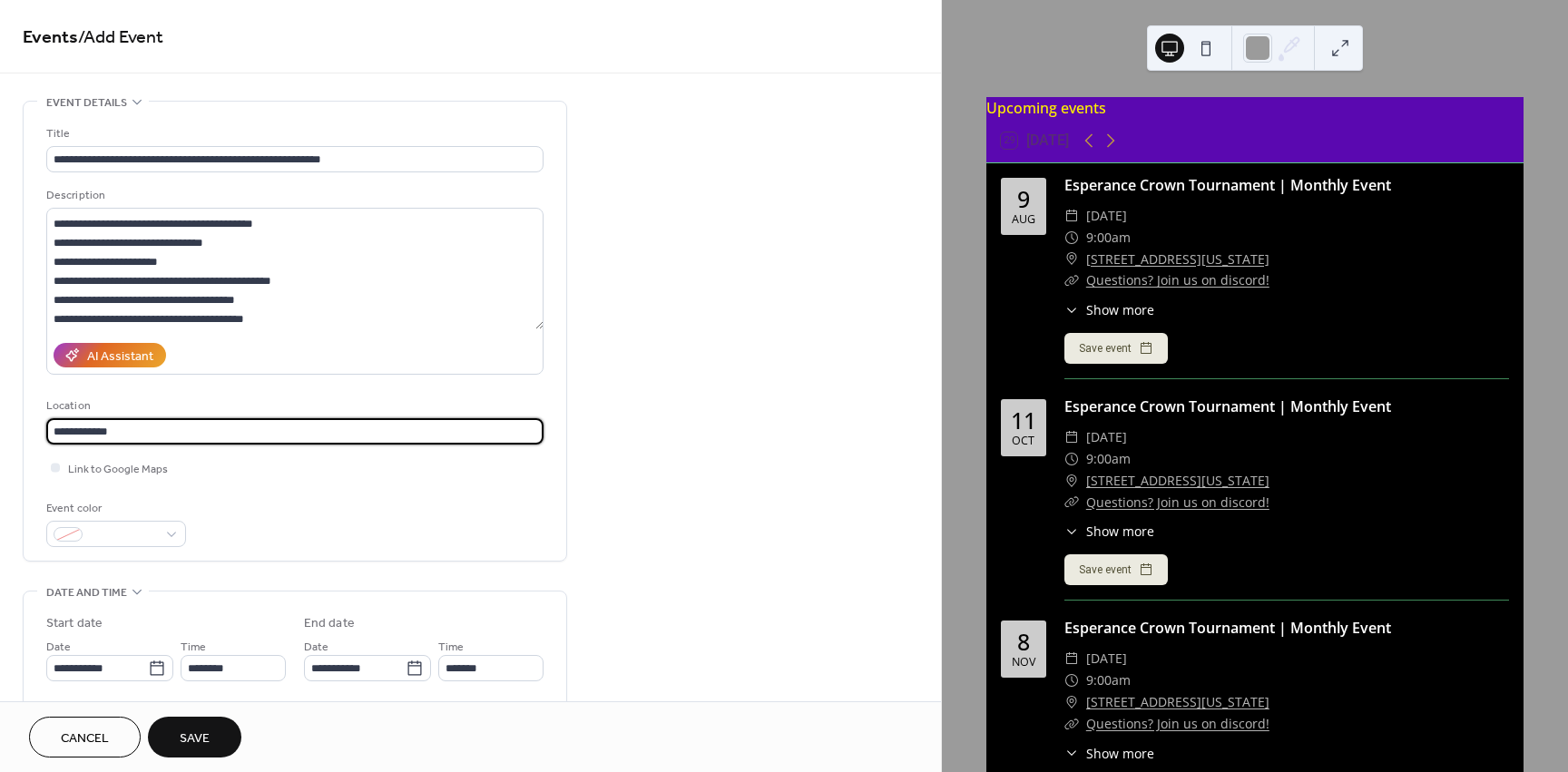 drag, startPoint x: 175, startPoint y: 429, endPoint x: -33, endPoint y: 408, distance: 209.05741 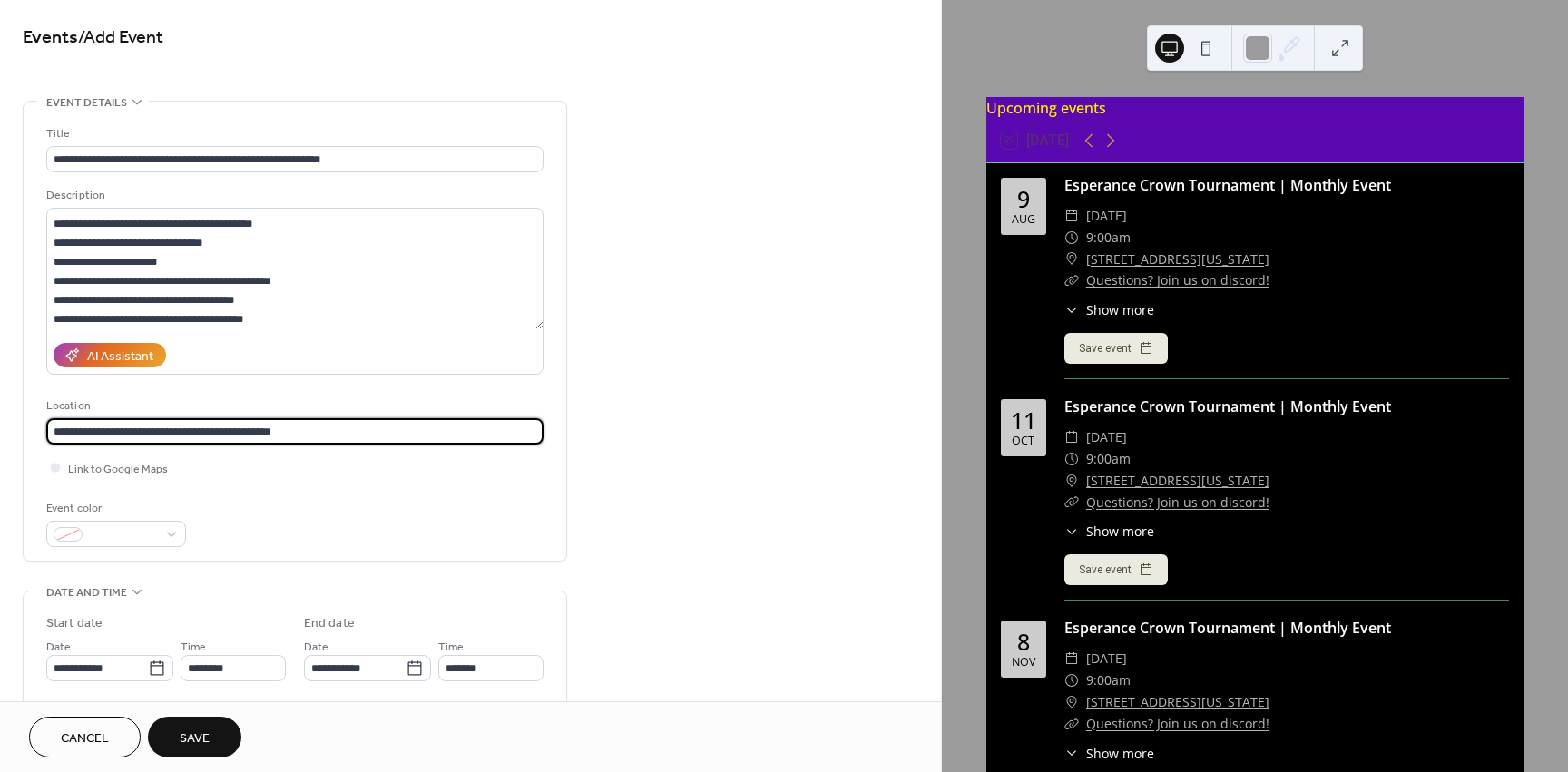 click on "**********" at bounding box center (295, 431) 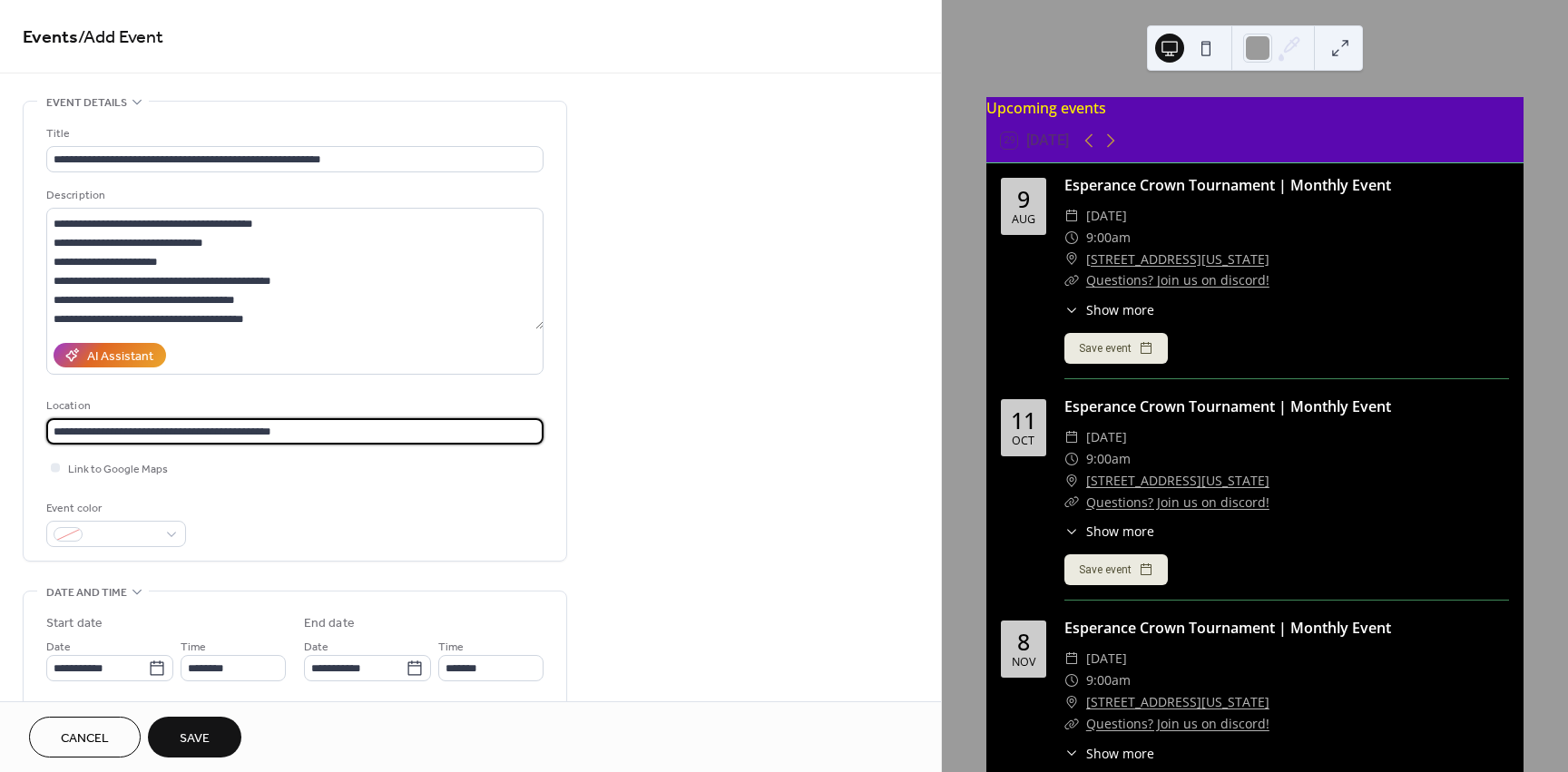 click on "**********" at bounding box center [295, 431] 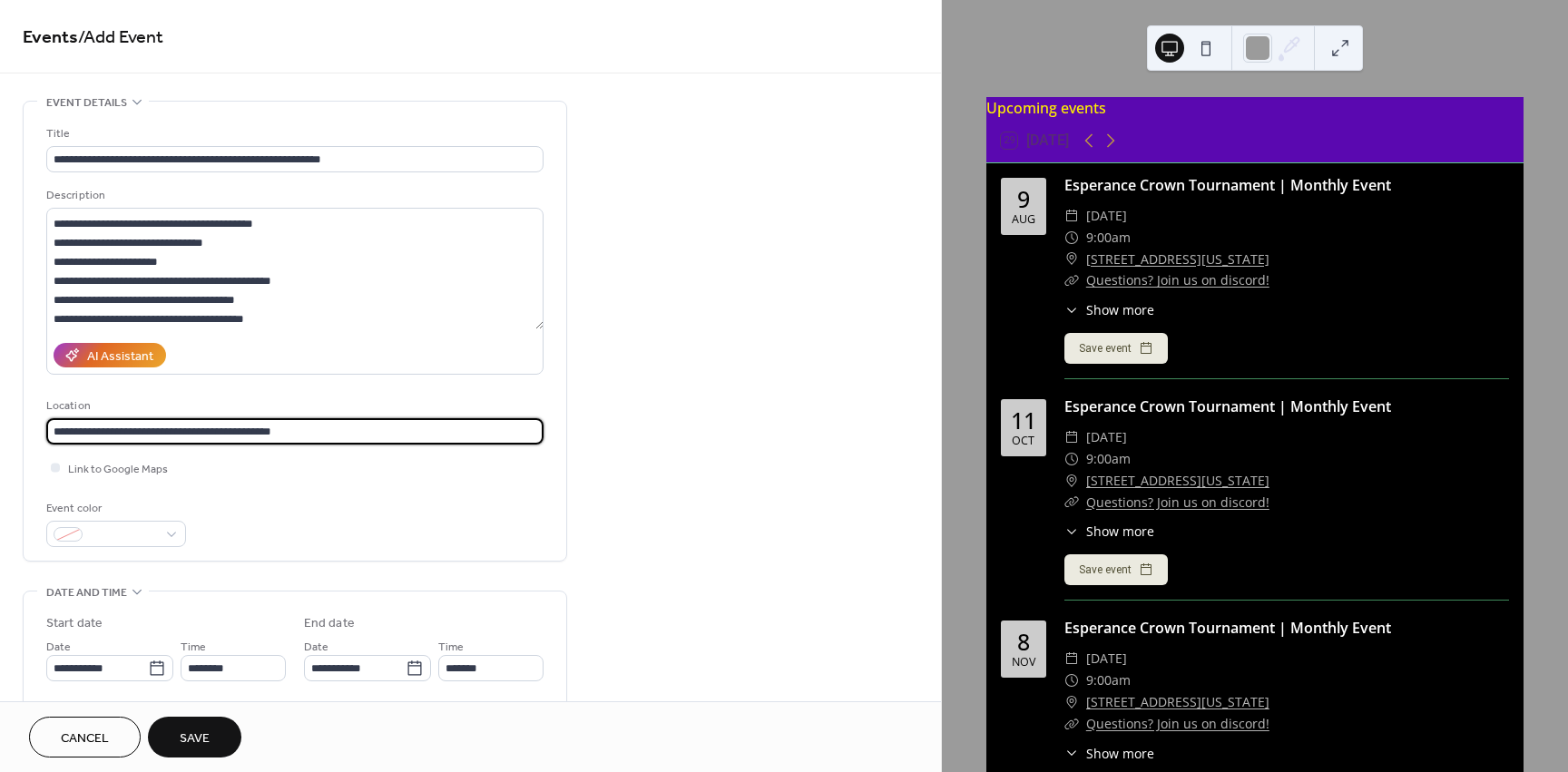 drag, startPoint x: 377, startPoint y: 425, endPoint x: 319, endPoint y: 434, distance: 58.694122 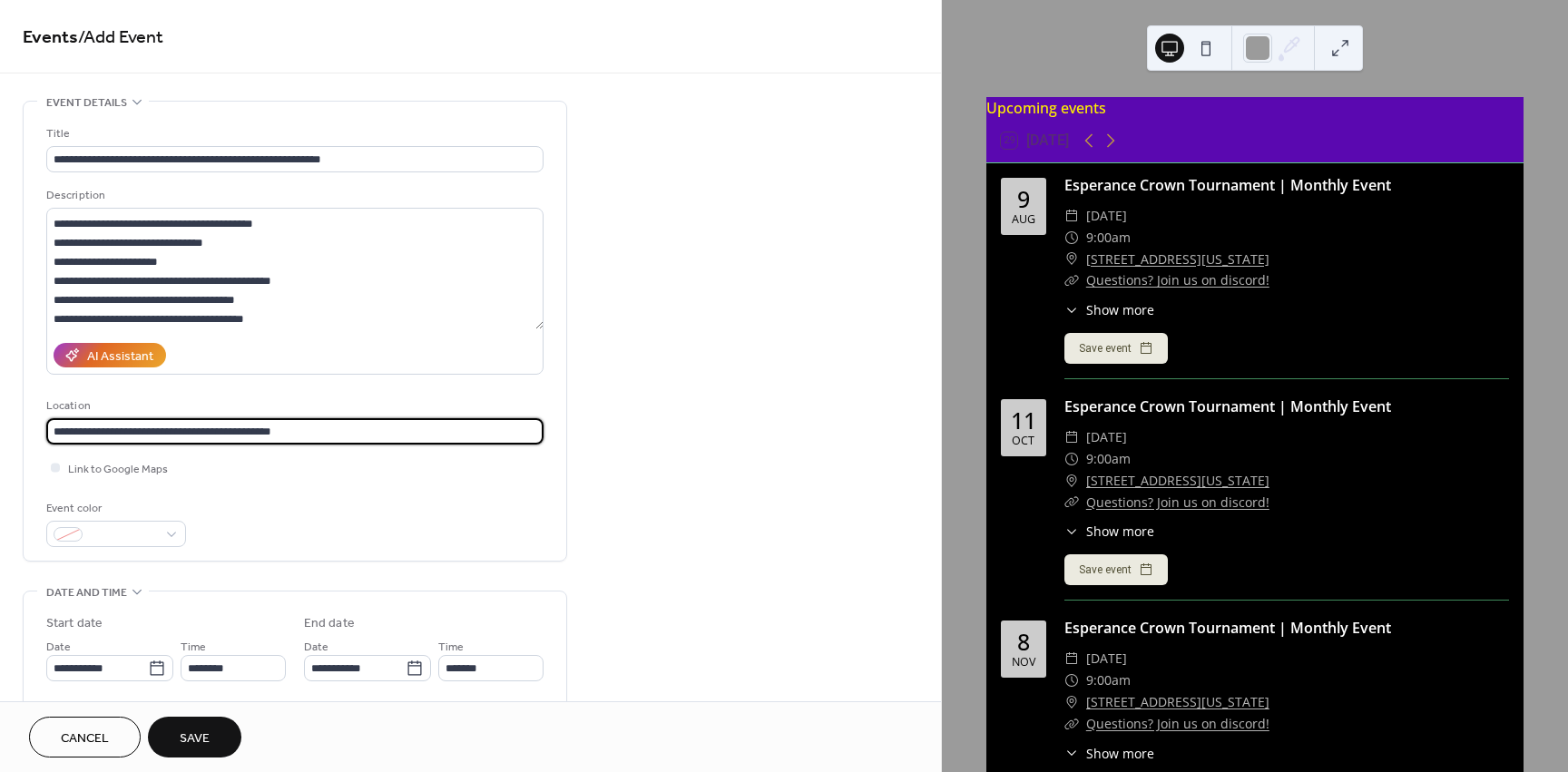 click on "**********" at bounding box center (295, 431) 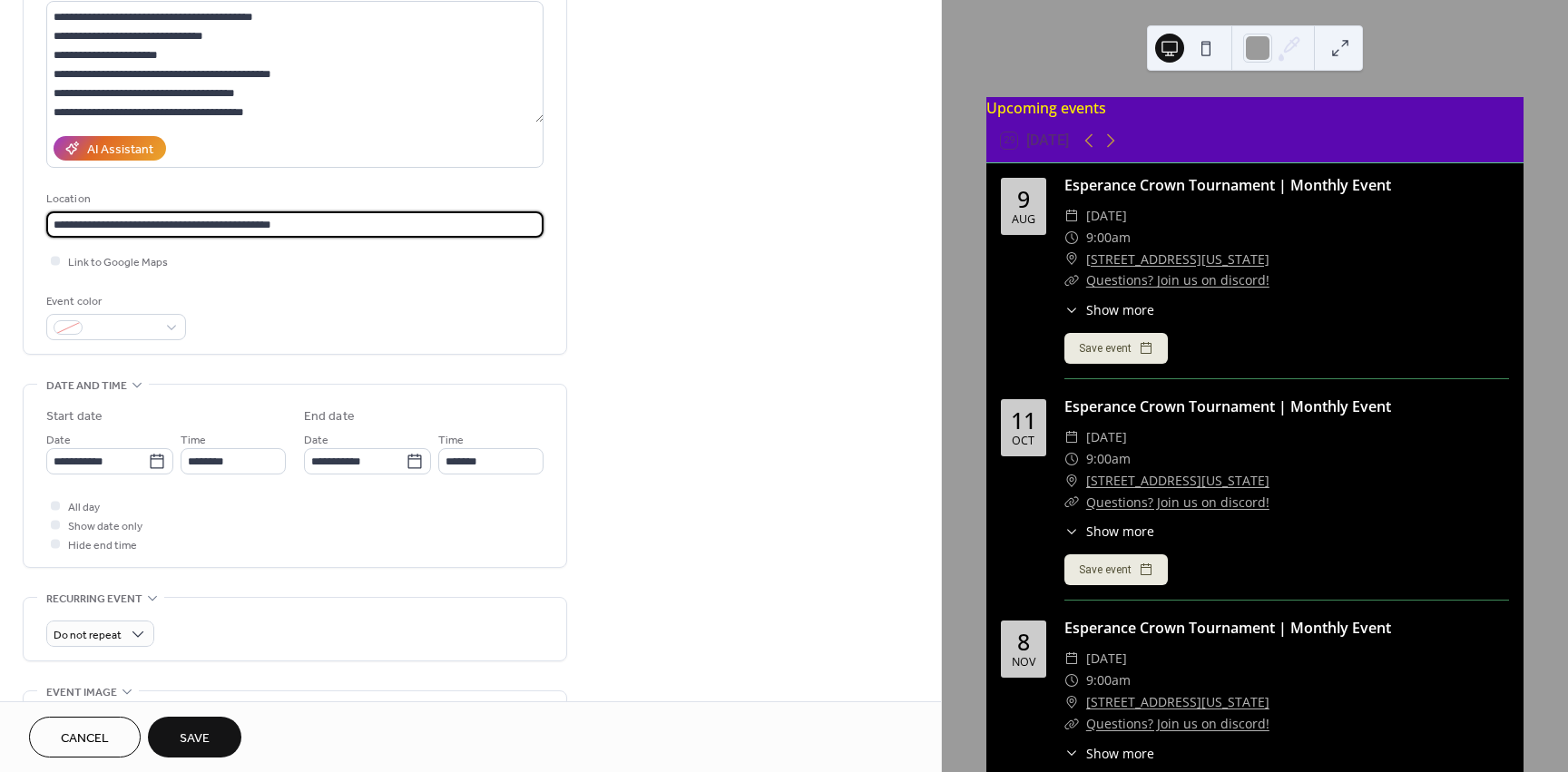 scroll, scrollTop: 302, scrollLeft: 0, axis: vertical 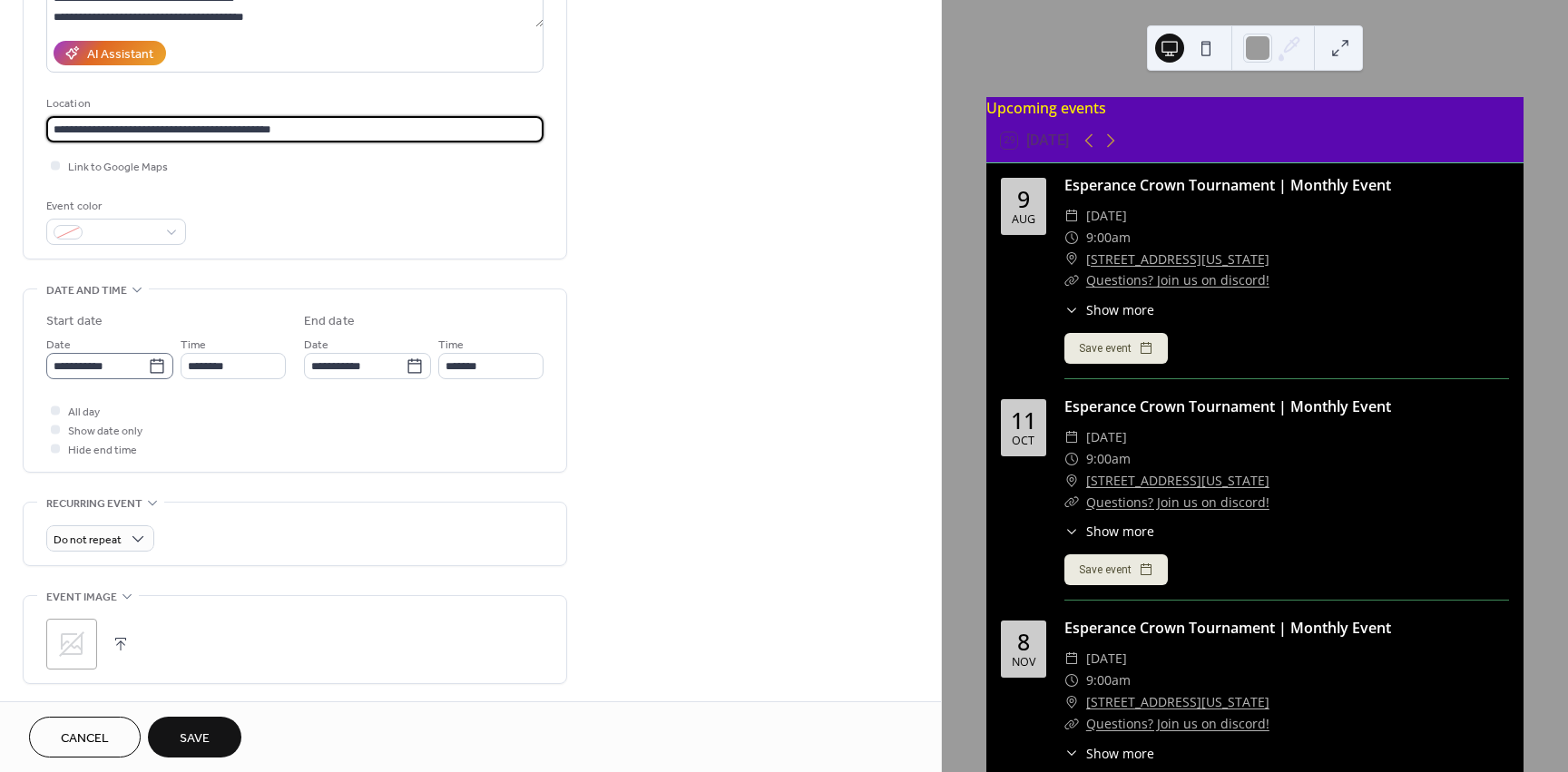 type on "**********" 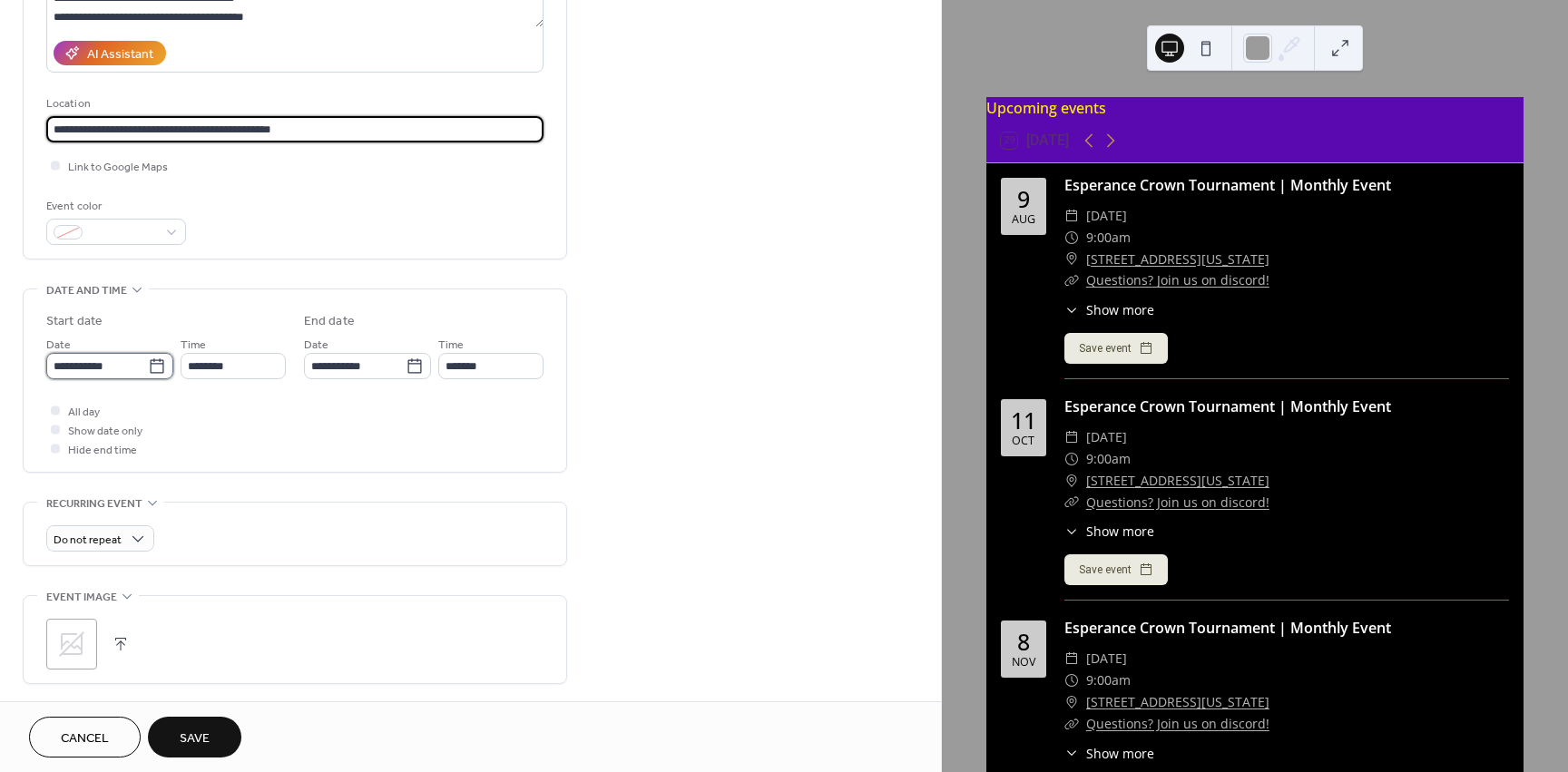click on "**********" at bounding box center (97, 366) 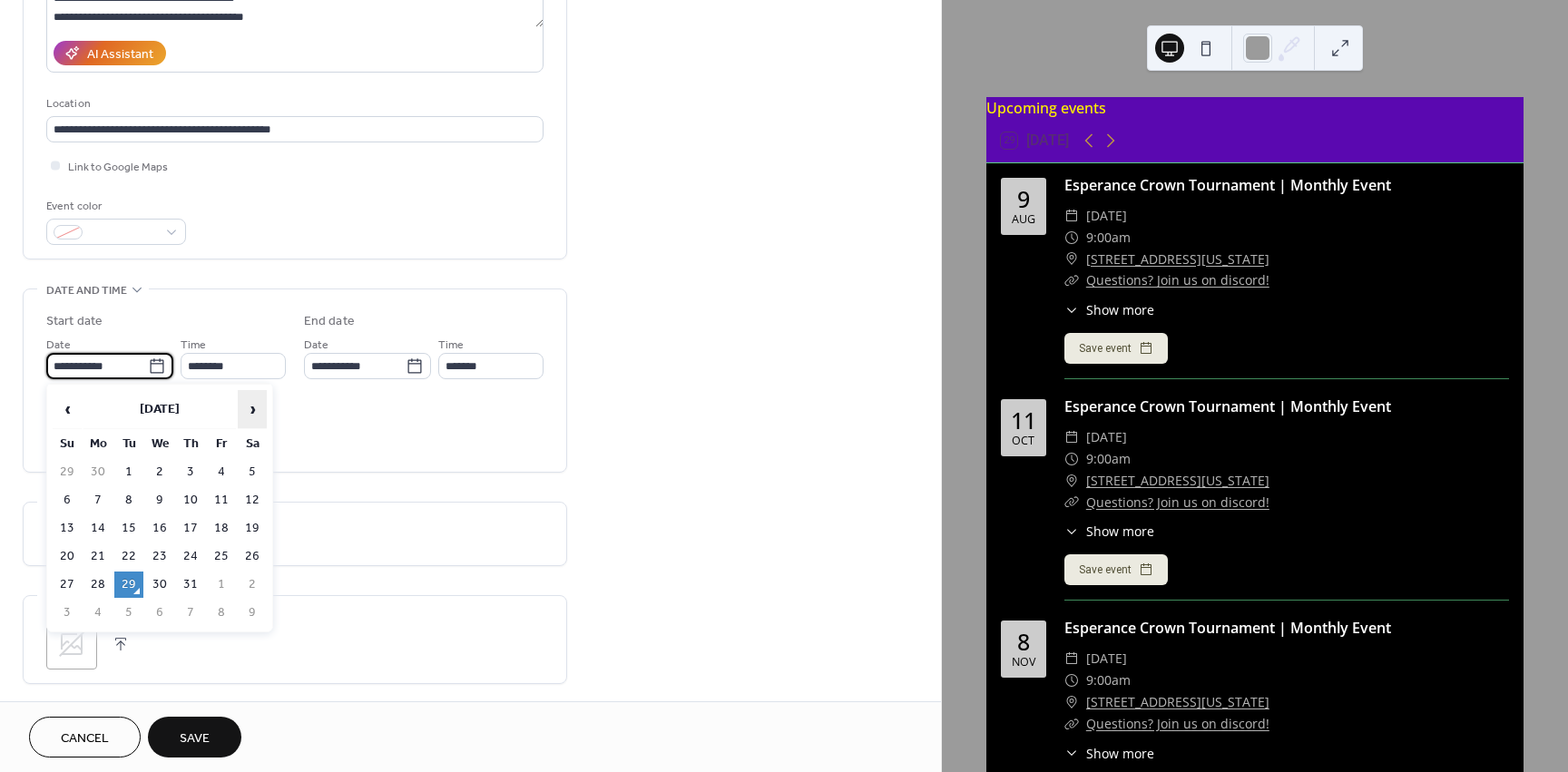 click on "›" at bounding box center (252, 409) 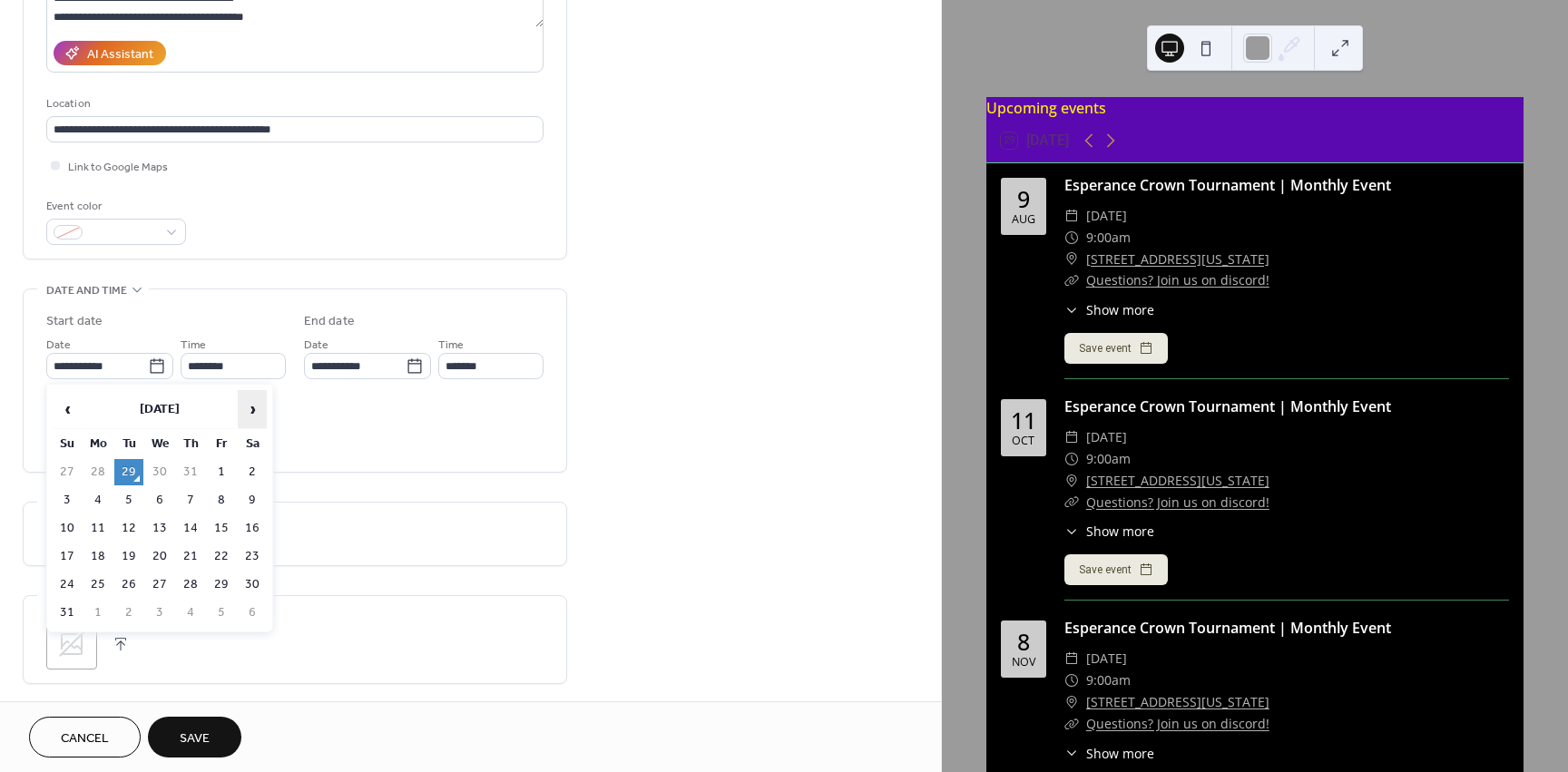 click on "›" at bounding box center (252, 409) 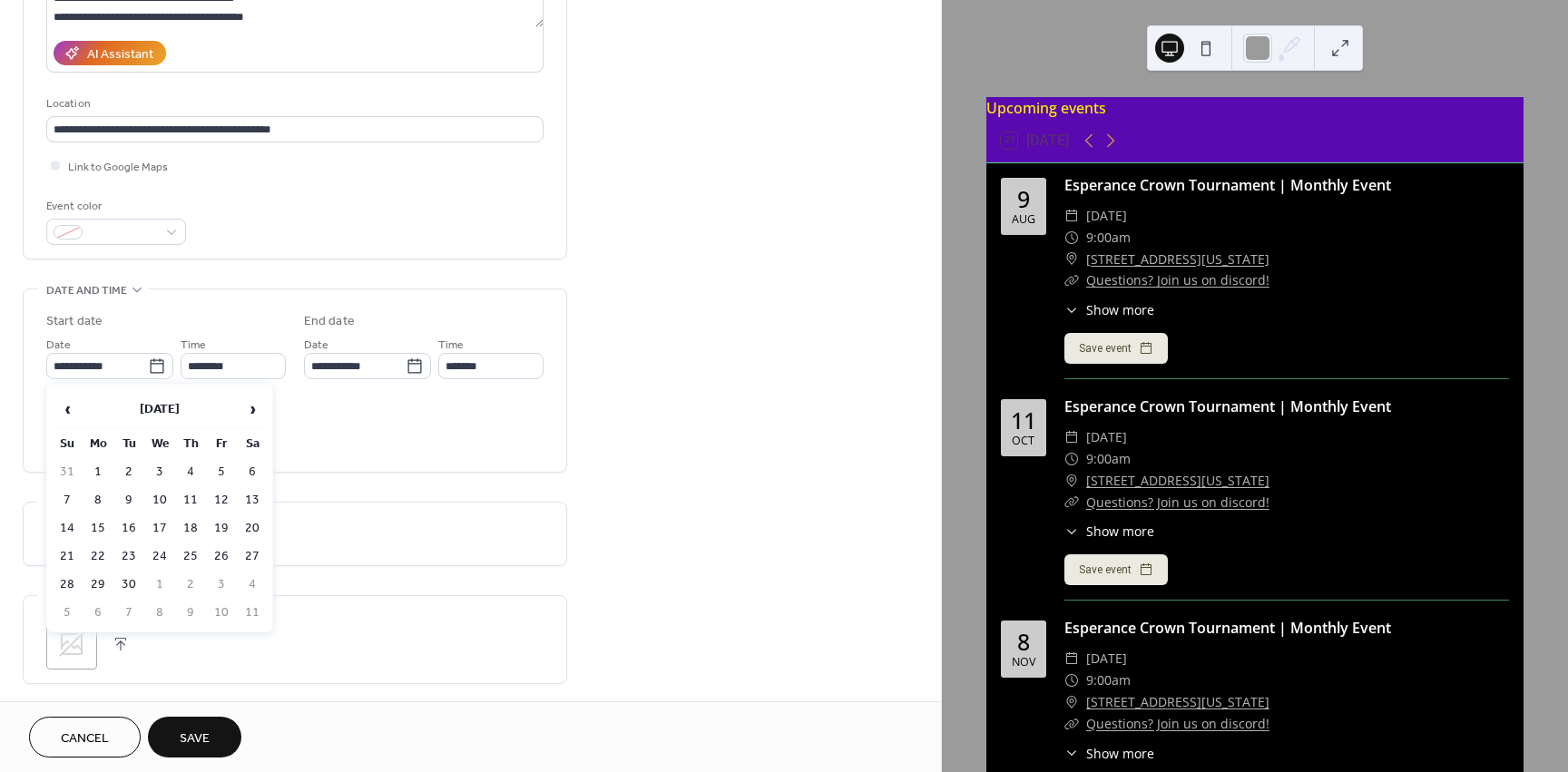 click on "13" at bounding box center [252, 500] 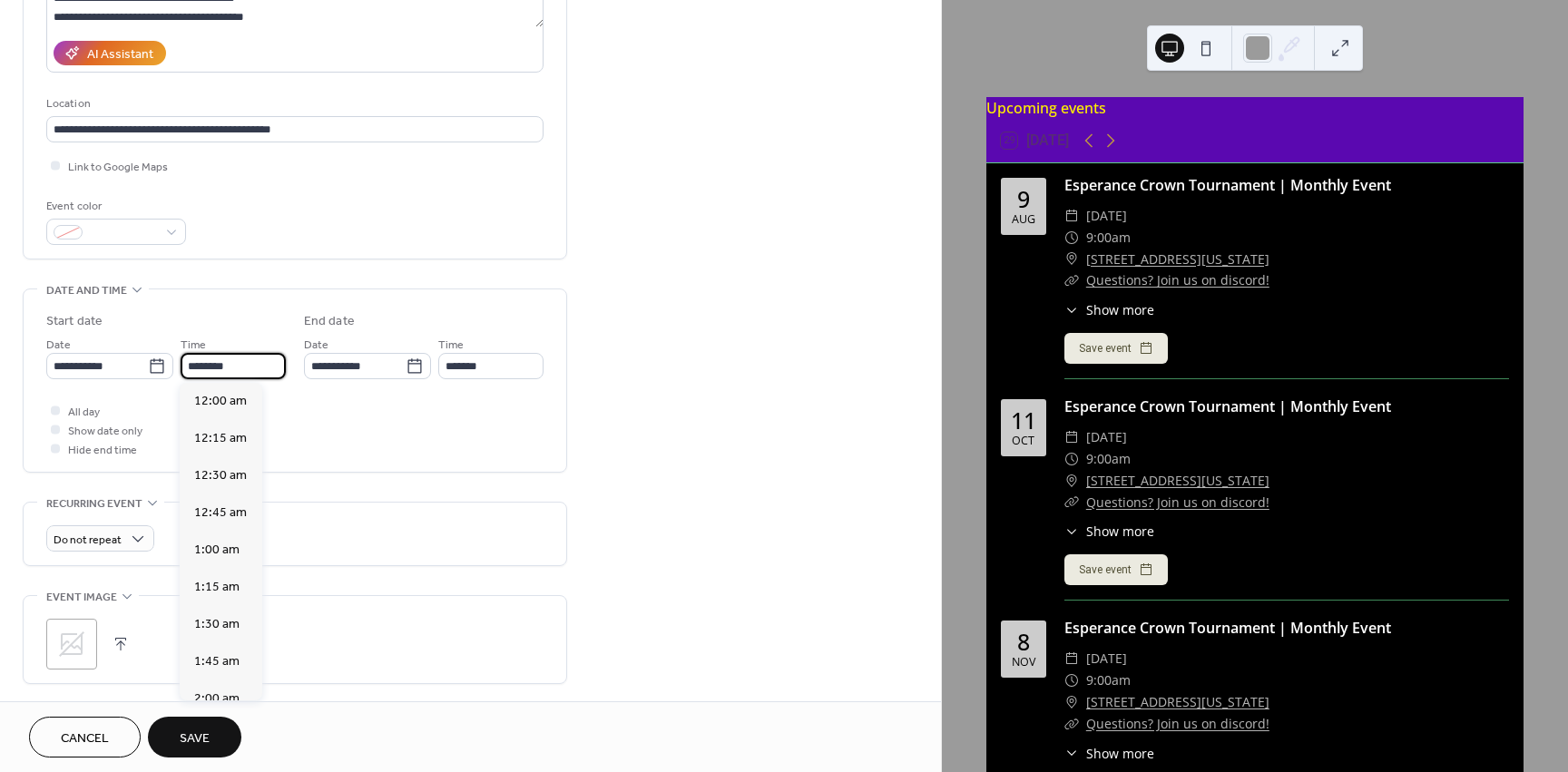 click on "********" at bounding box center [233, 366] 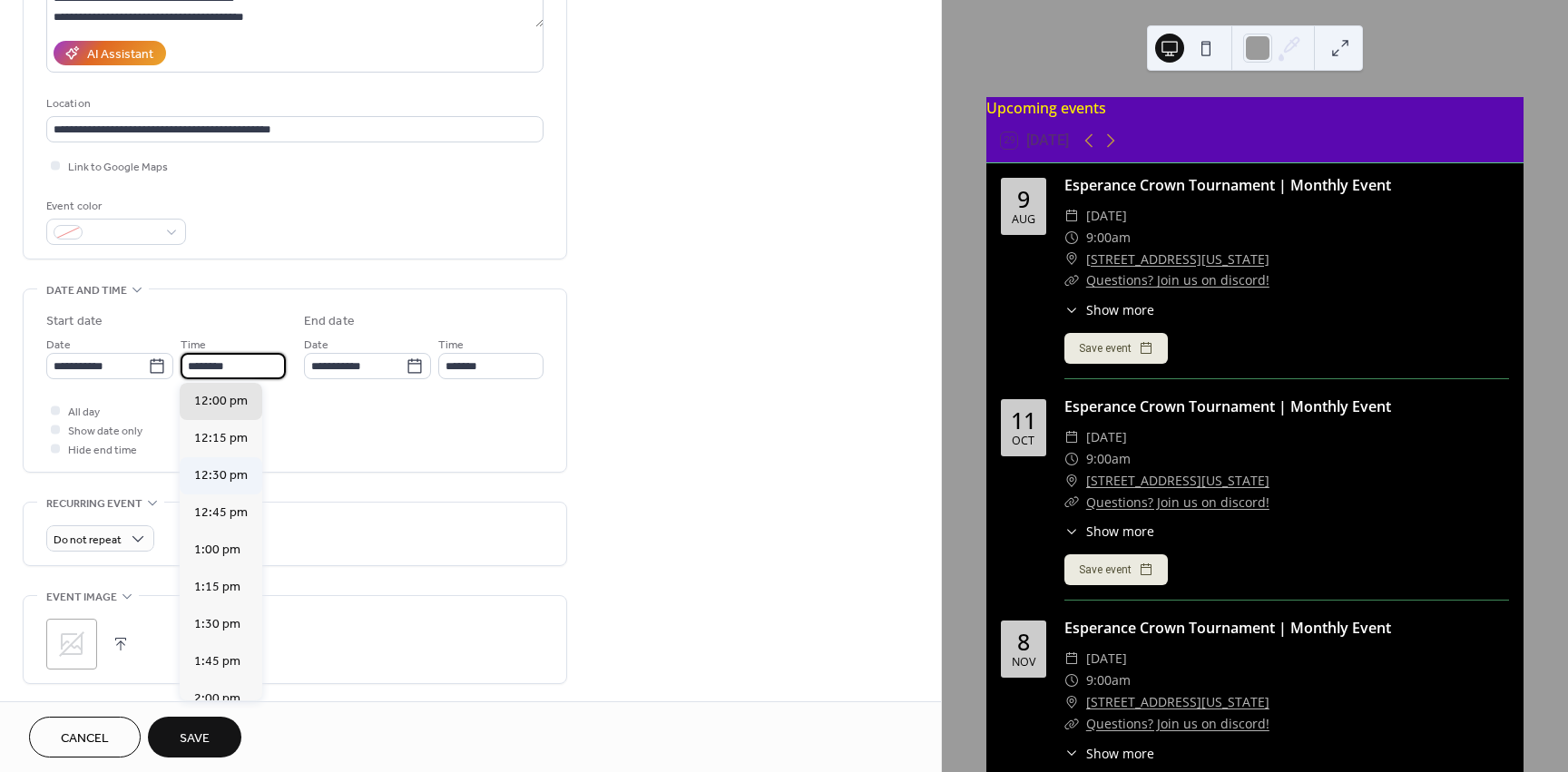 scroll, scrollTop: 1483, scrollLeft: 0, axis: vertical 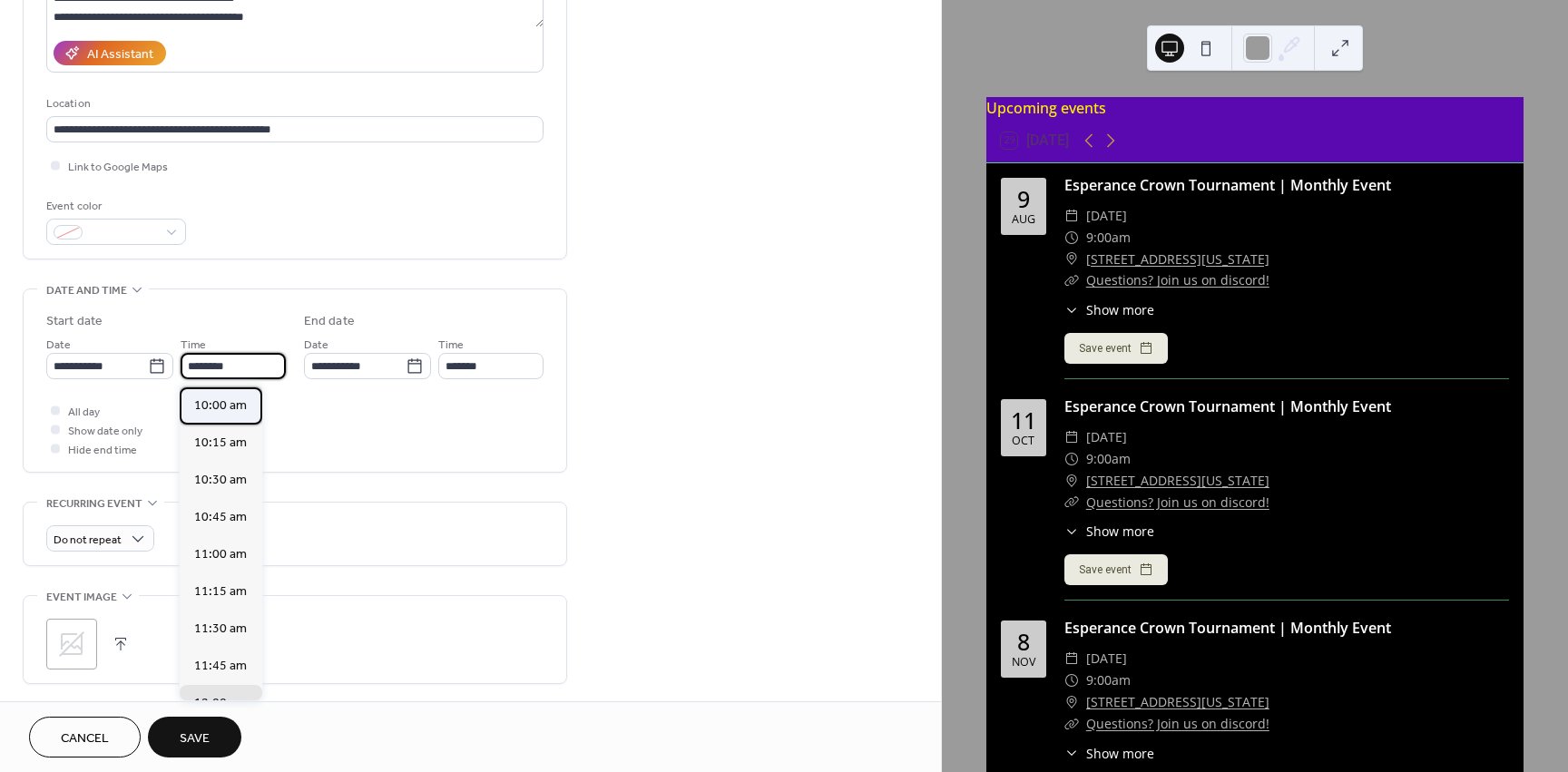 click on "10:00 am" at bounding box center (220, 406) 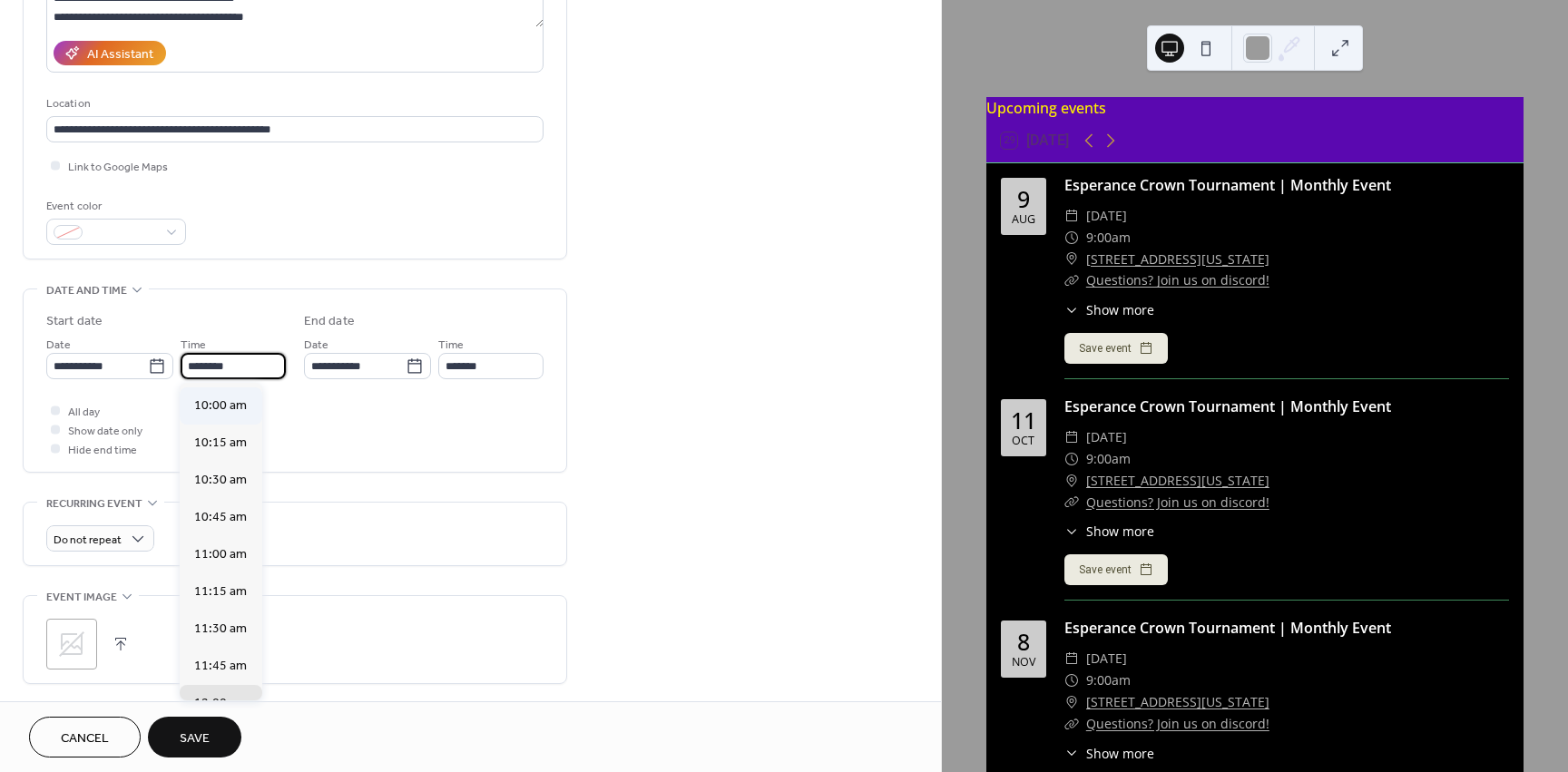 type on "********" 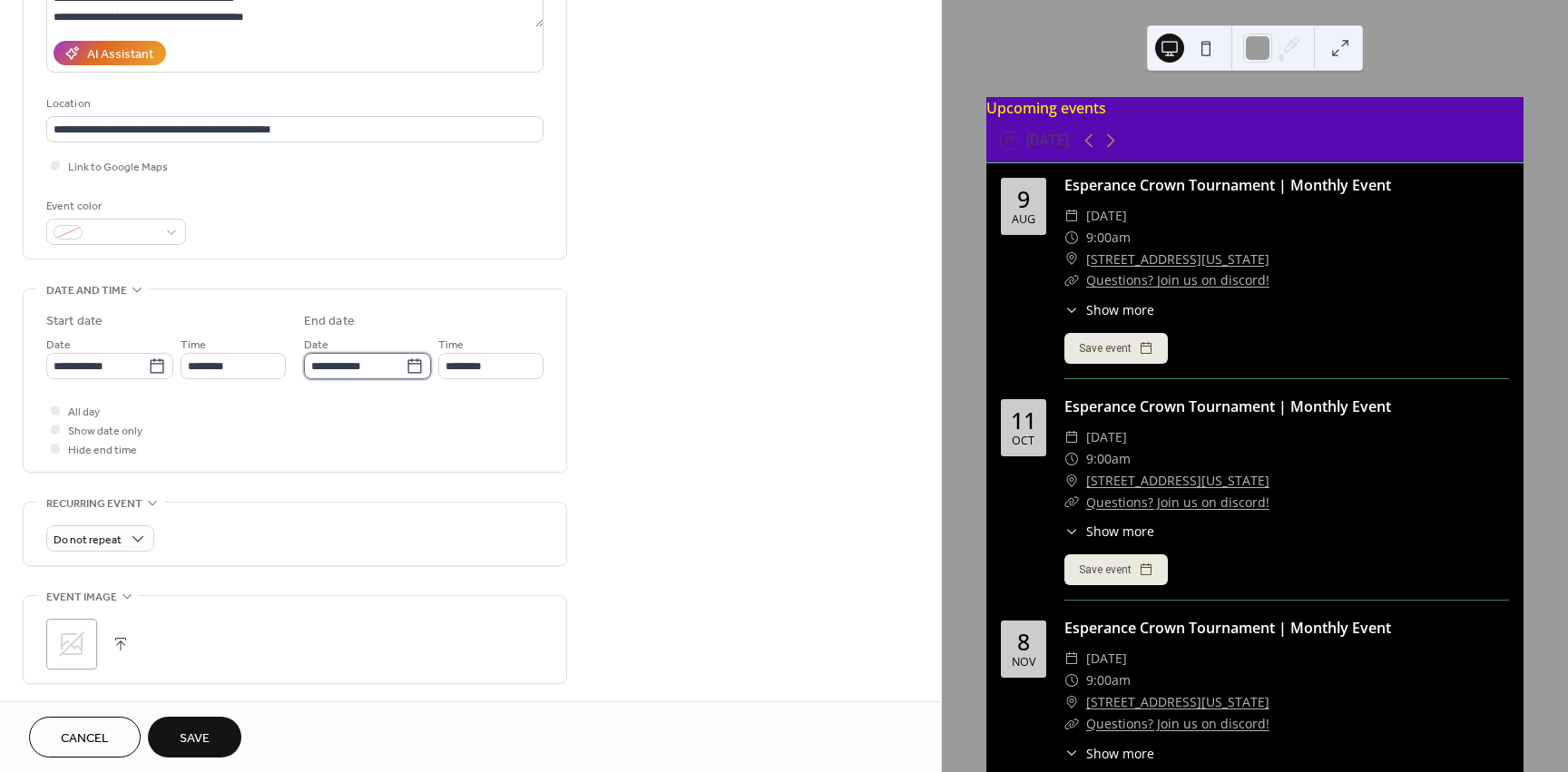 click on "**********" at bounding box center (355, 366) 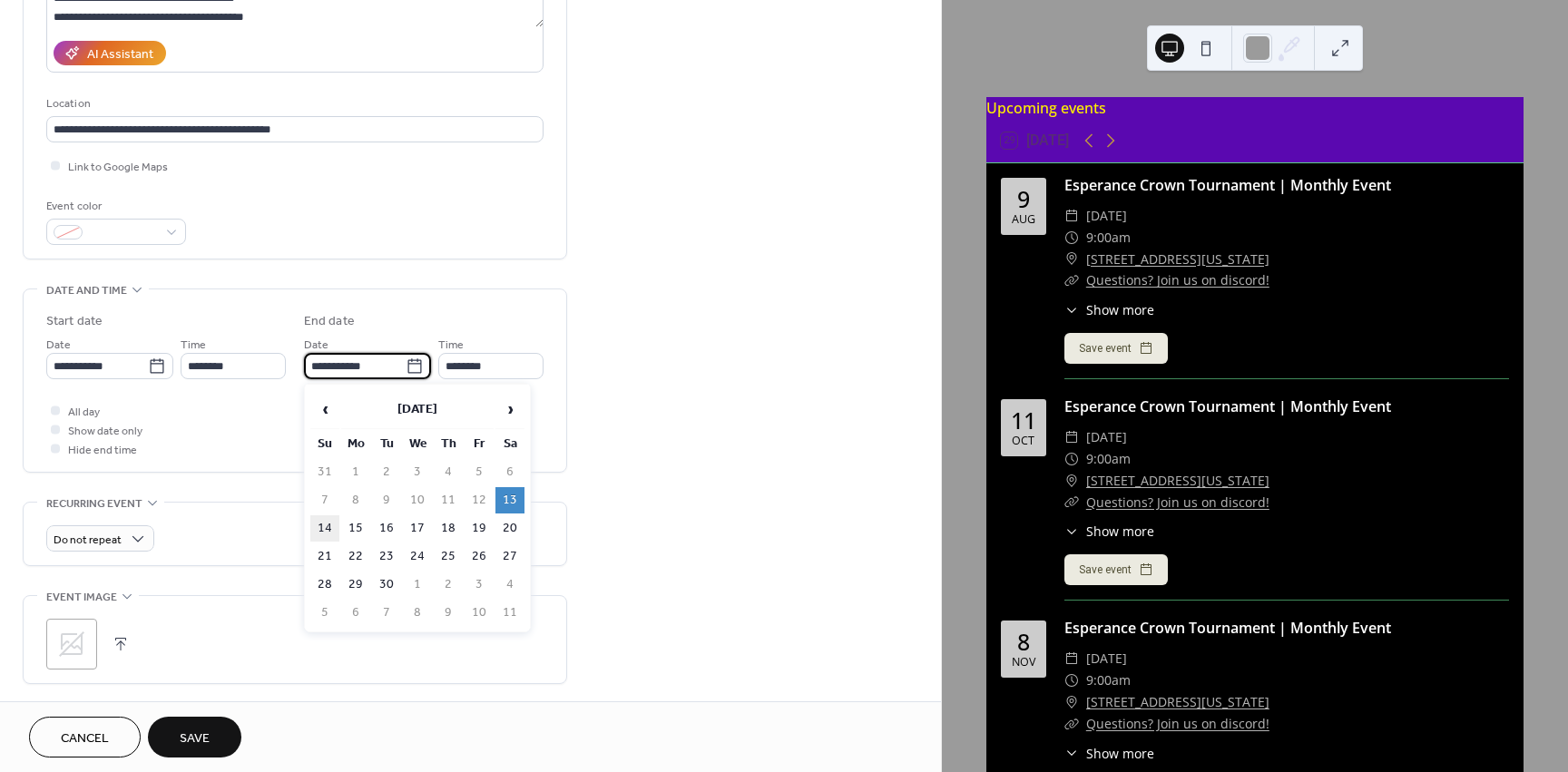 click on "14" at bounding box center (325, 528) 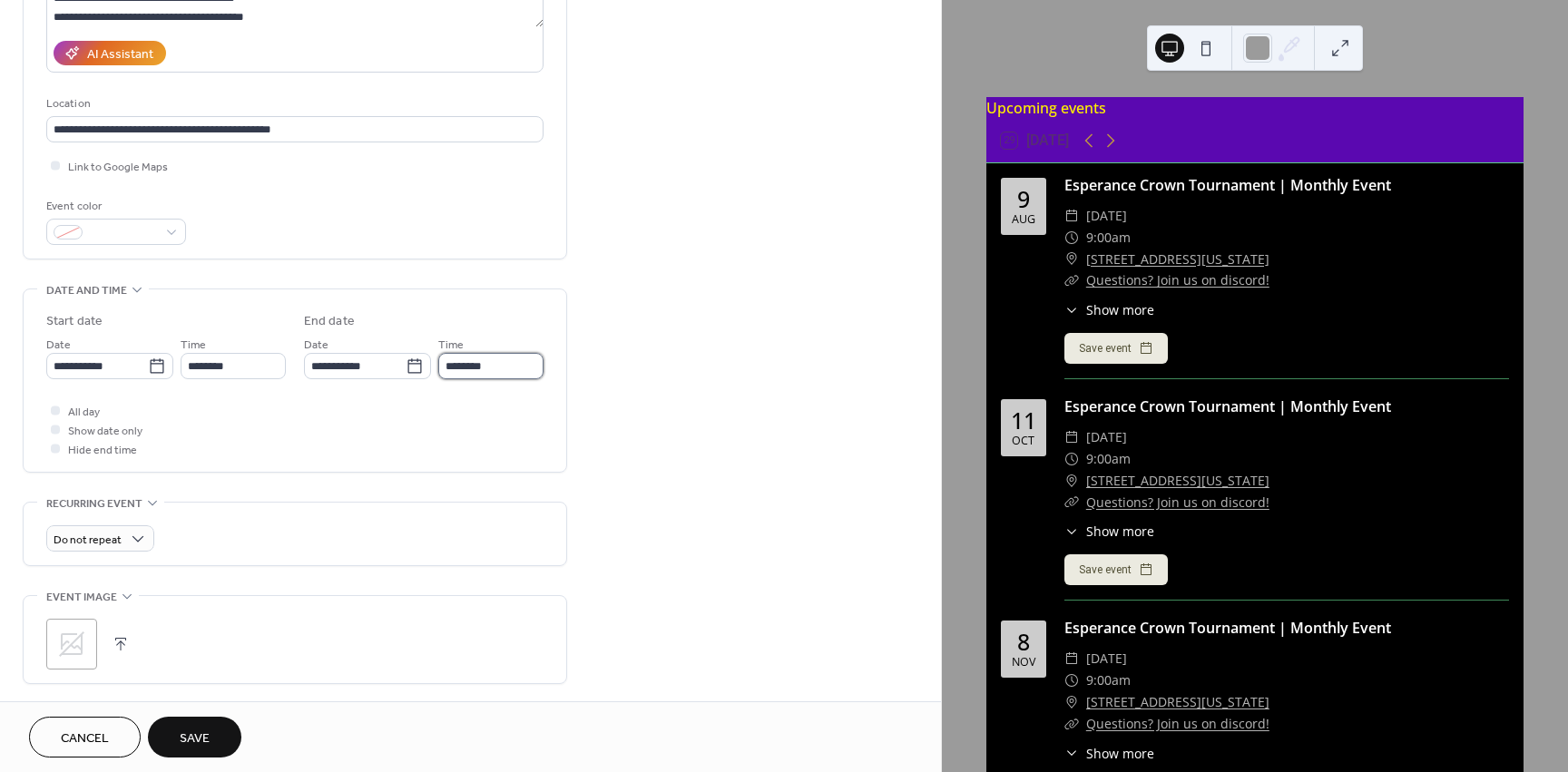 click on "********" at bounding box center (491, 366) 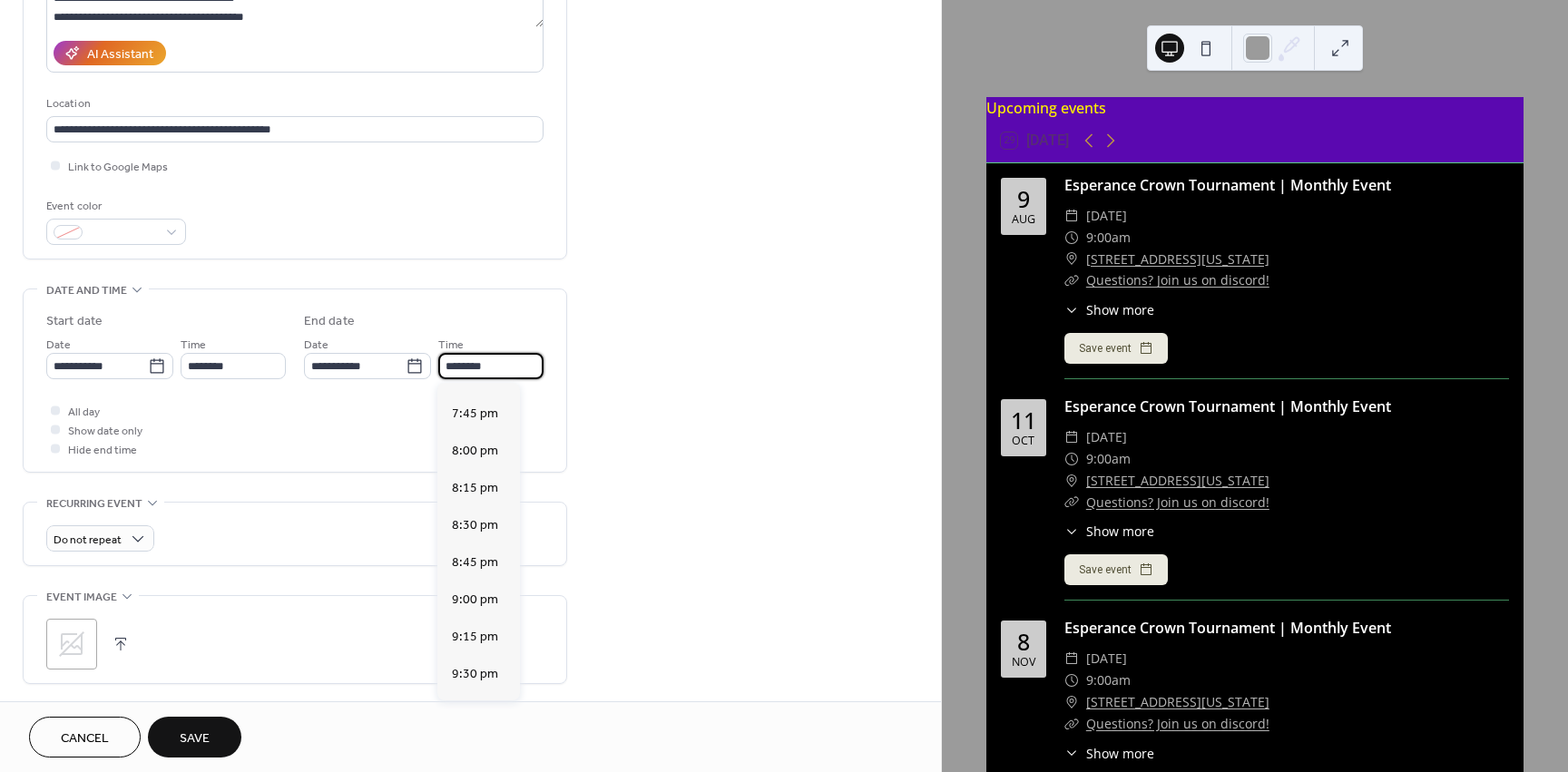 scroll, scrollTop: 2846, scrollLeft: 0, axis: vertical 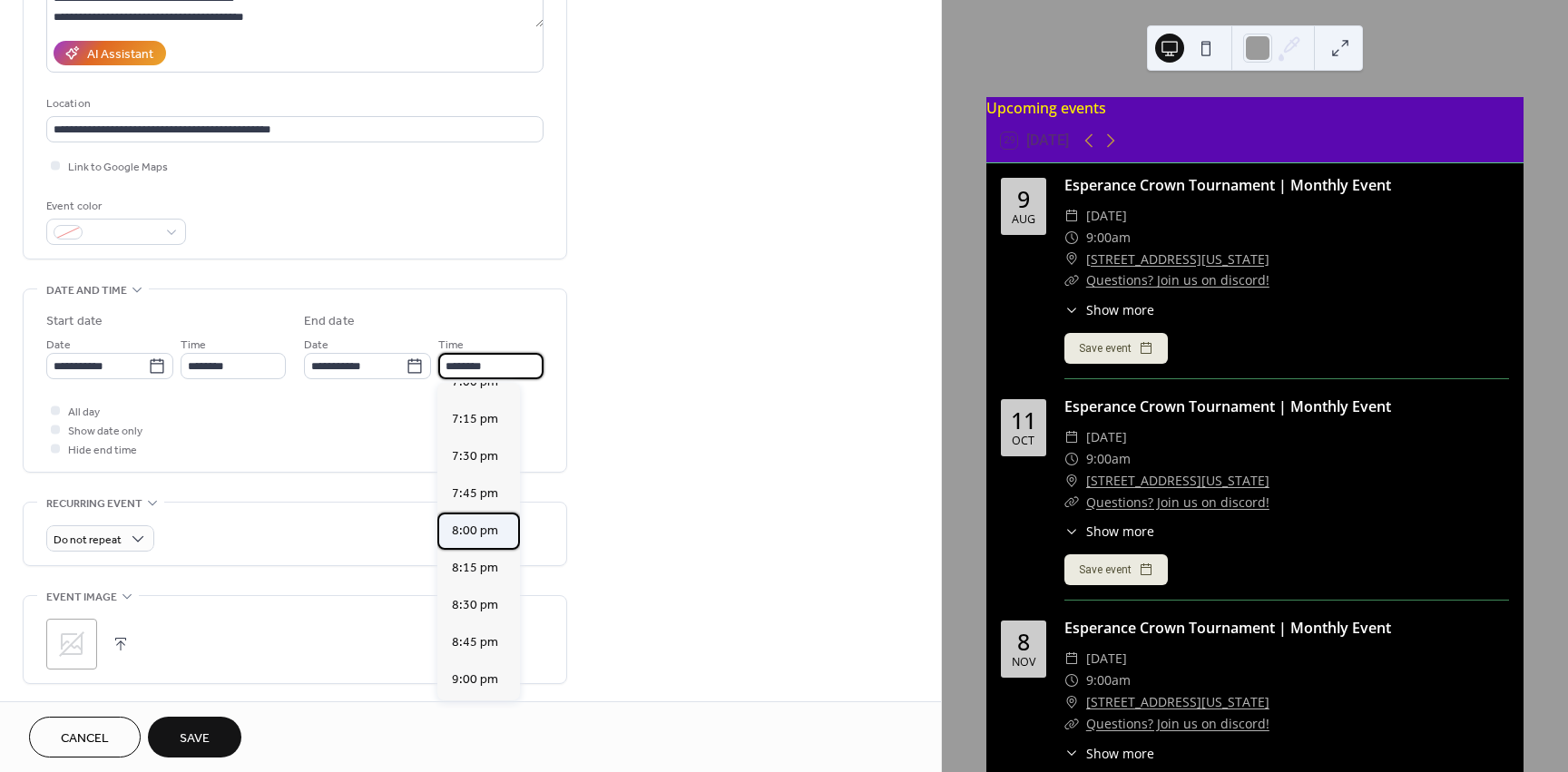 click on "8:00 pm" at bounding box center [475, 531] 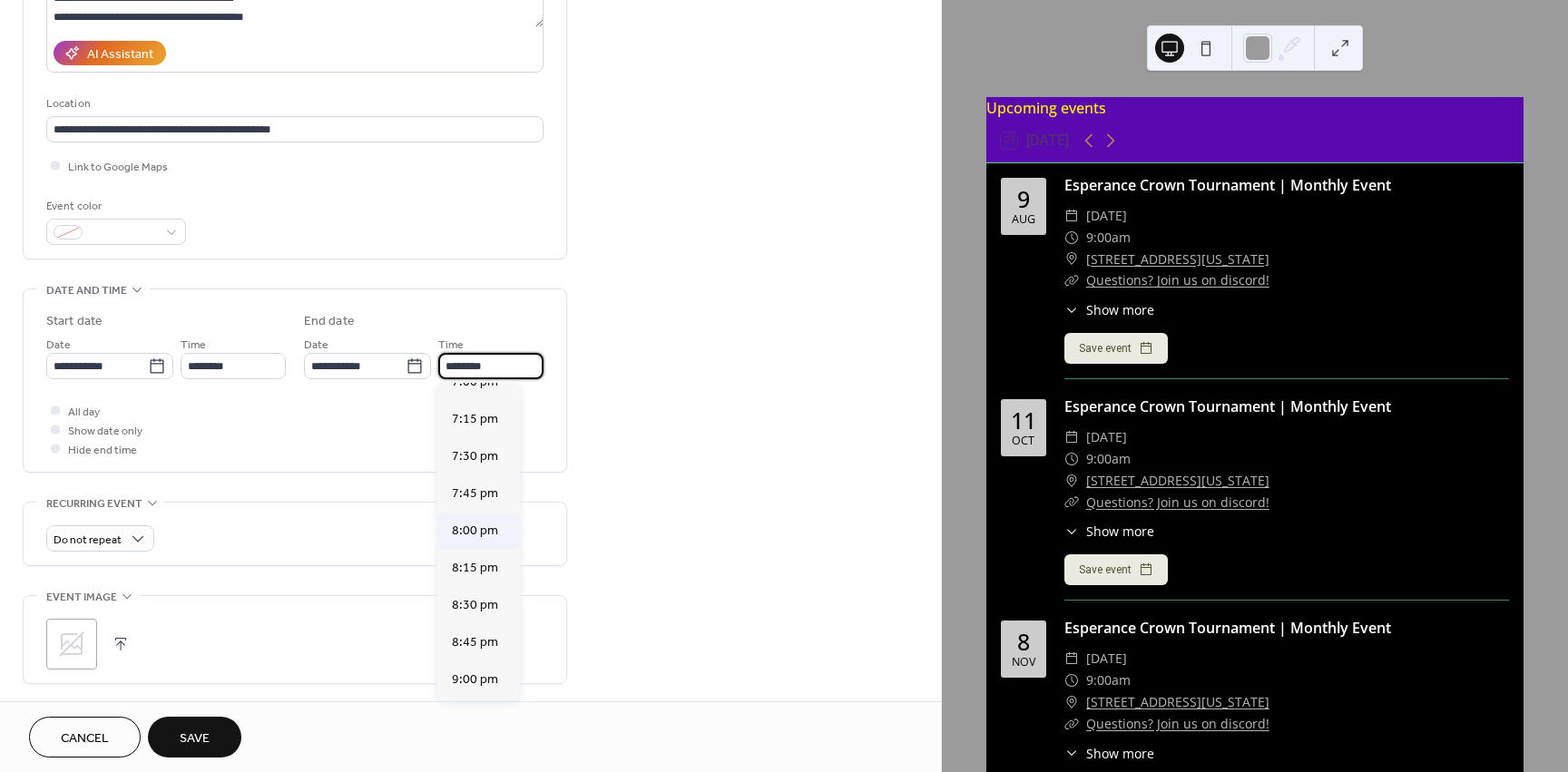 type on "*******" 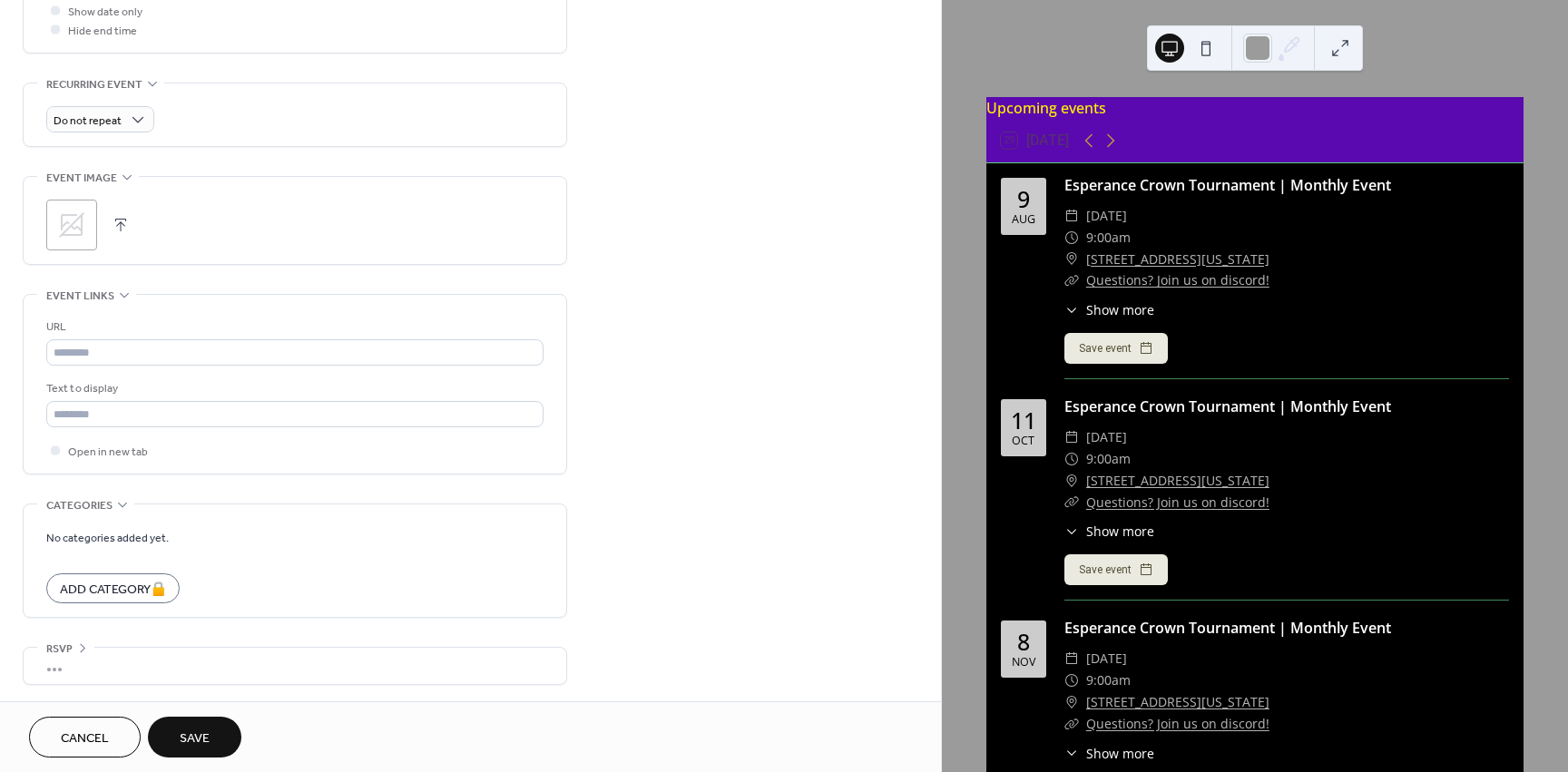 scroll, scrollTop: 723, scrollLeft: 0, axis: vertical 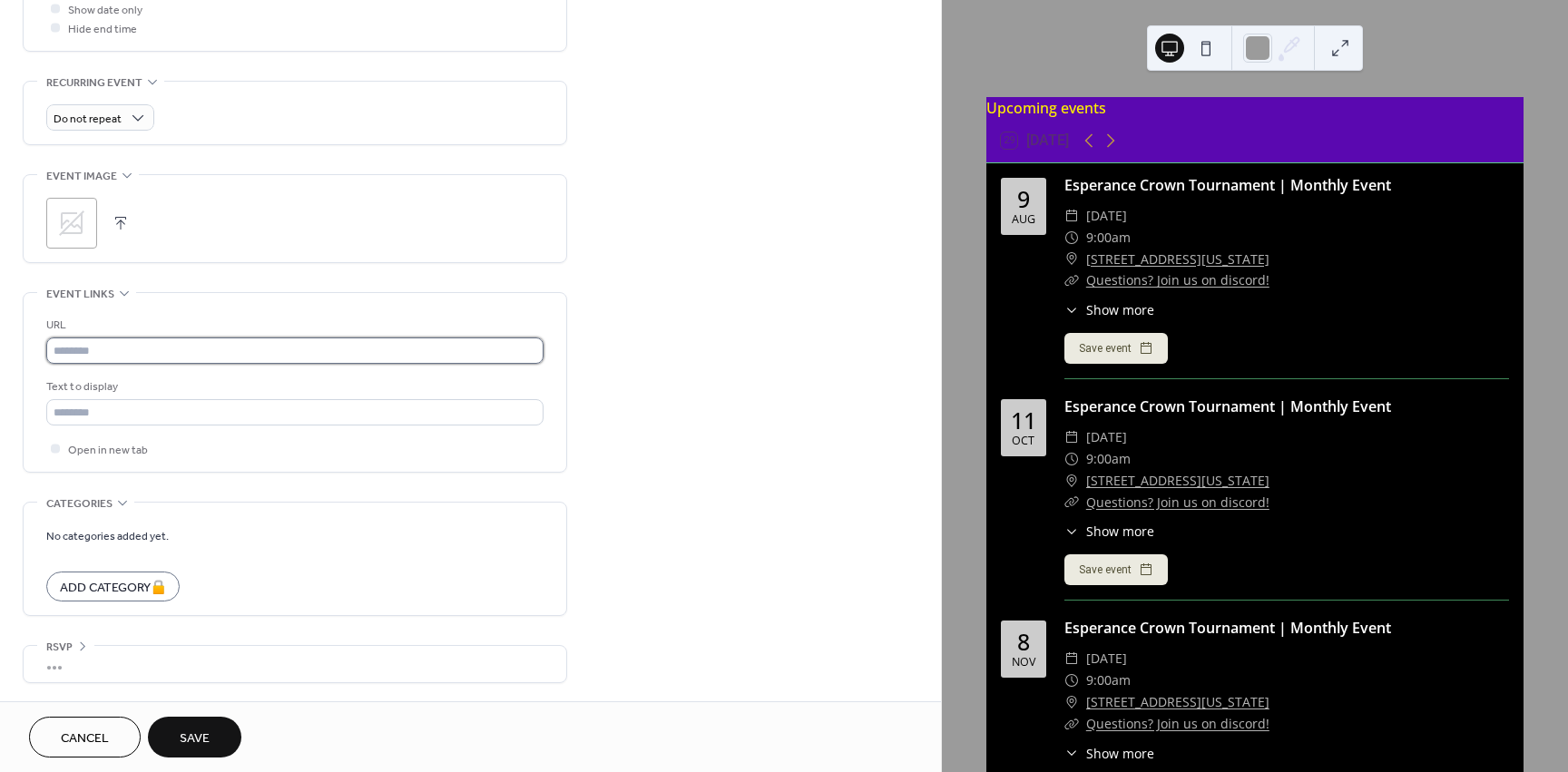 click at bounding box center [295, 350] 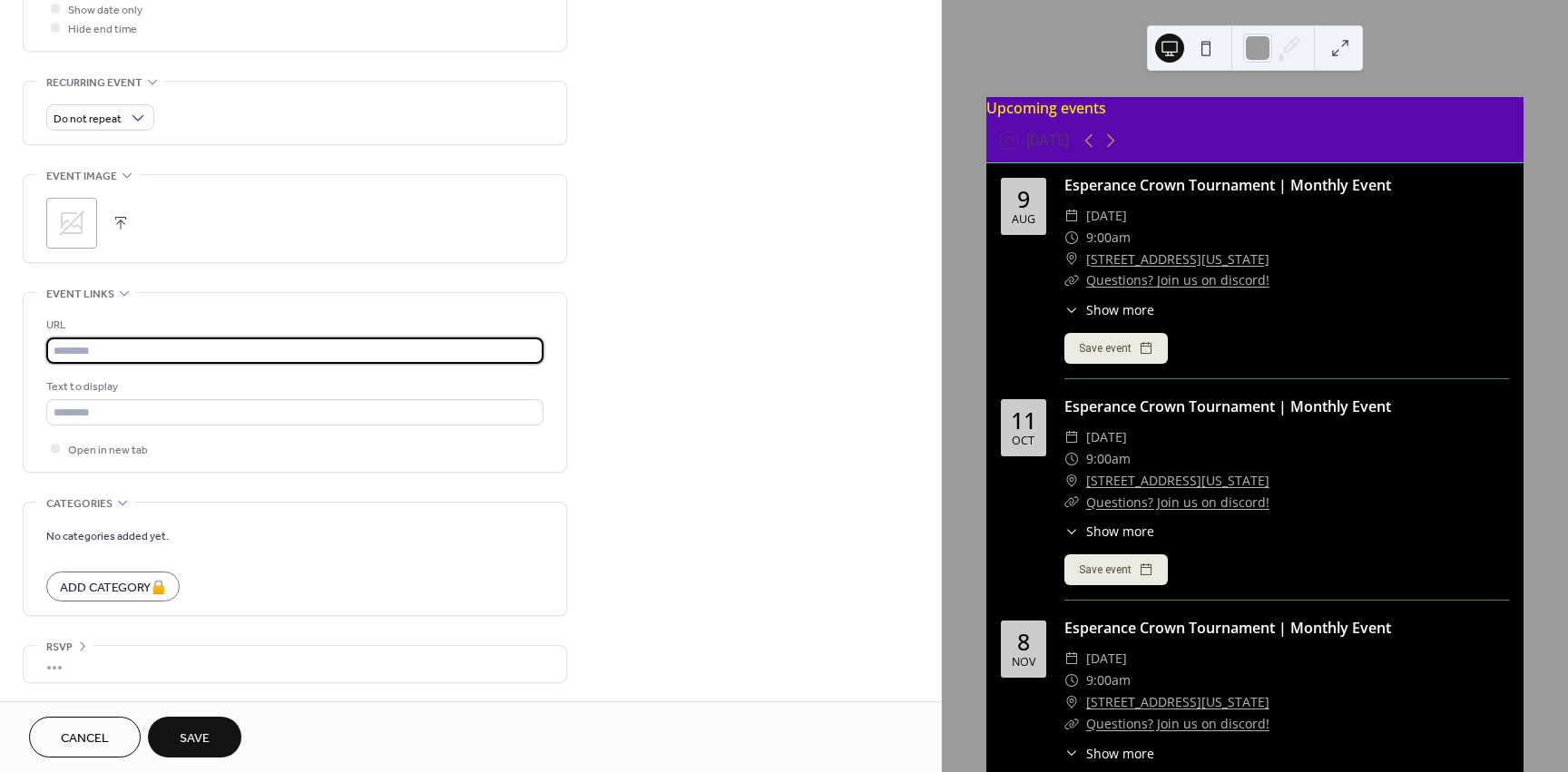 type on "**********" 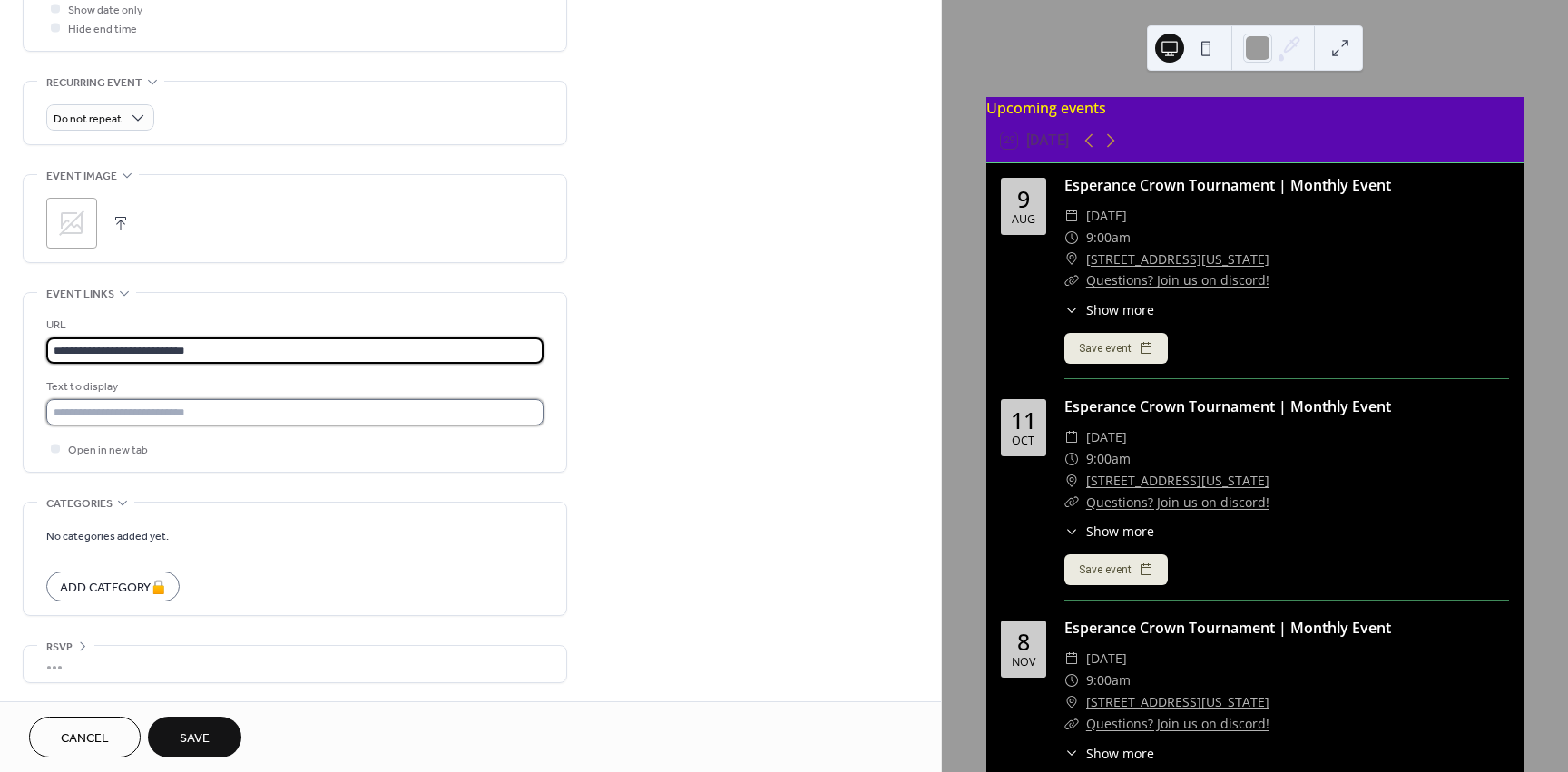 click at bounding box center [295, 412] 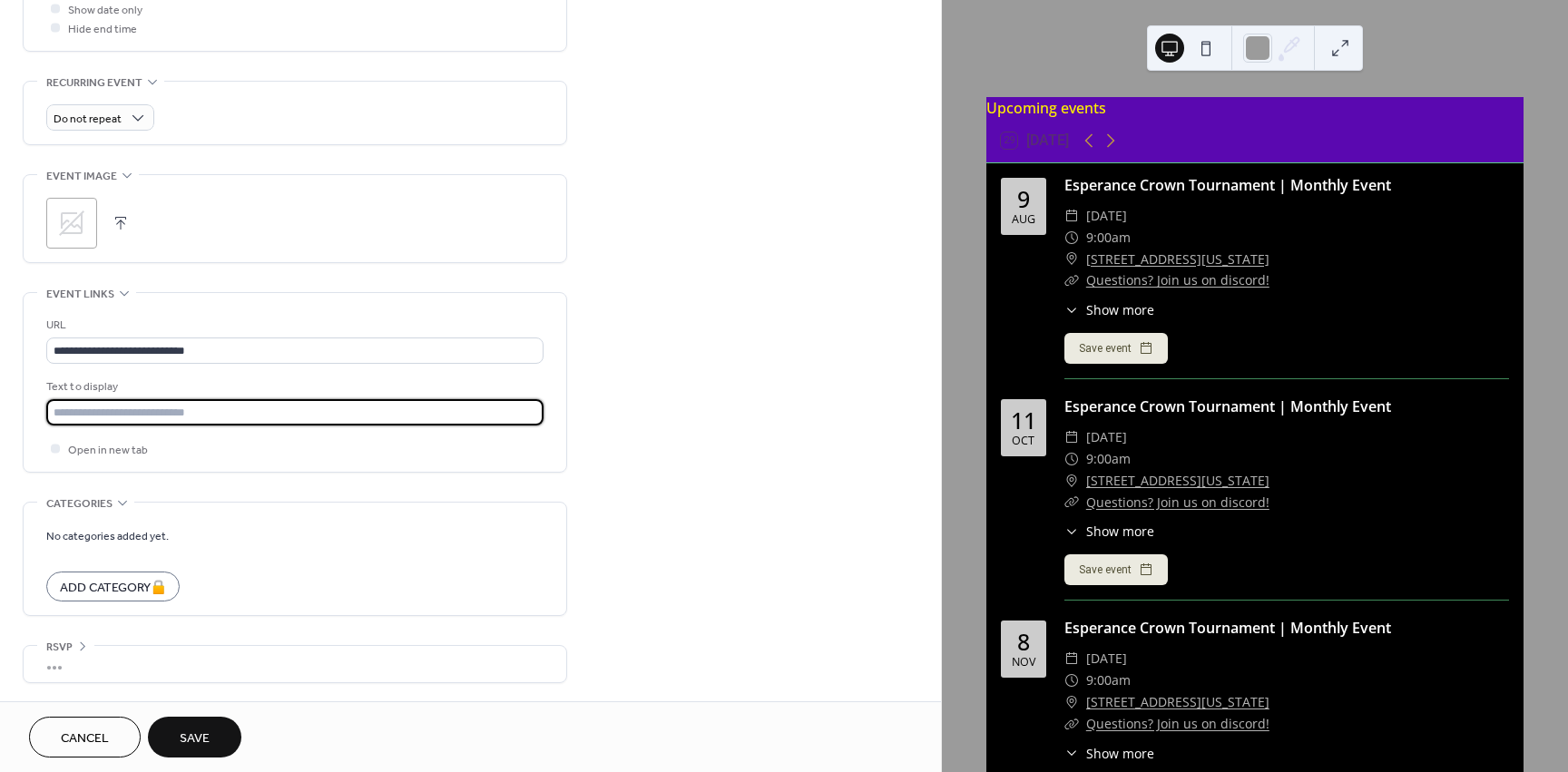 type on "**********" 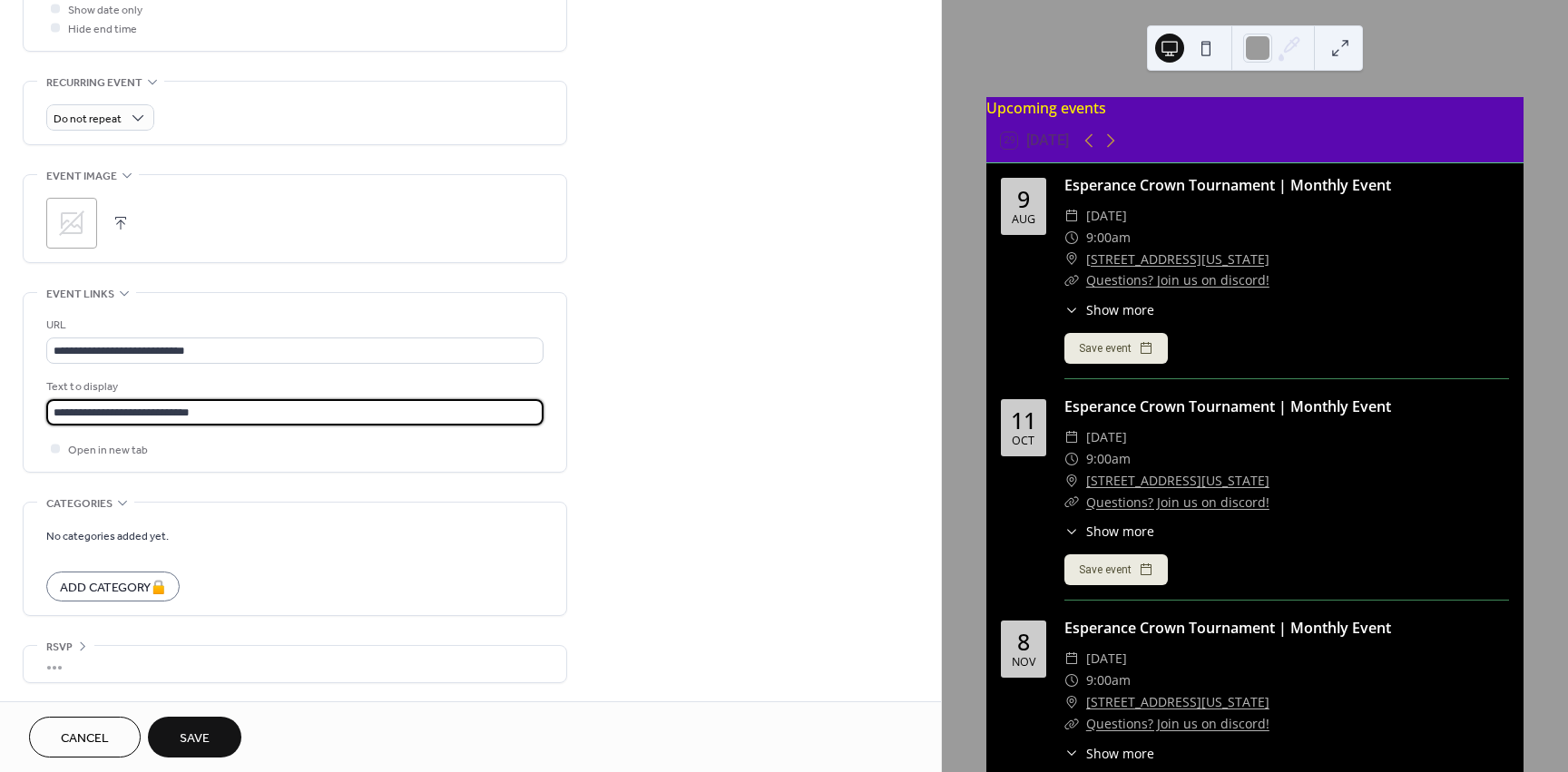 click on "Save" at bounding box center [194, 738] 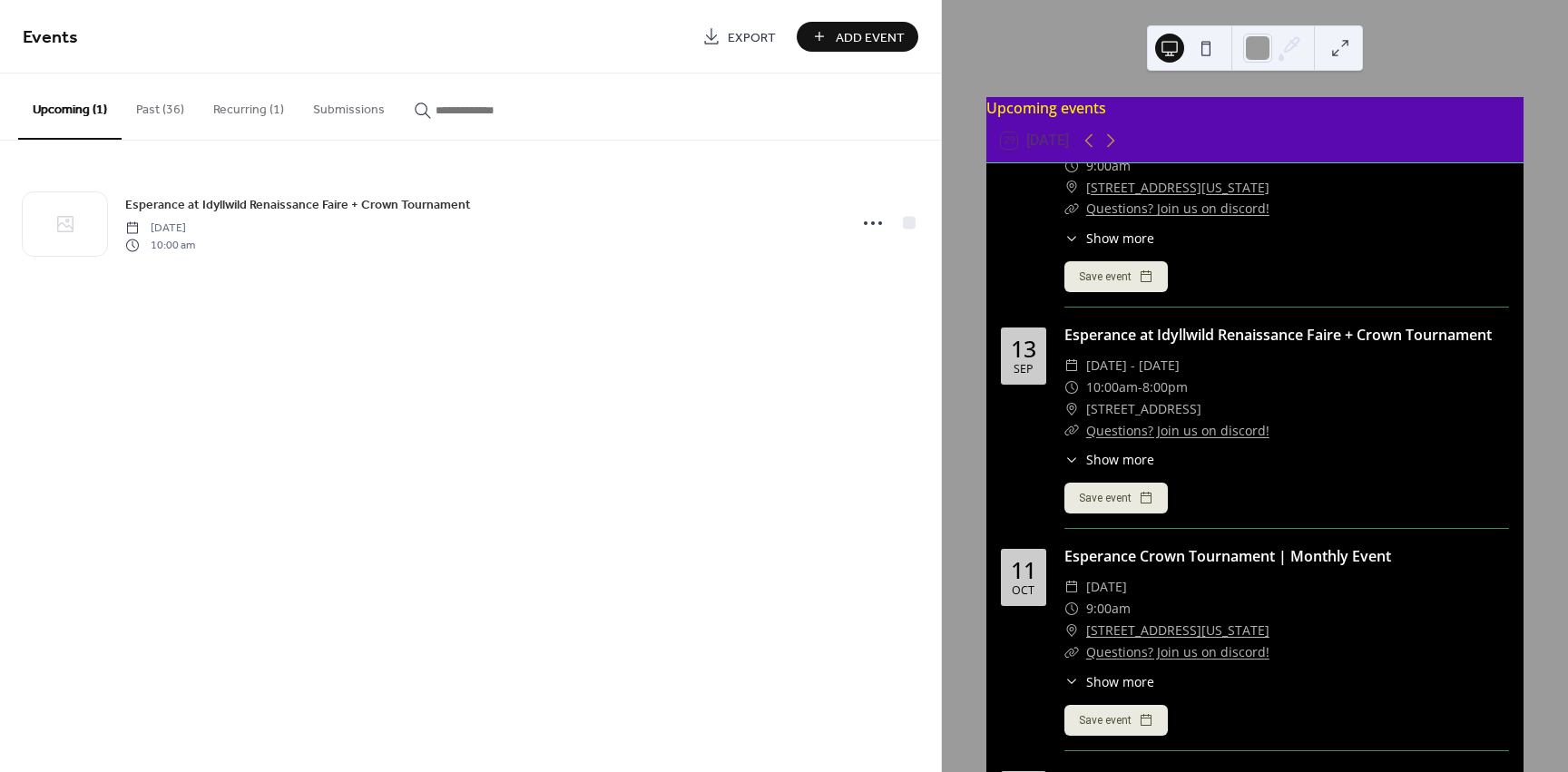 scroll, scrollTop: 0, scrollLeft: 0, axis: both 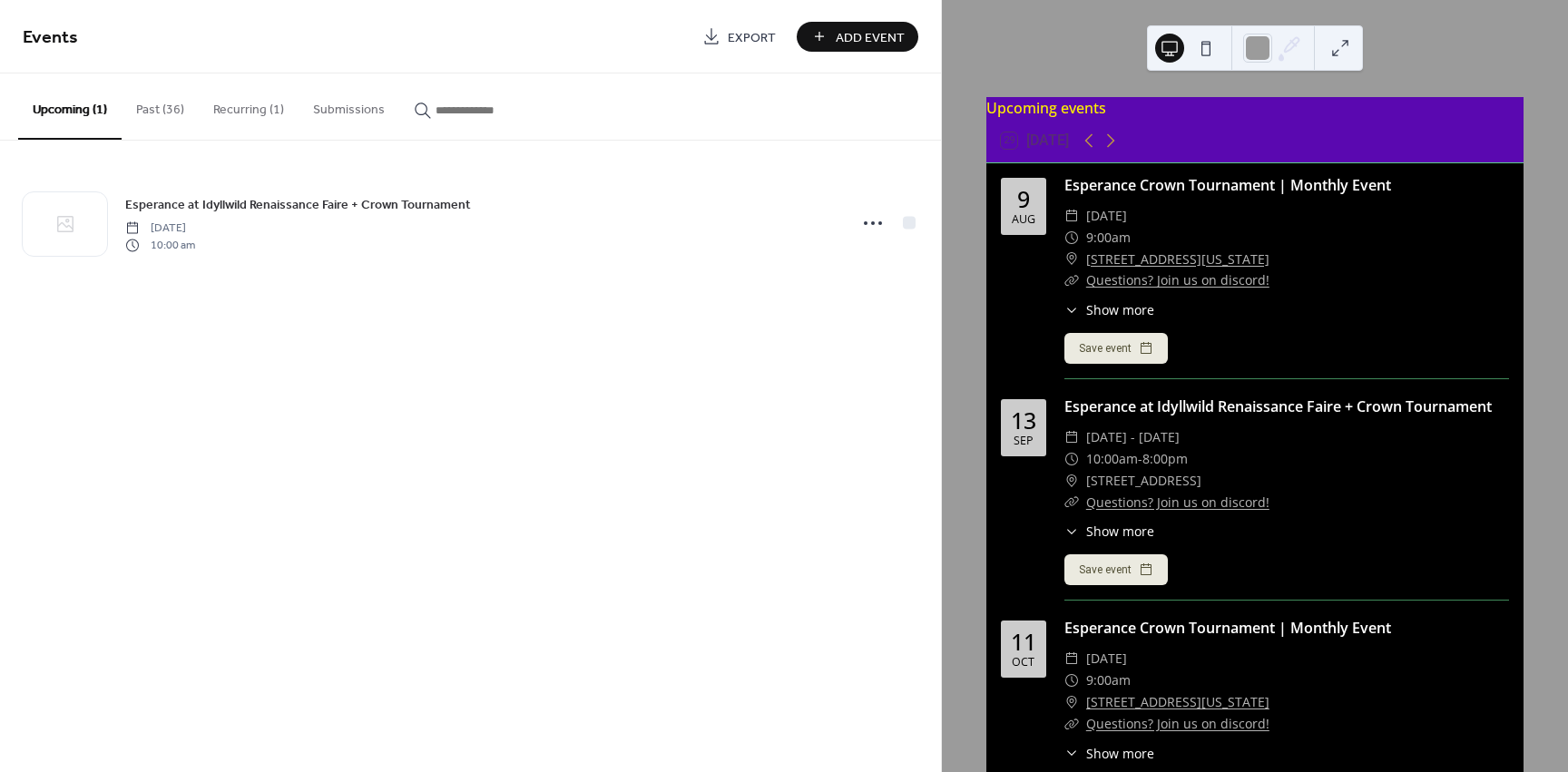 click on "Add Event" at bounding box center [870, 37] 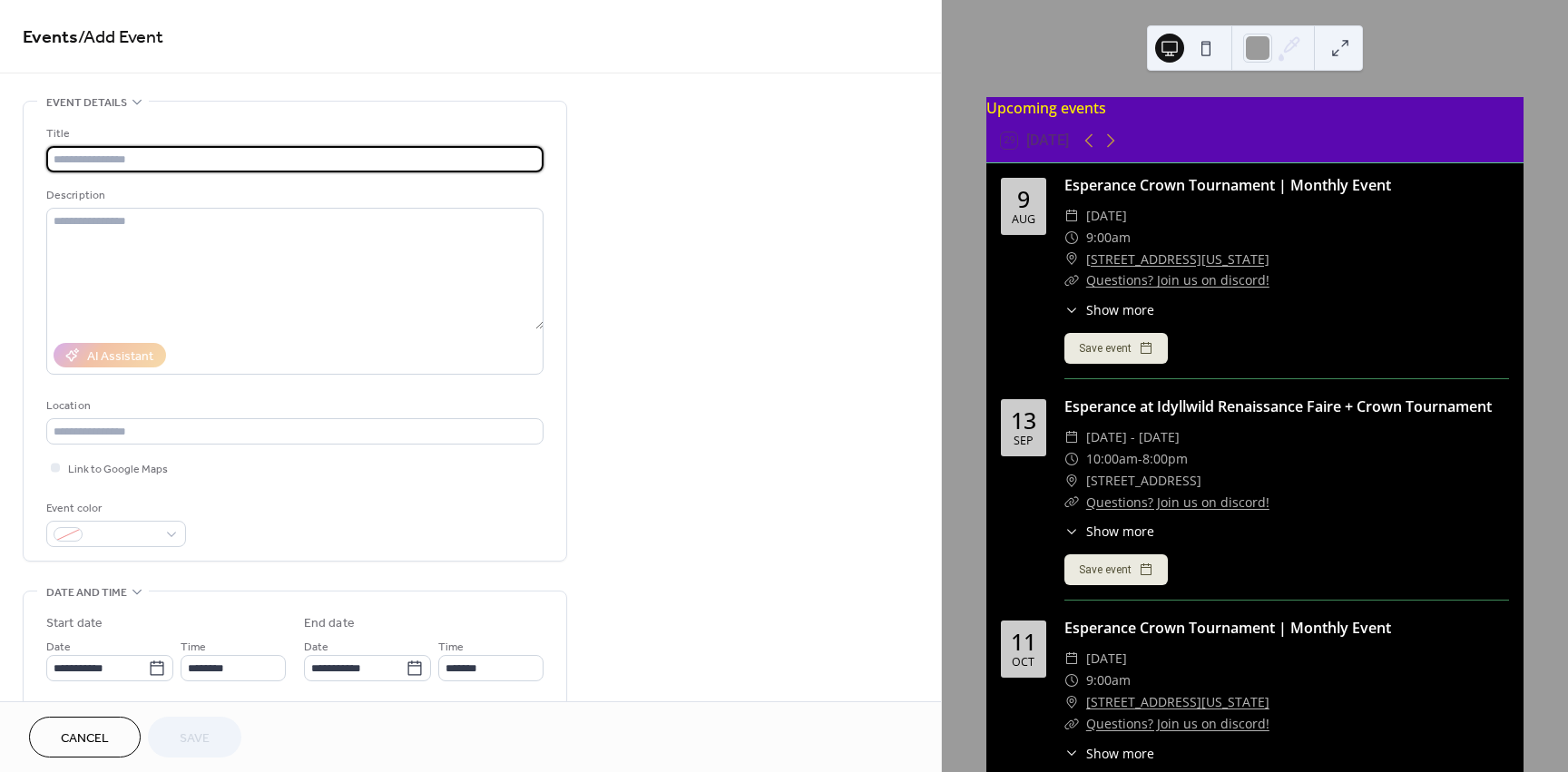 click at bounding box center [295, 159] 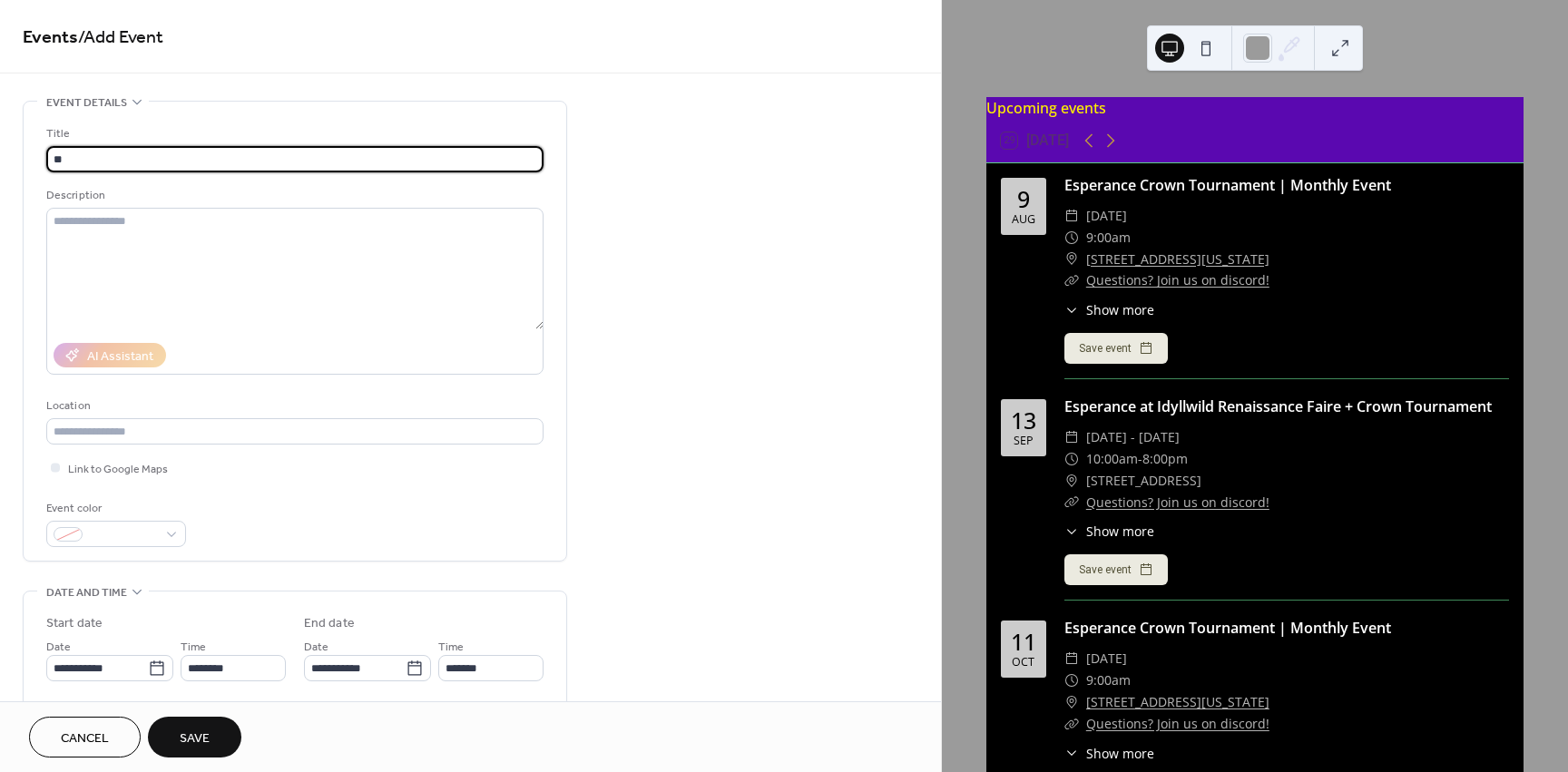 type on "*" 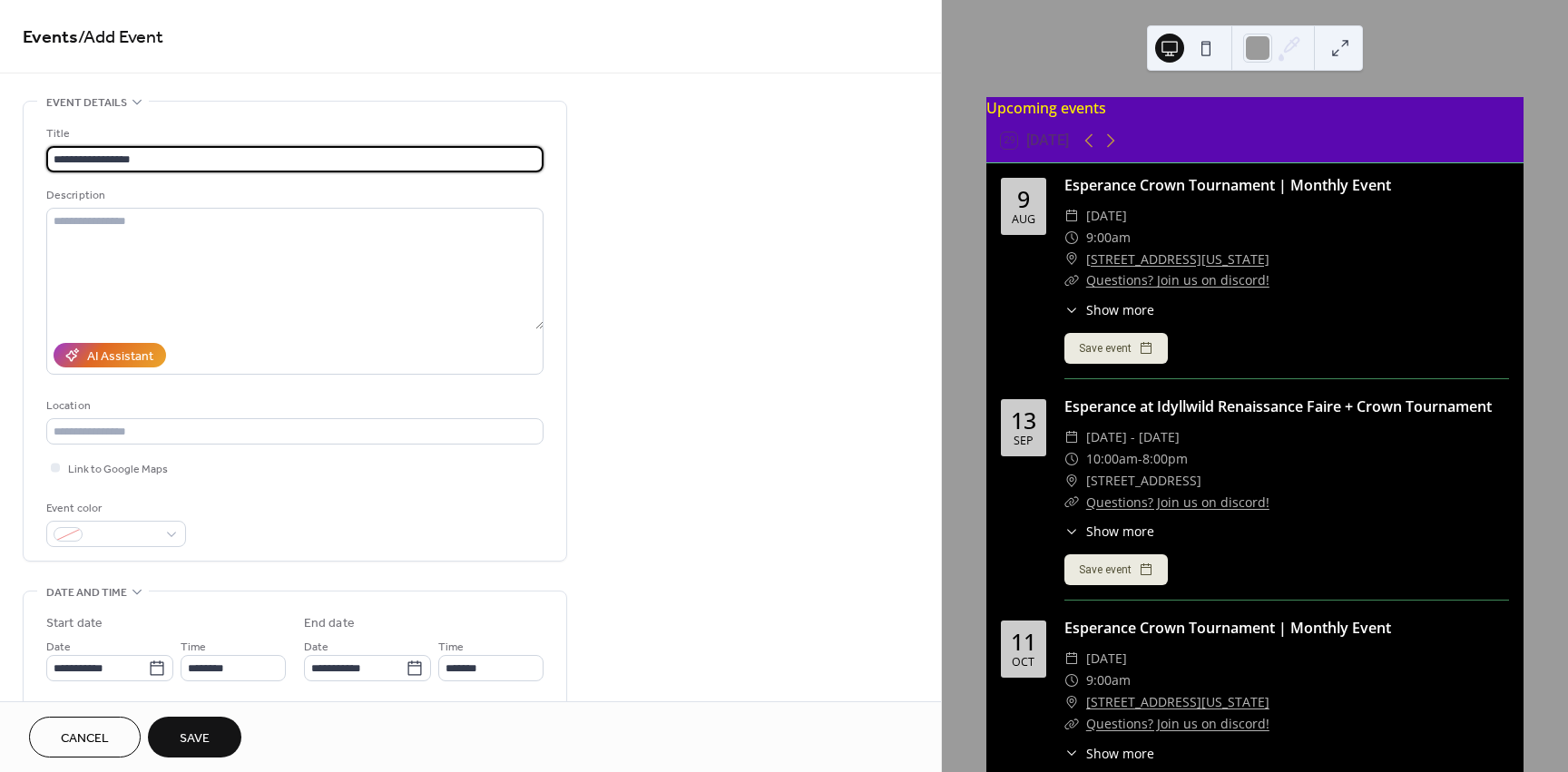 click on "**********" at bounding box center [295, 159] 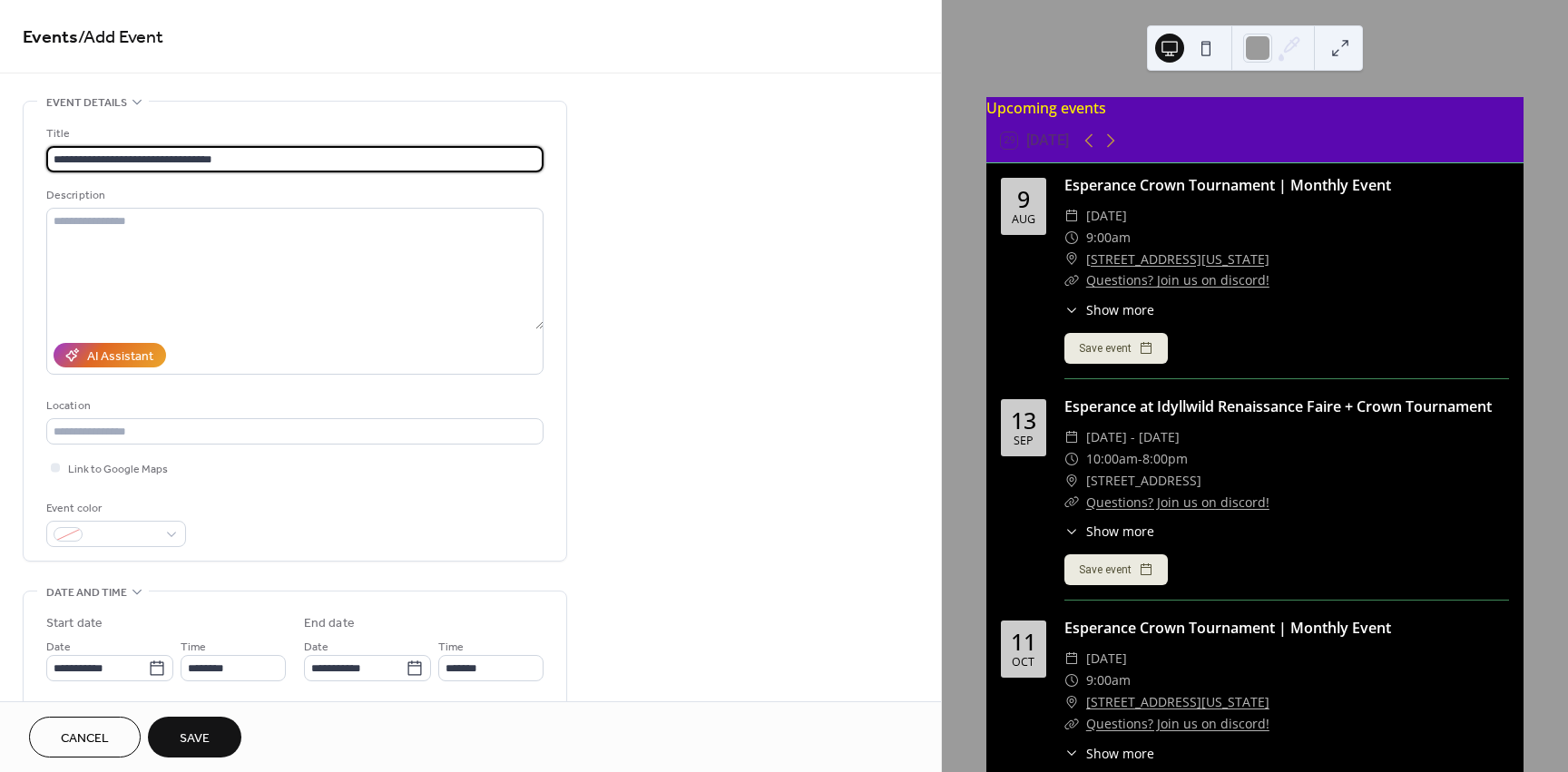 type on "**********" 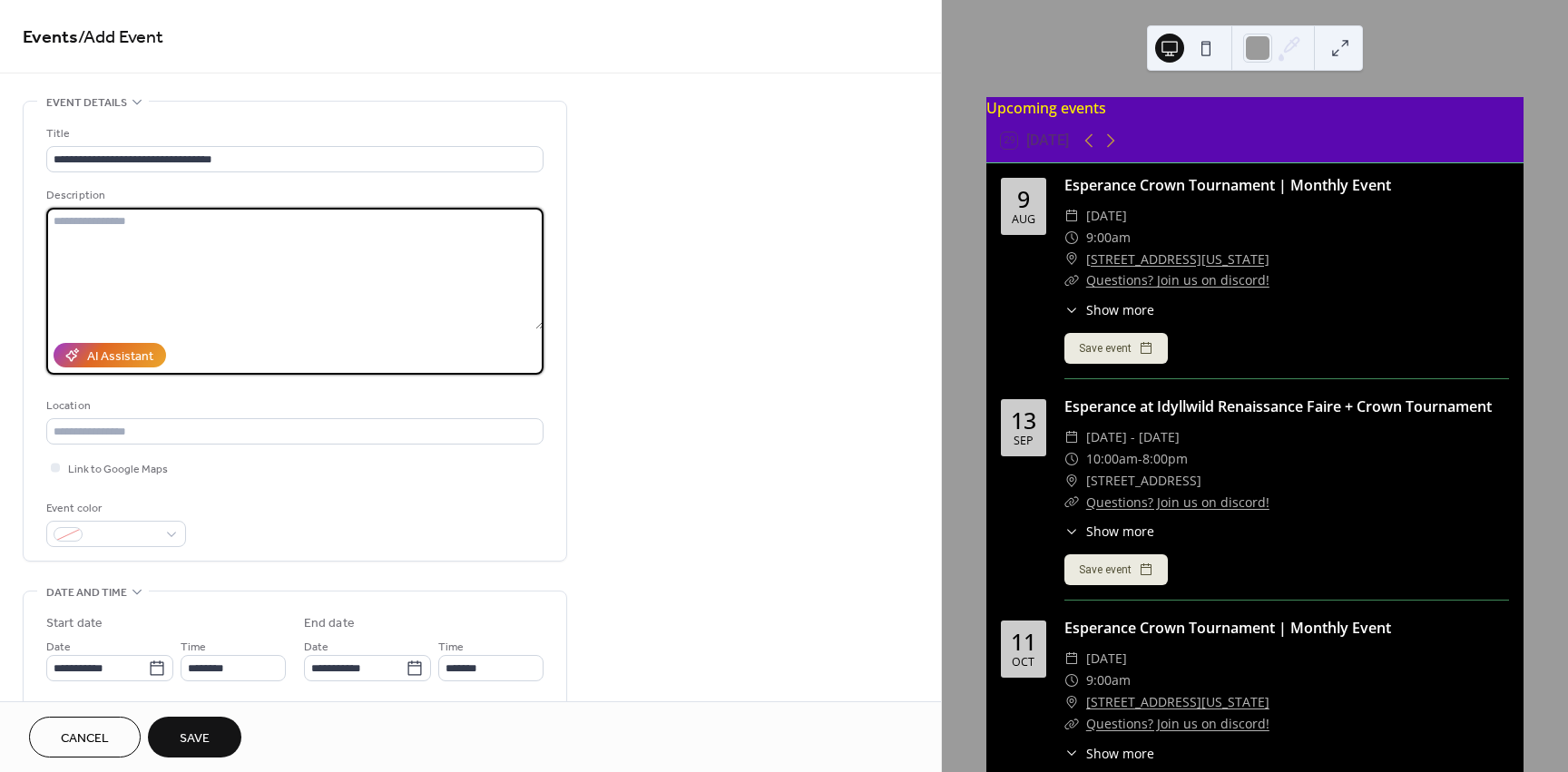 click at bounding box center (295, 269) 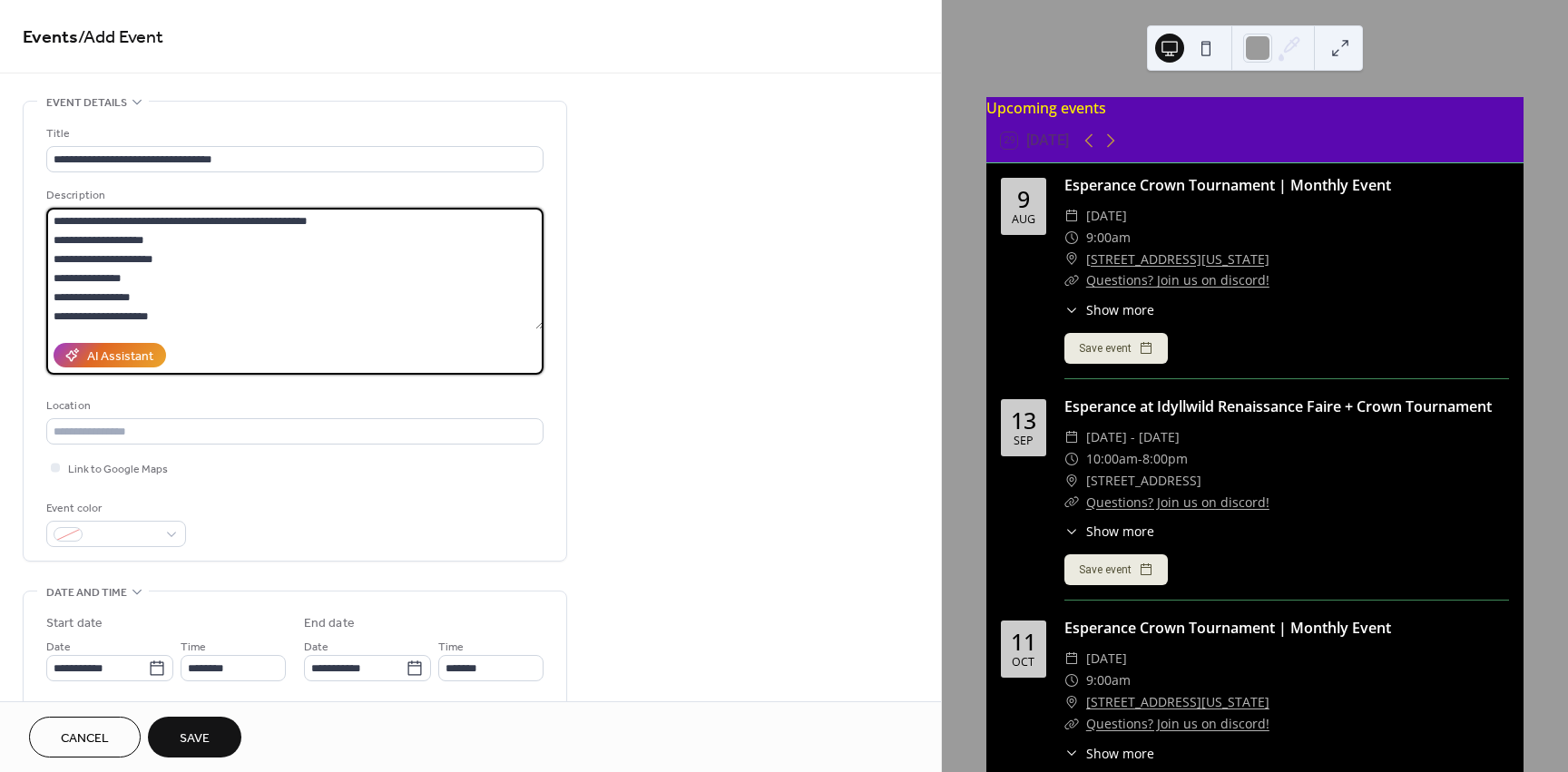 scroll, scrollTop: 286, scrollLeft: 0, axis: vertical 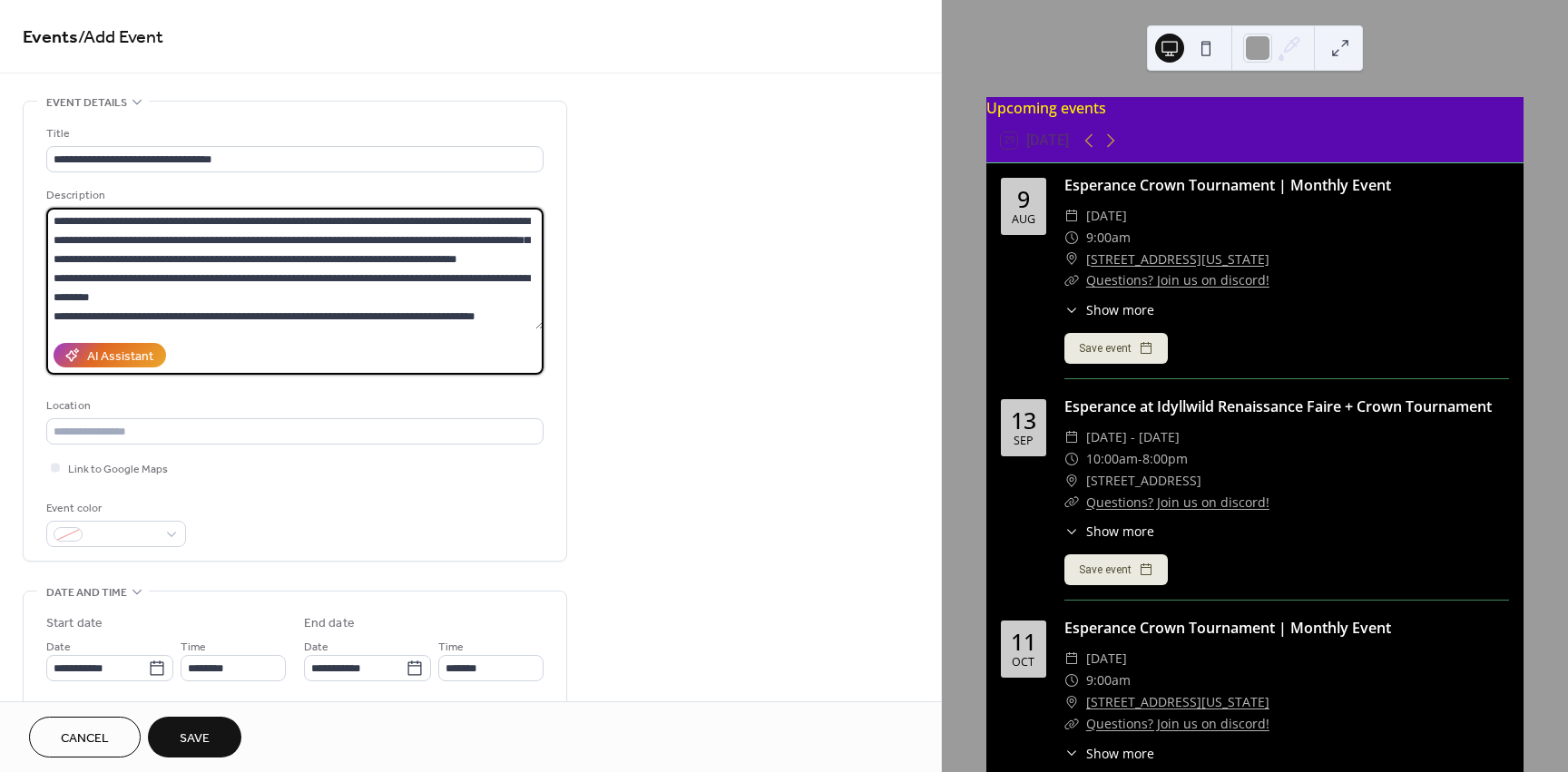 click at bounding box center [295, 269] 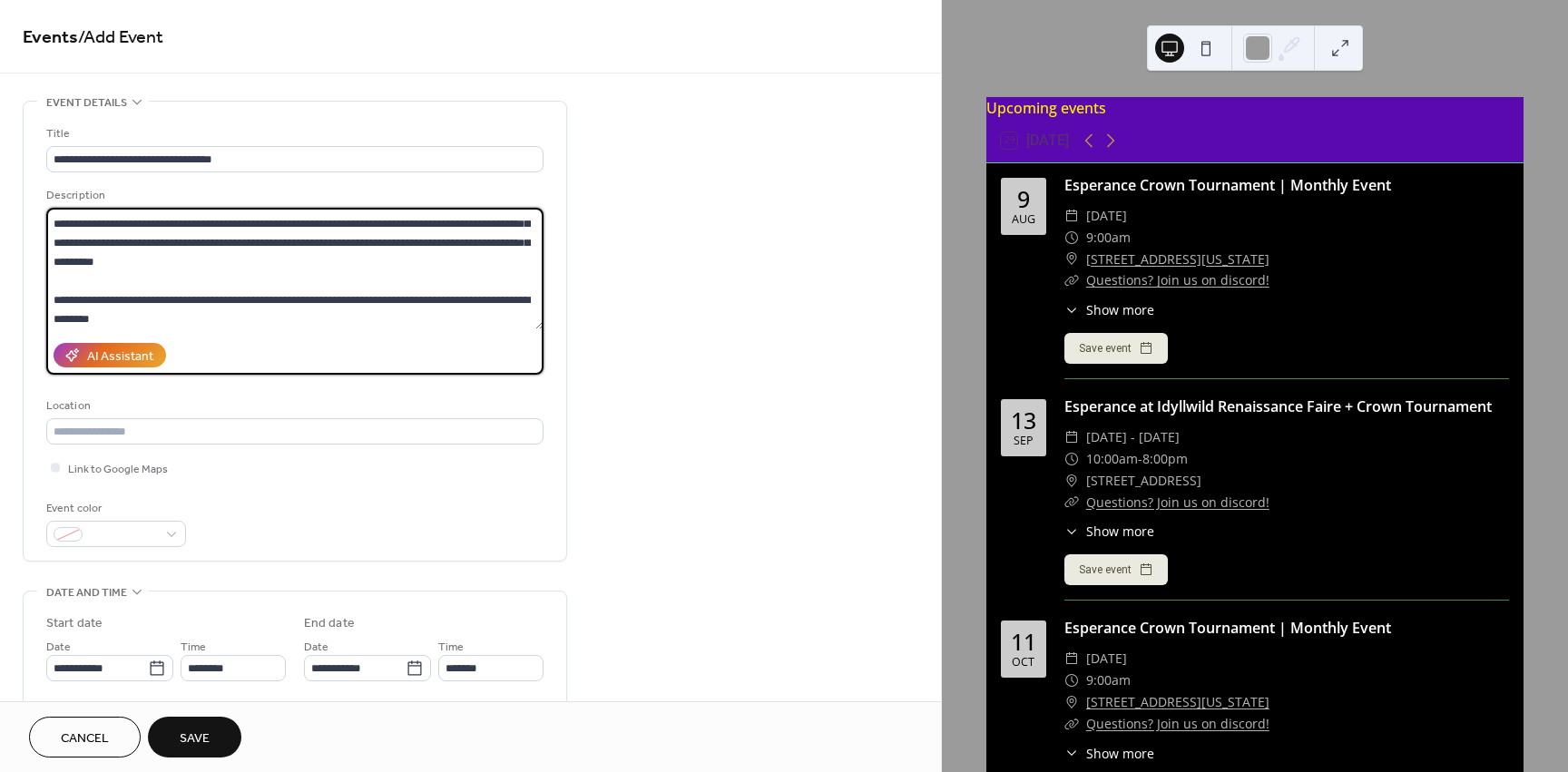 scroll, scrollTop: 264, scrollLeft: 0, axis: vertical 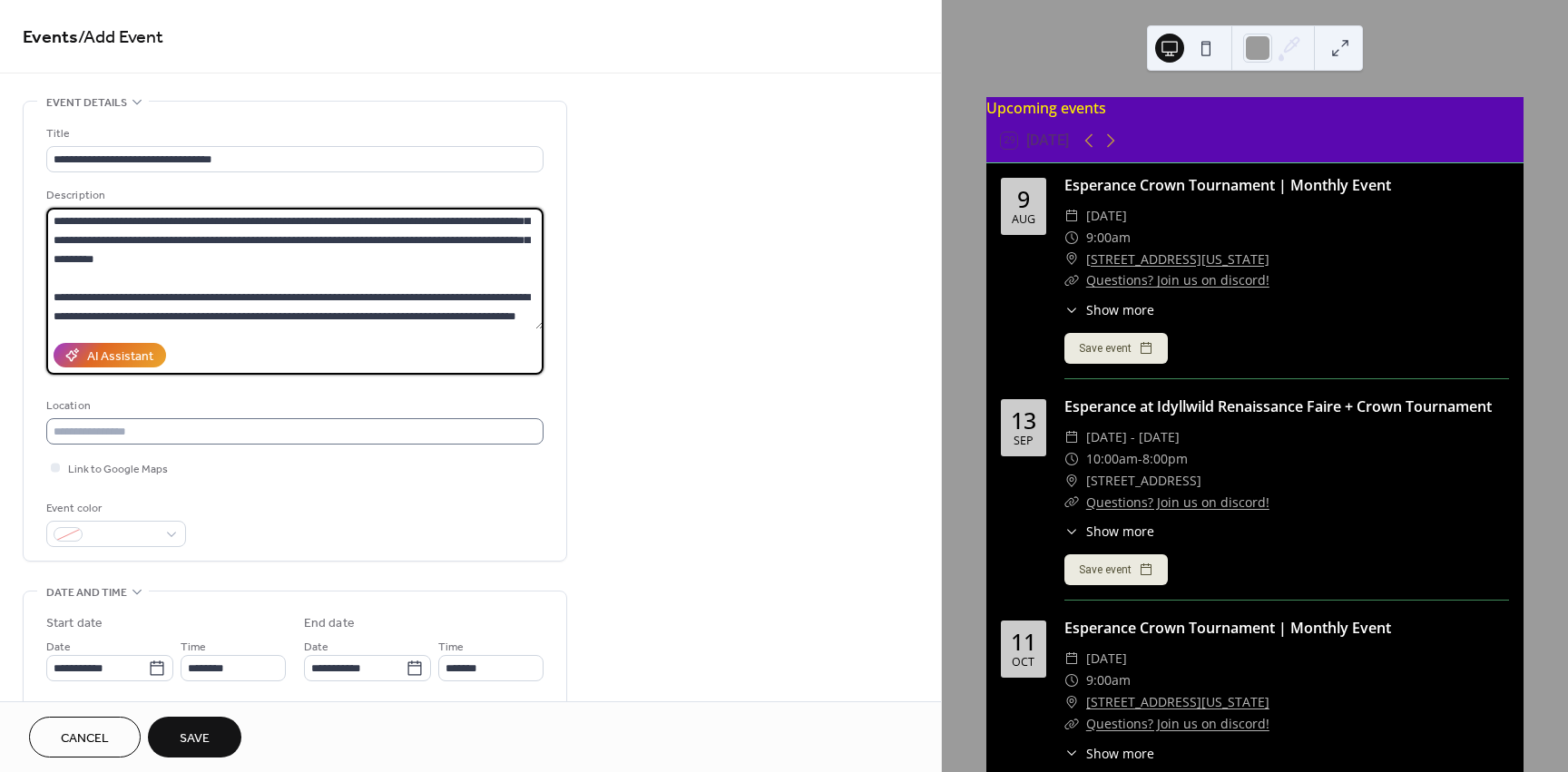 type on "**********" 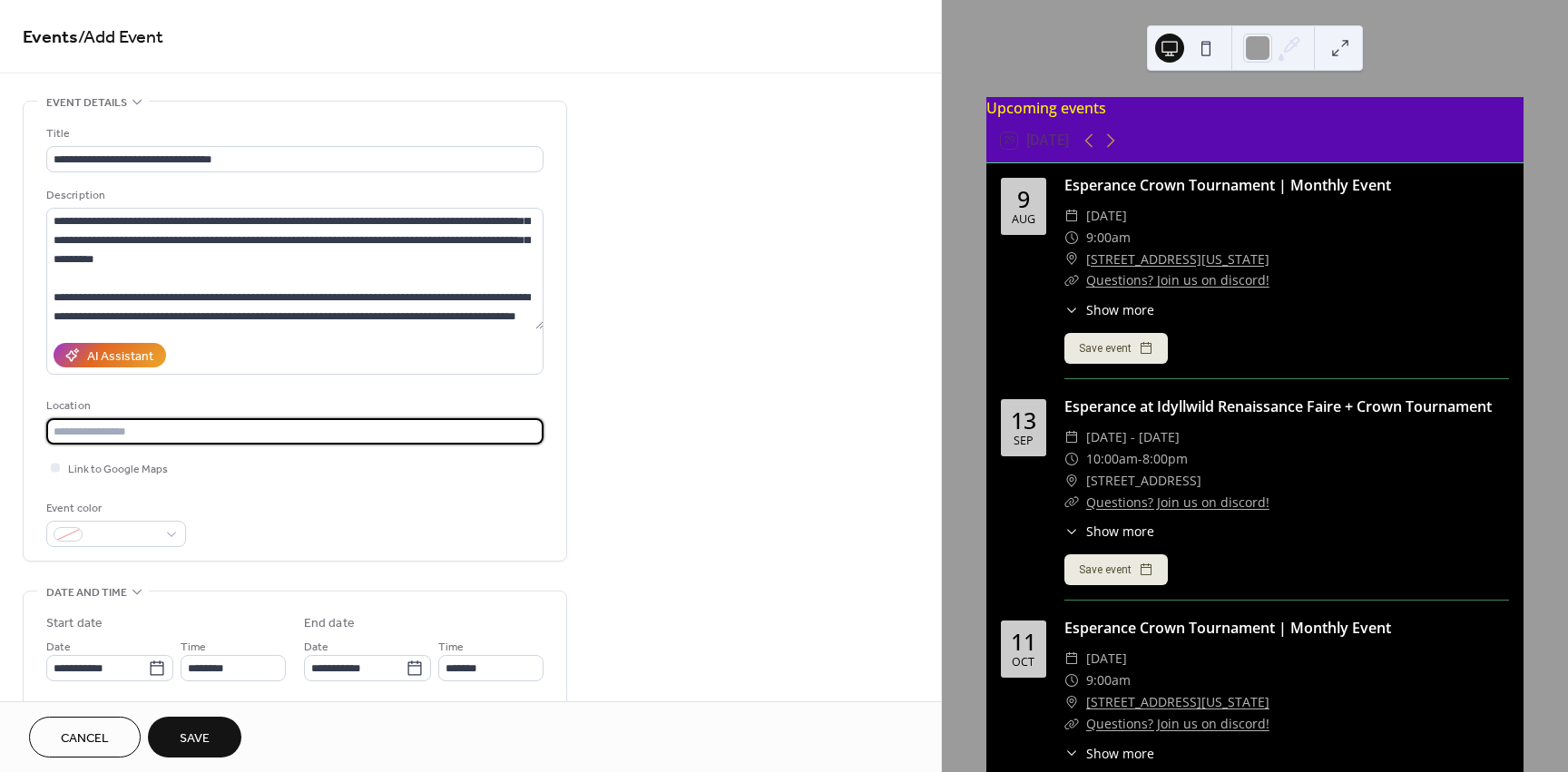 click at bounding box center (295, 431) 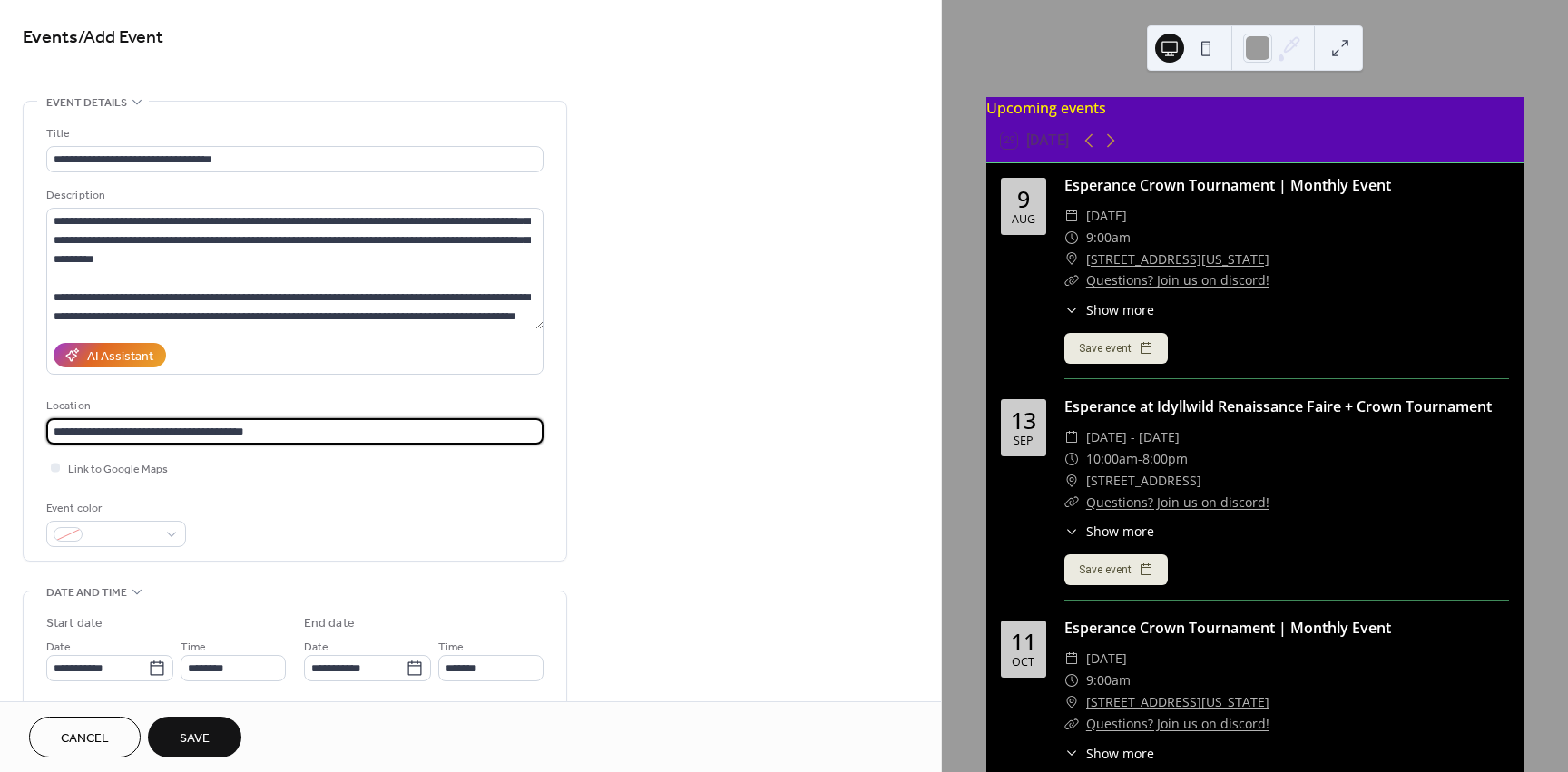 type on "**********" 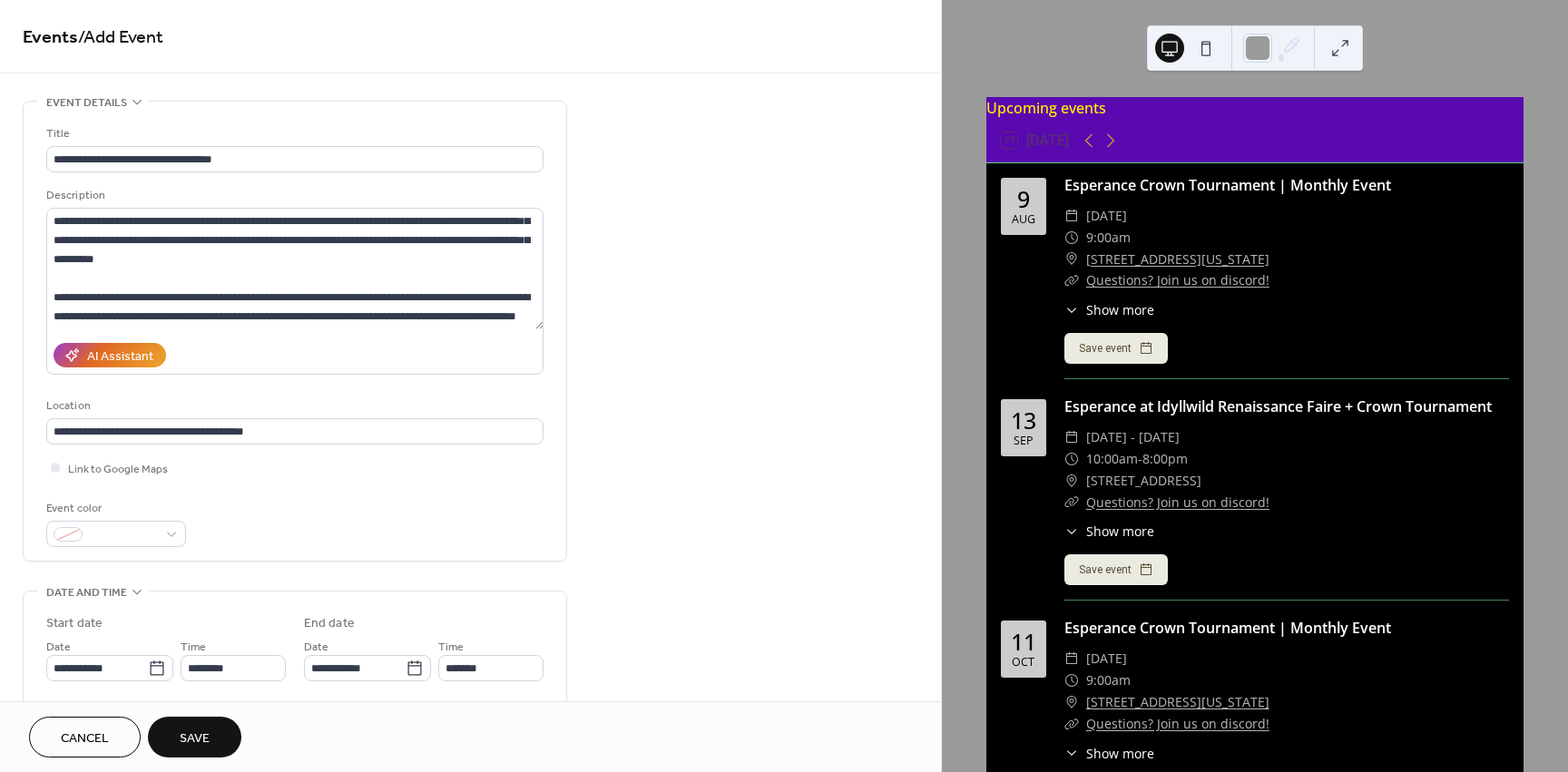scroll, scrollTop: 302, scrollLeft: 0, axis: vertical 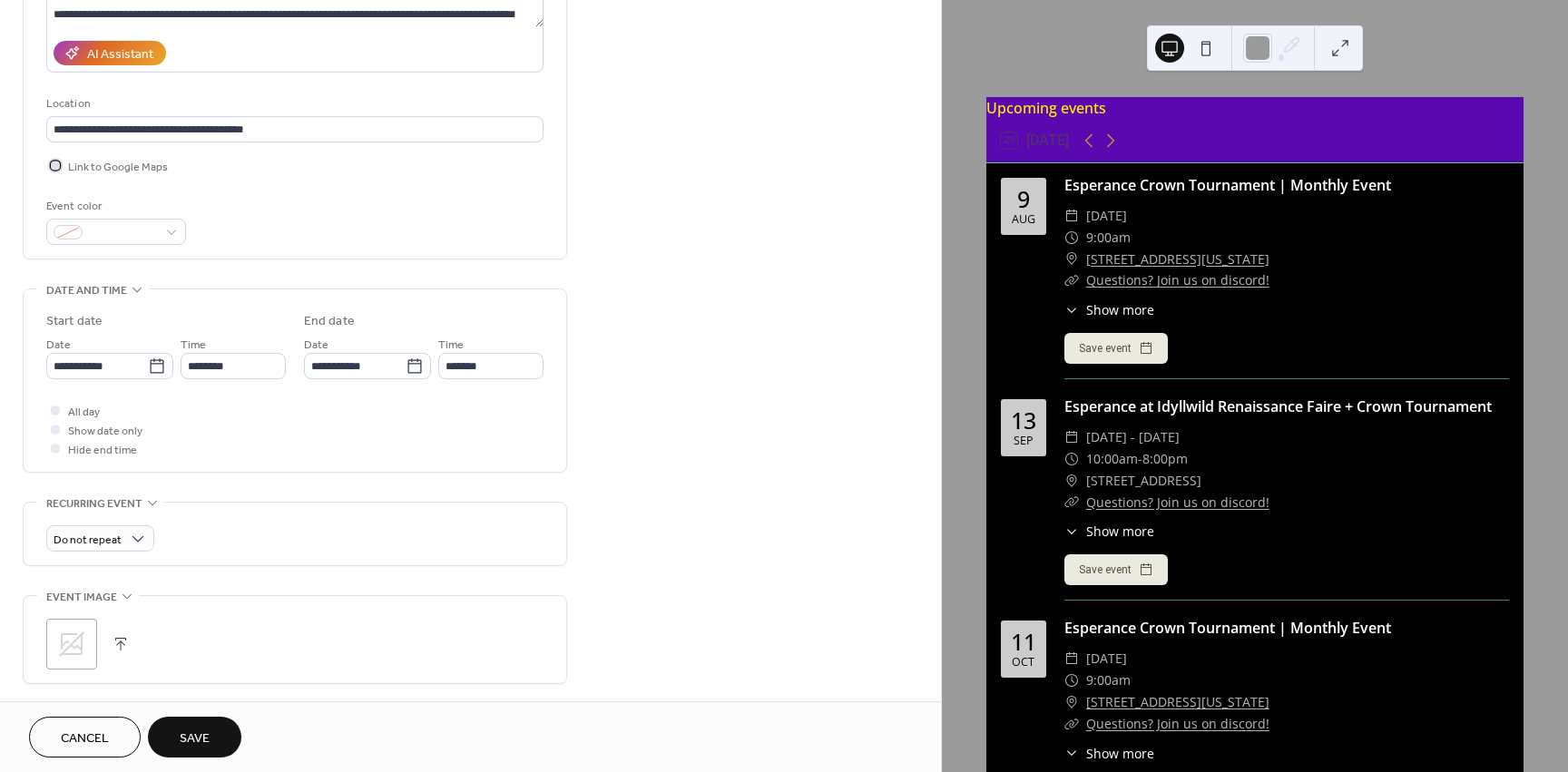 click at bounding box center [55, 165] 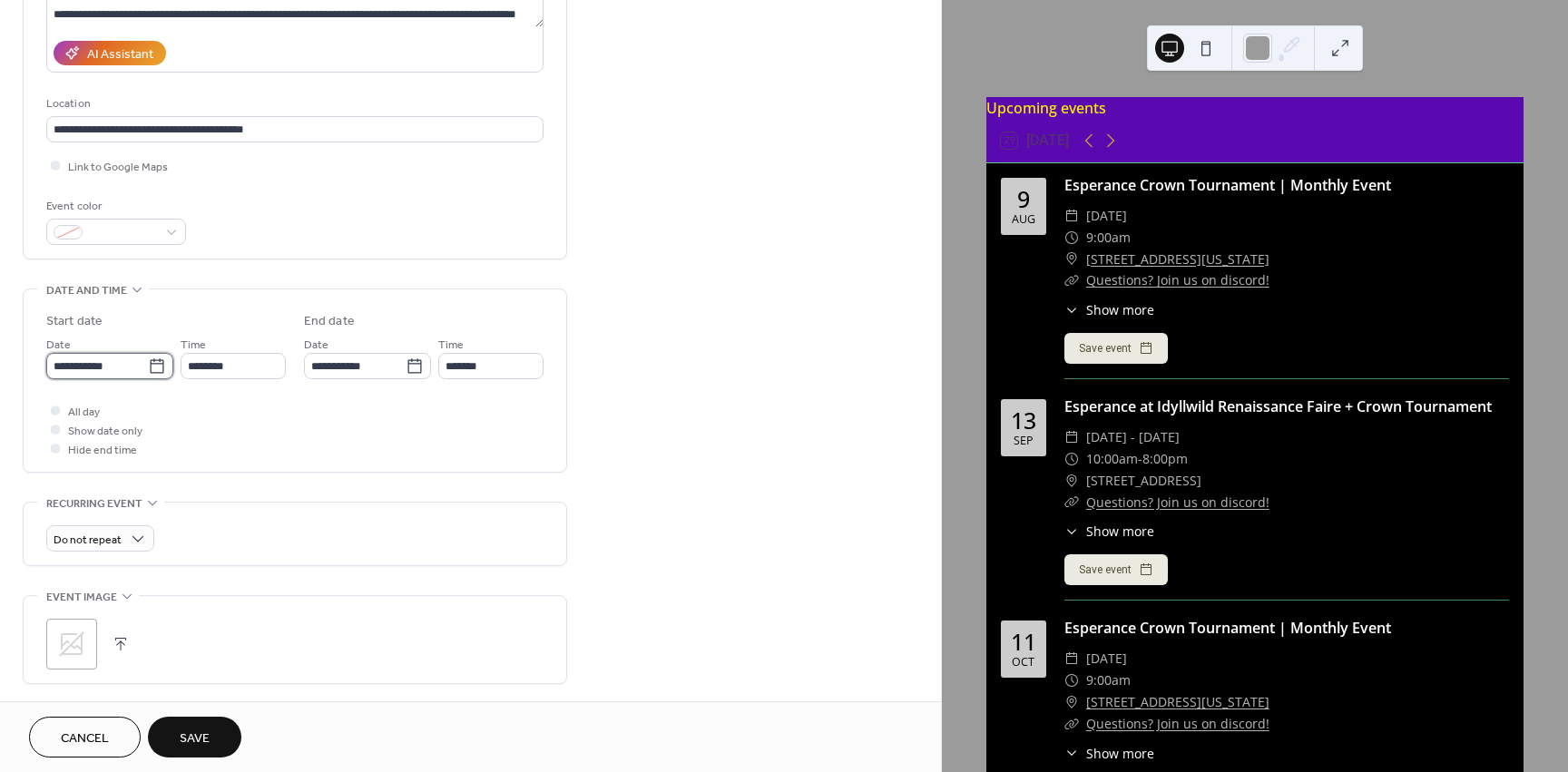 click on "**********" at bounding box center [97, 366] 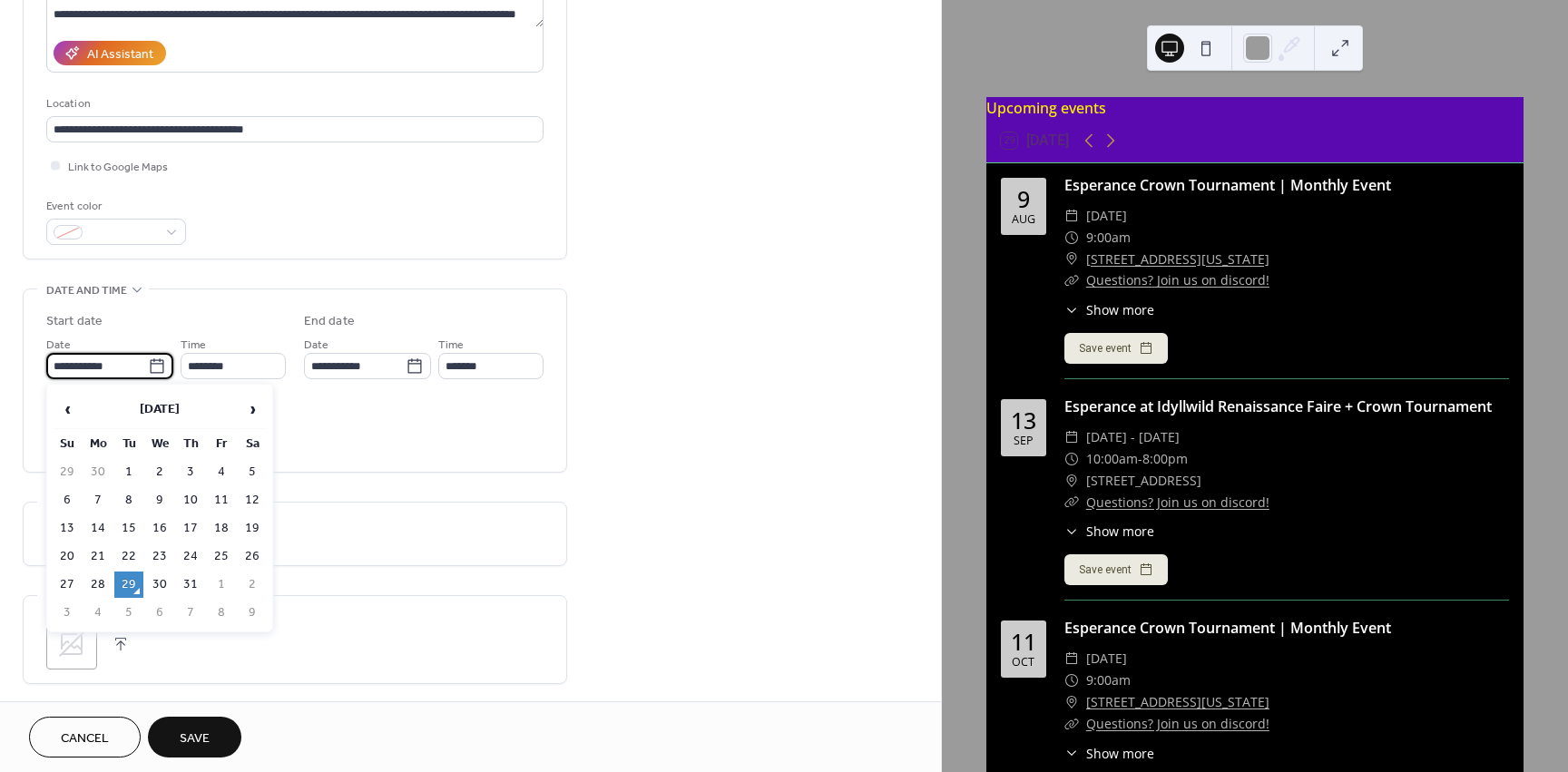 click on "**********" at bounding box center (295, 451) 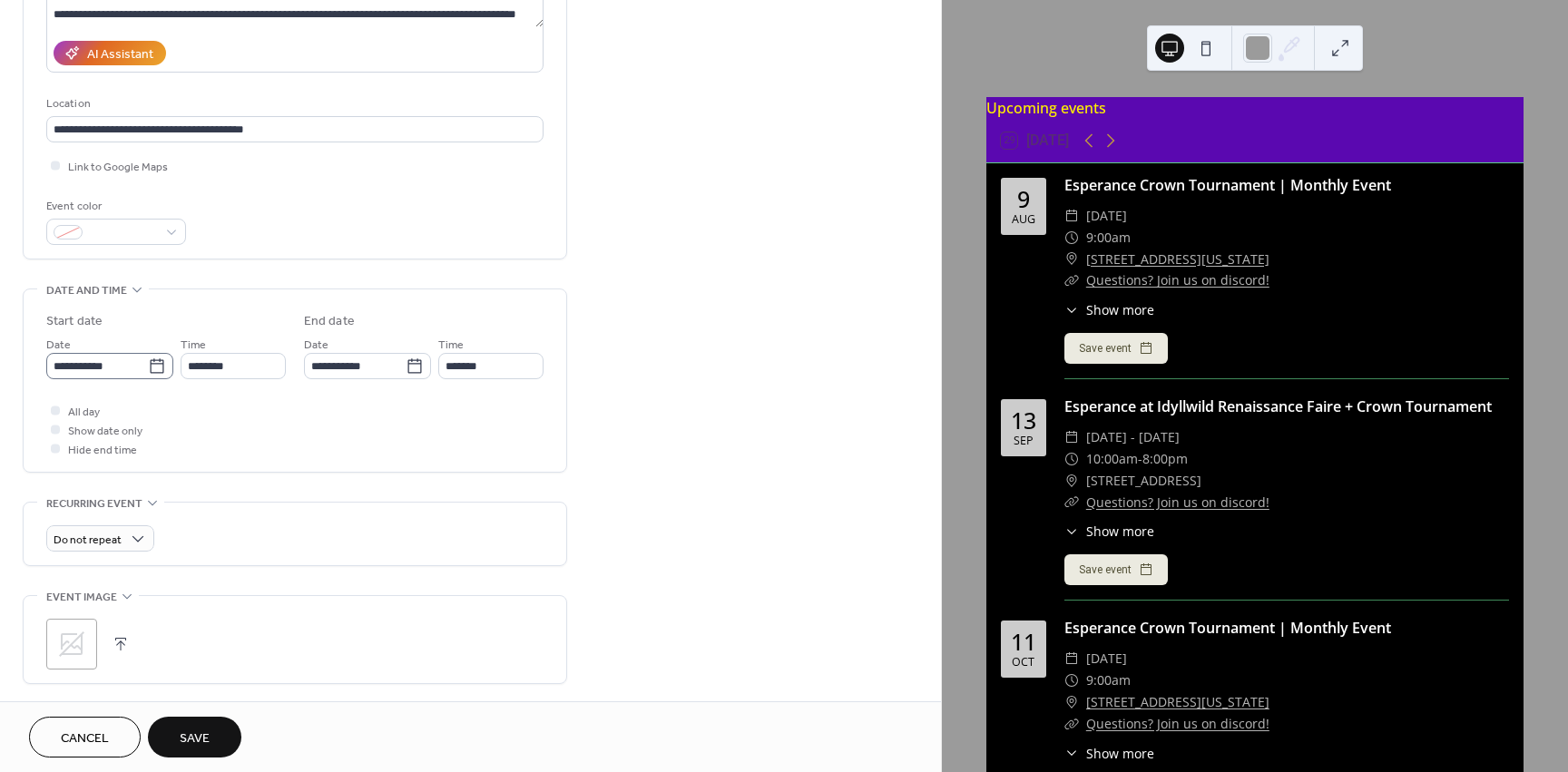 click 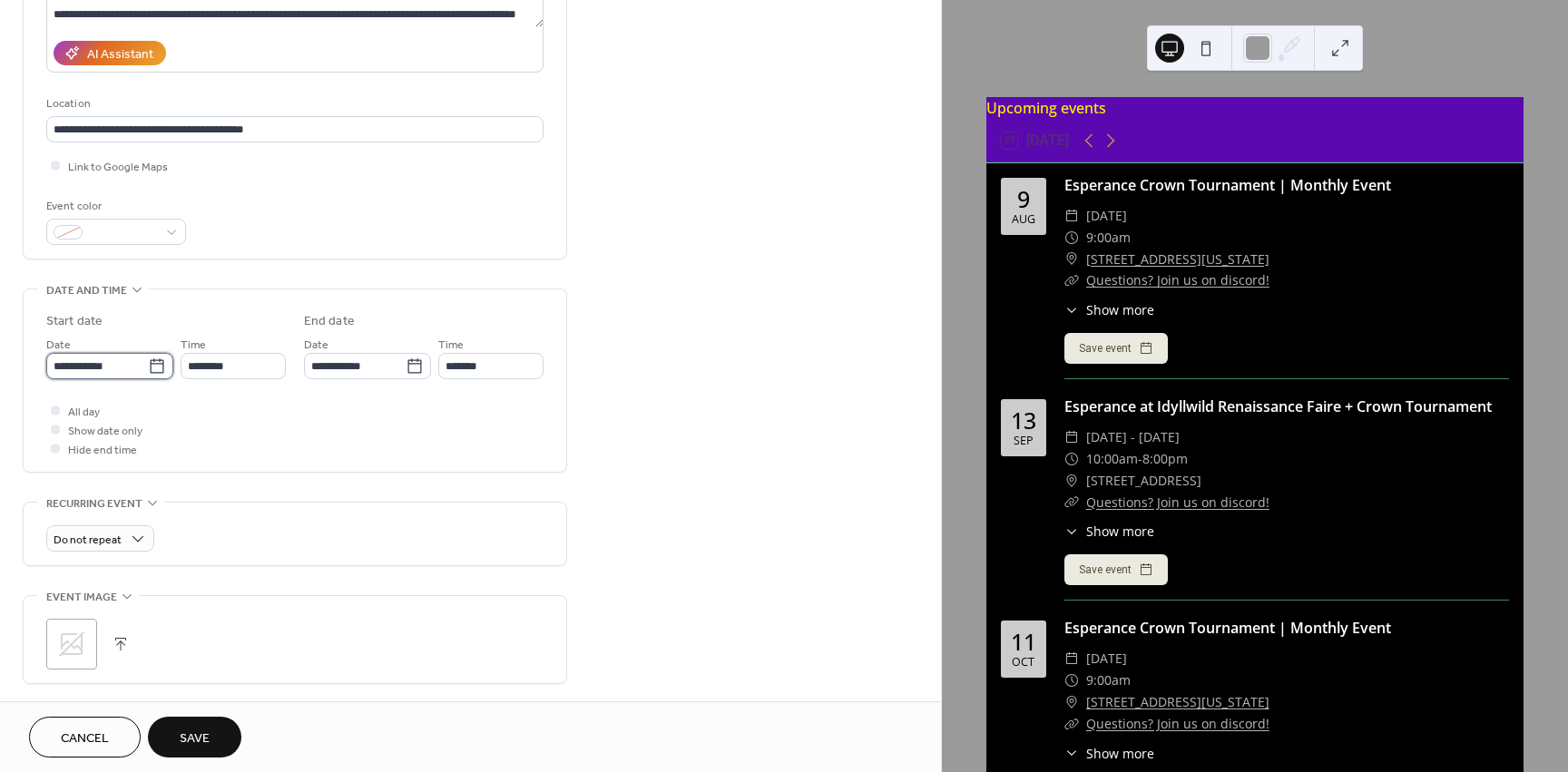 click on "**********" at bounding box center (97, 366) 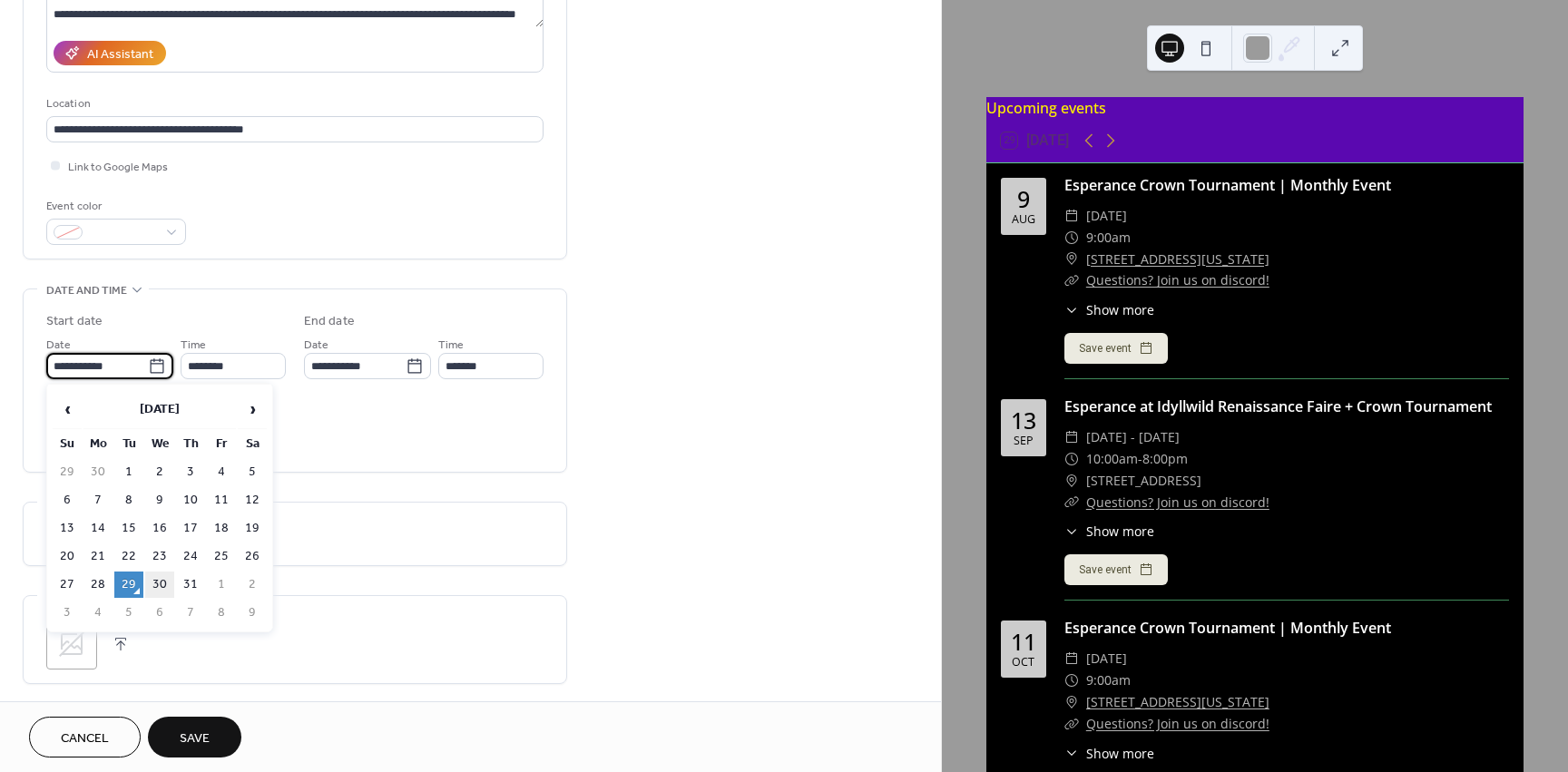 click on "30" at bounding box center (160, 584) 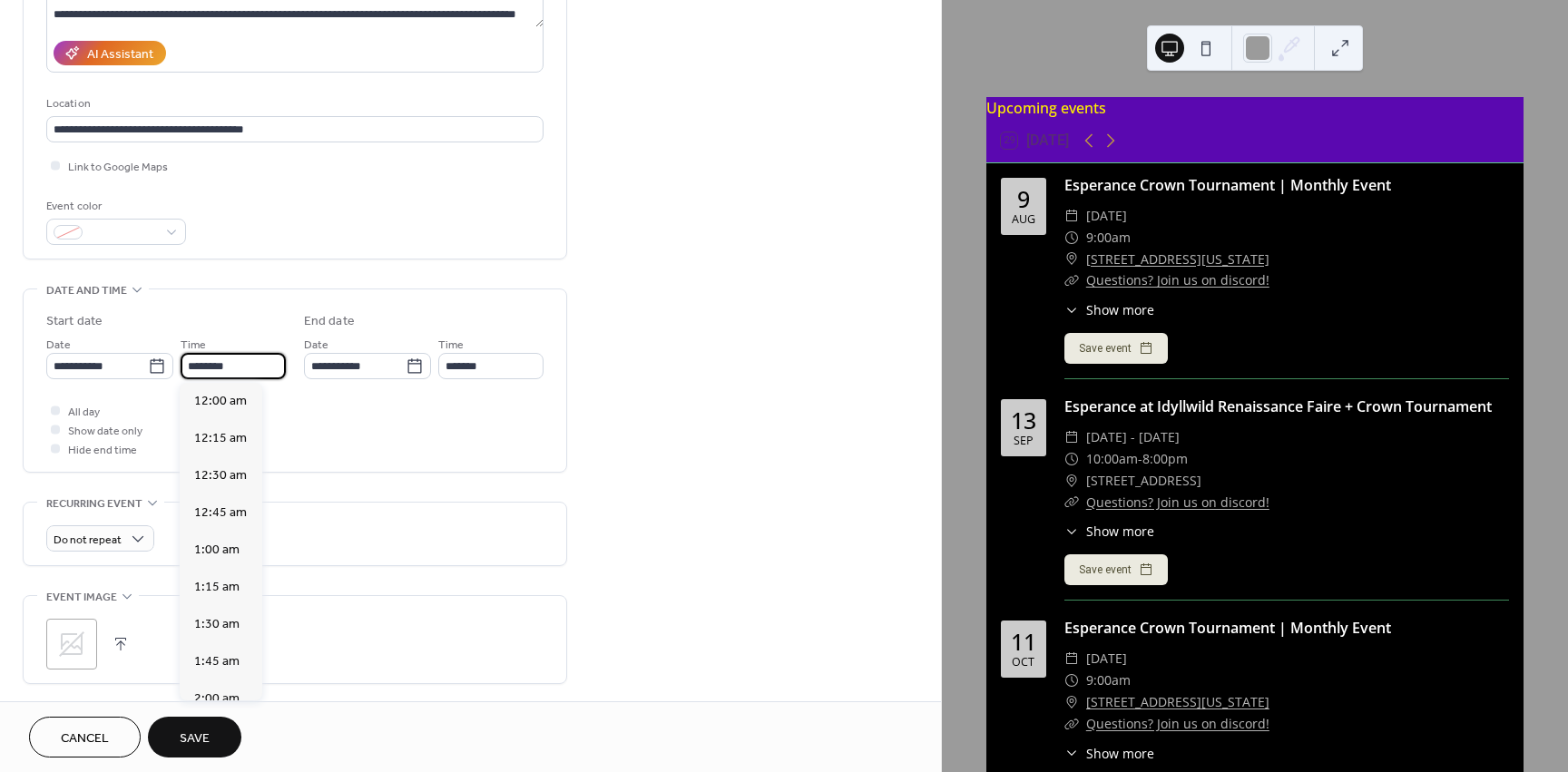 click on "********" at bounding box center [233, 366] 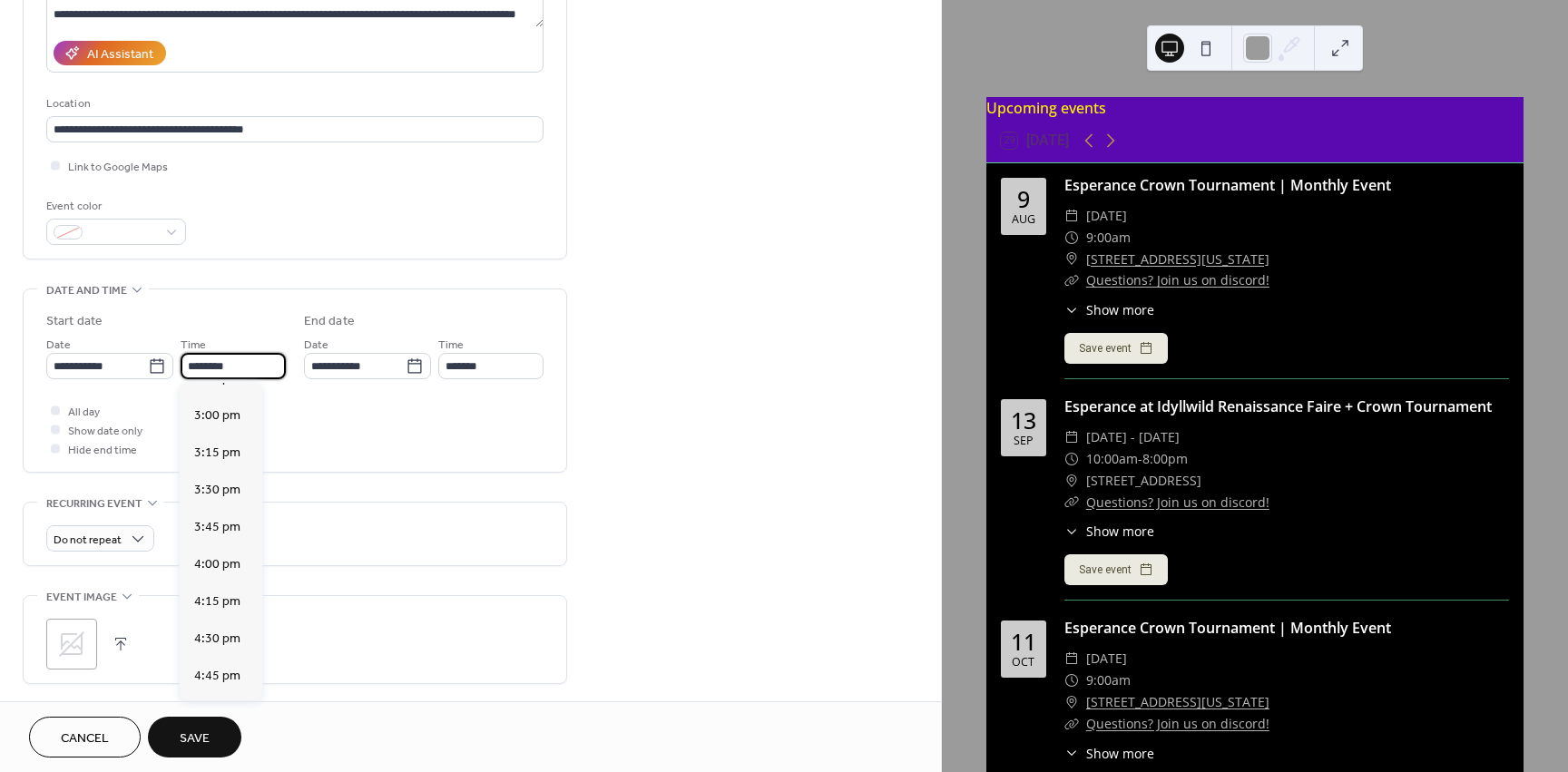 scroll, scrollTop: 2390, scrollLeft: 0, axis: vertical 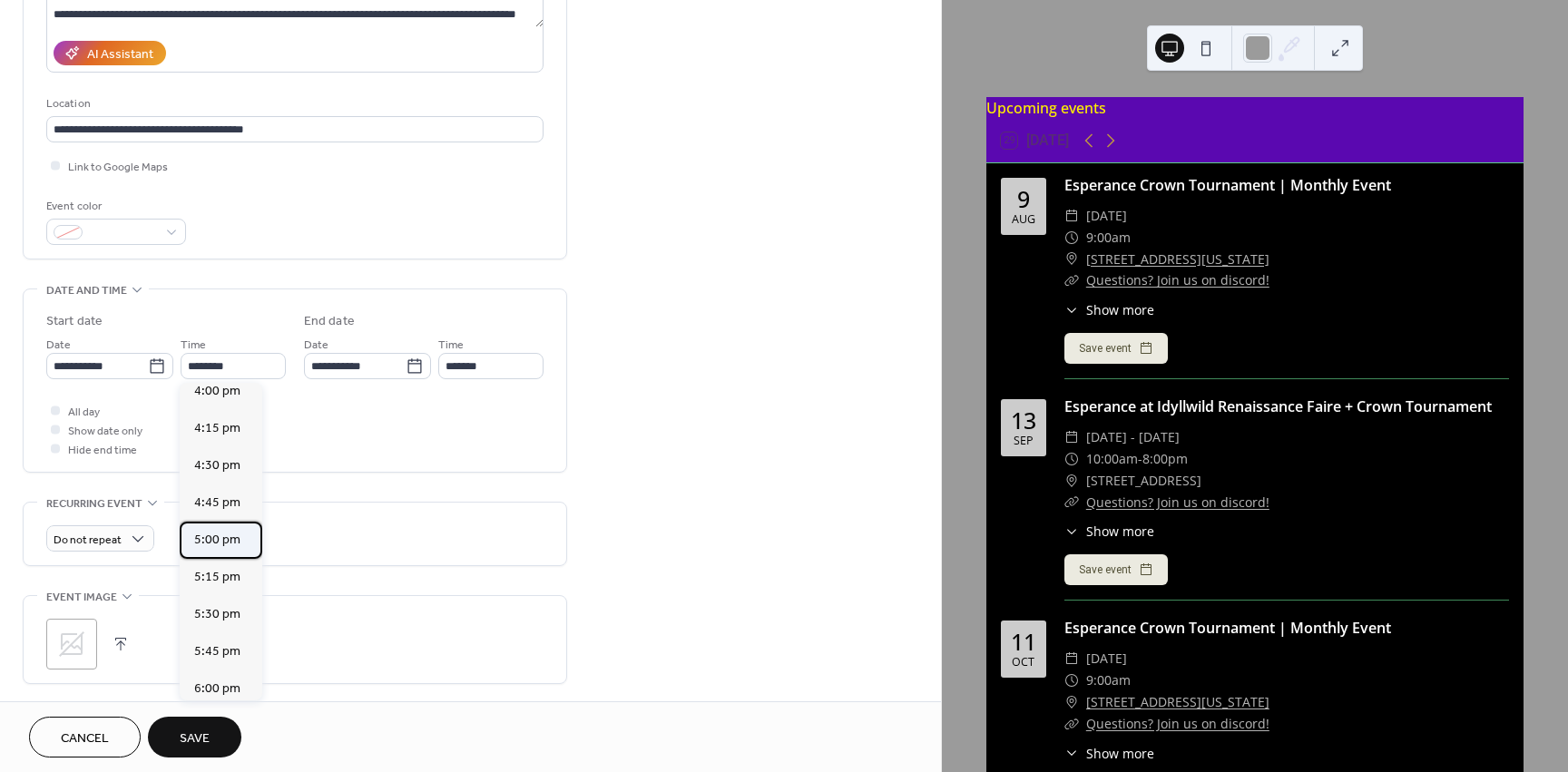 click on "5:00 pm" at bounding box center [217, 540] 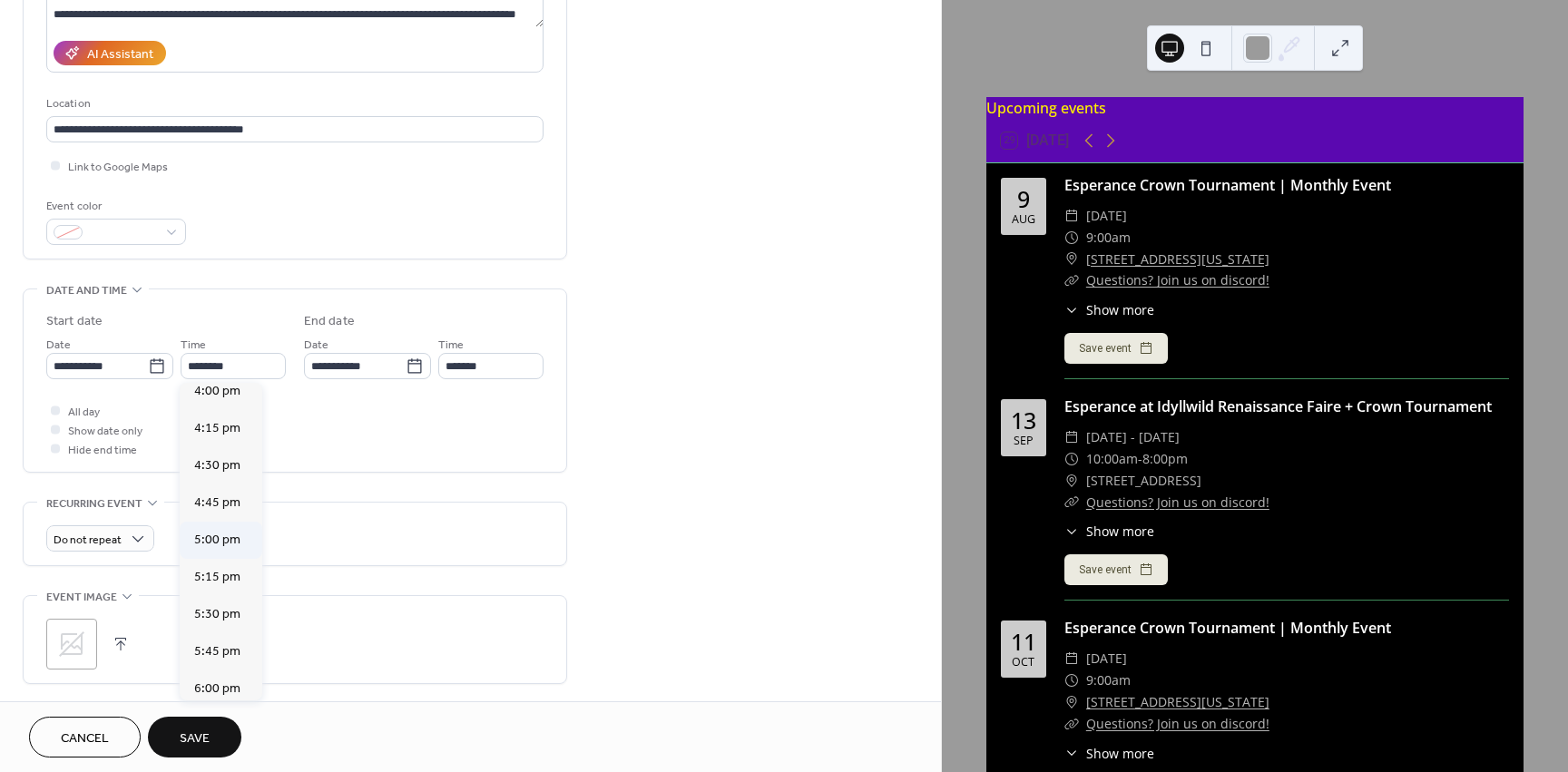type on "*******" 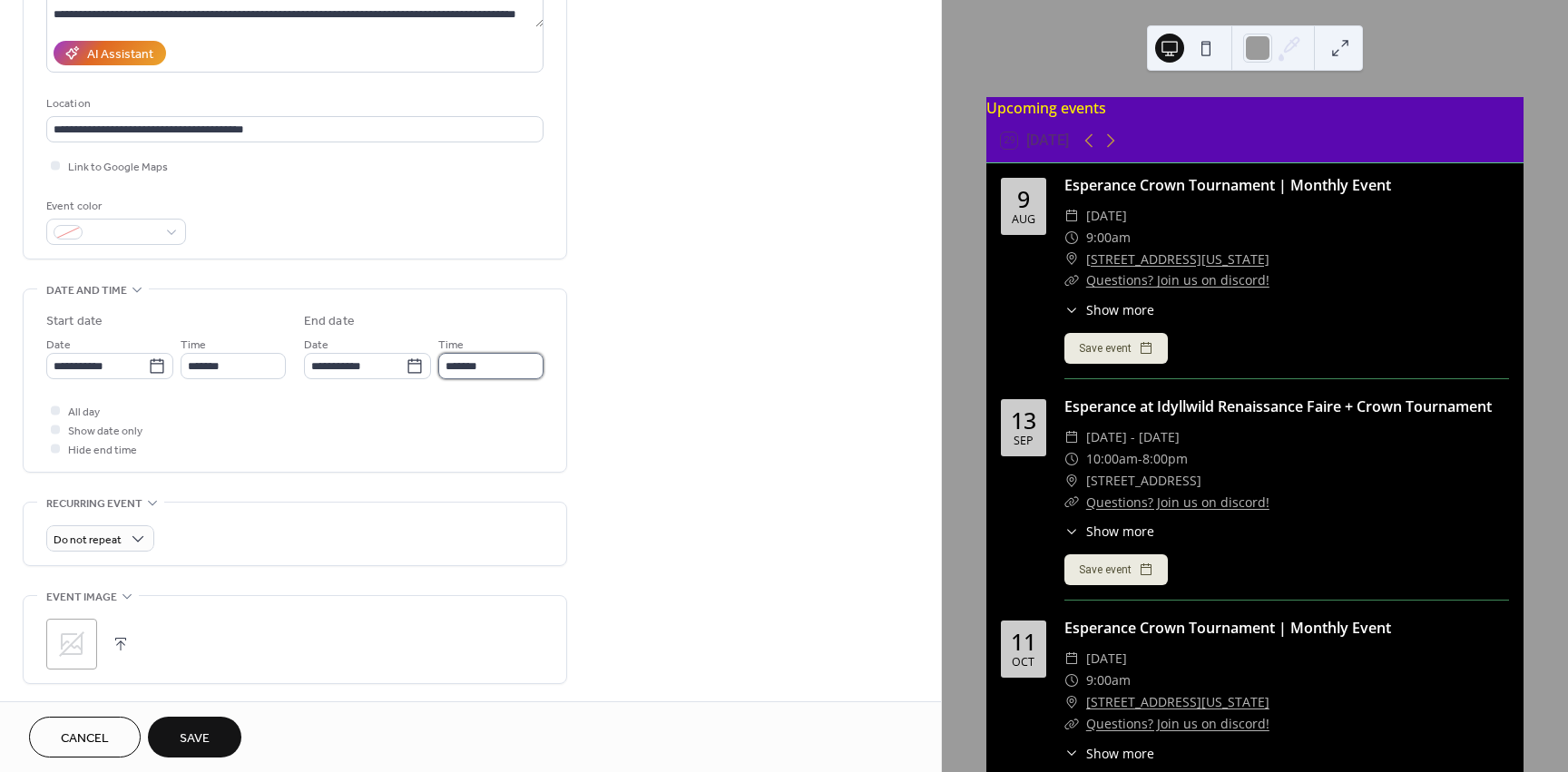 click on "*******" at bounding box center (491, 366) 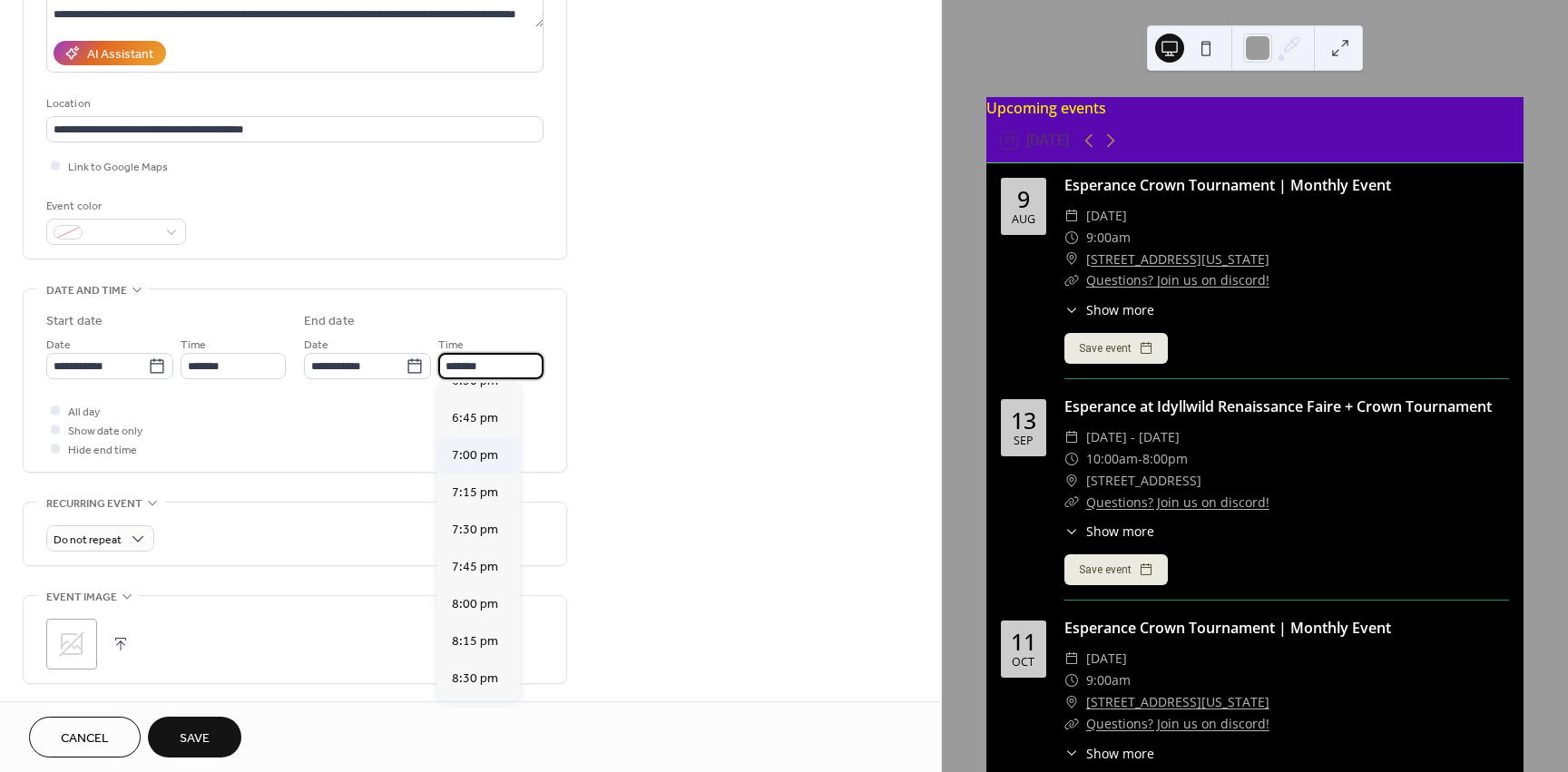 scroll, scrollTop: 302, scrollLeft: 0, axis: vertical 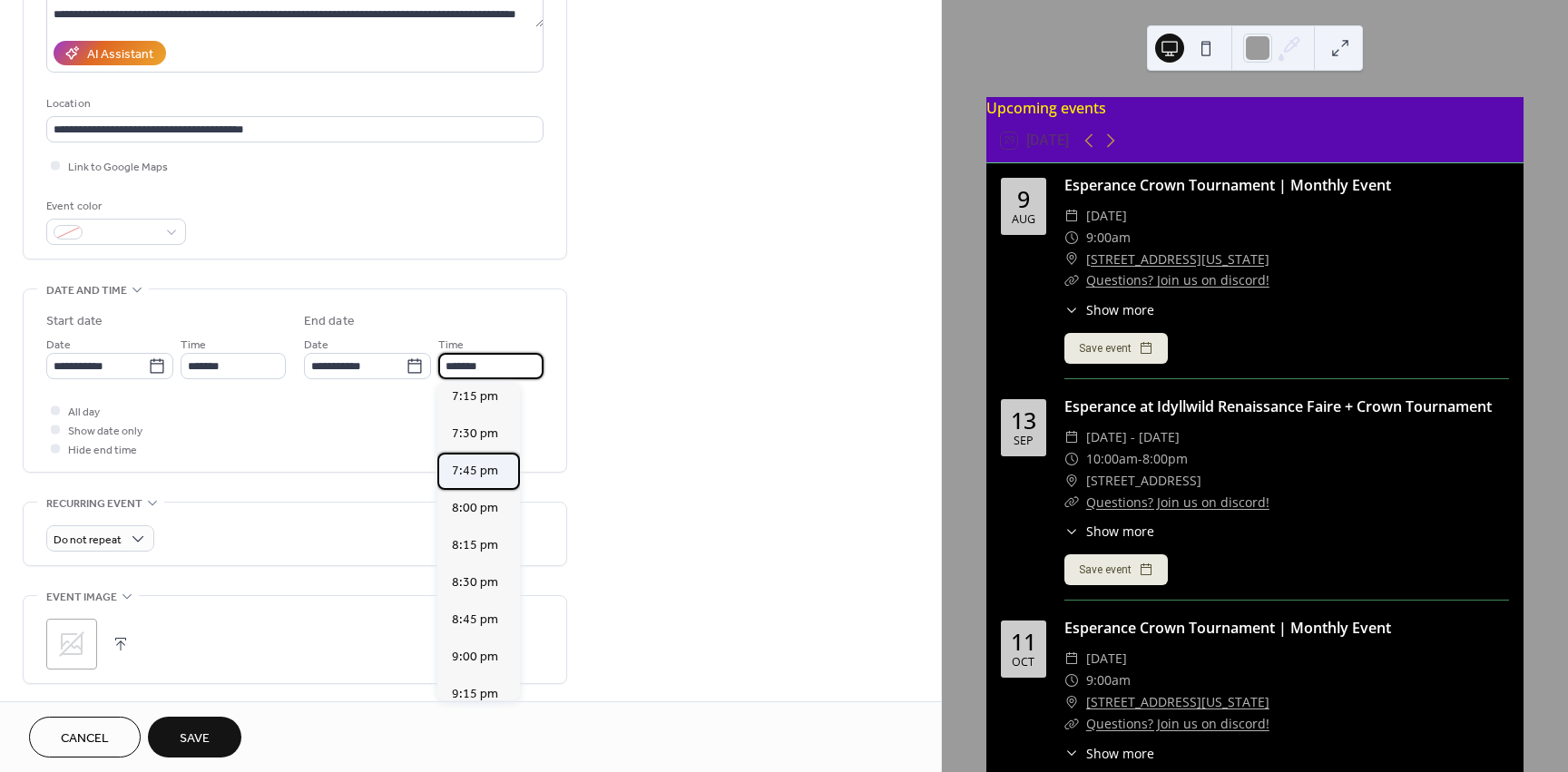 click on "7:45 pm" at bounding box center [475, 471] 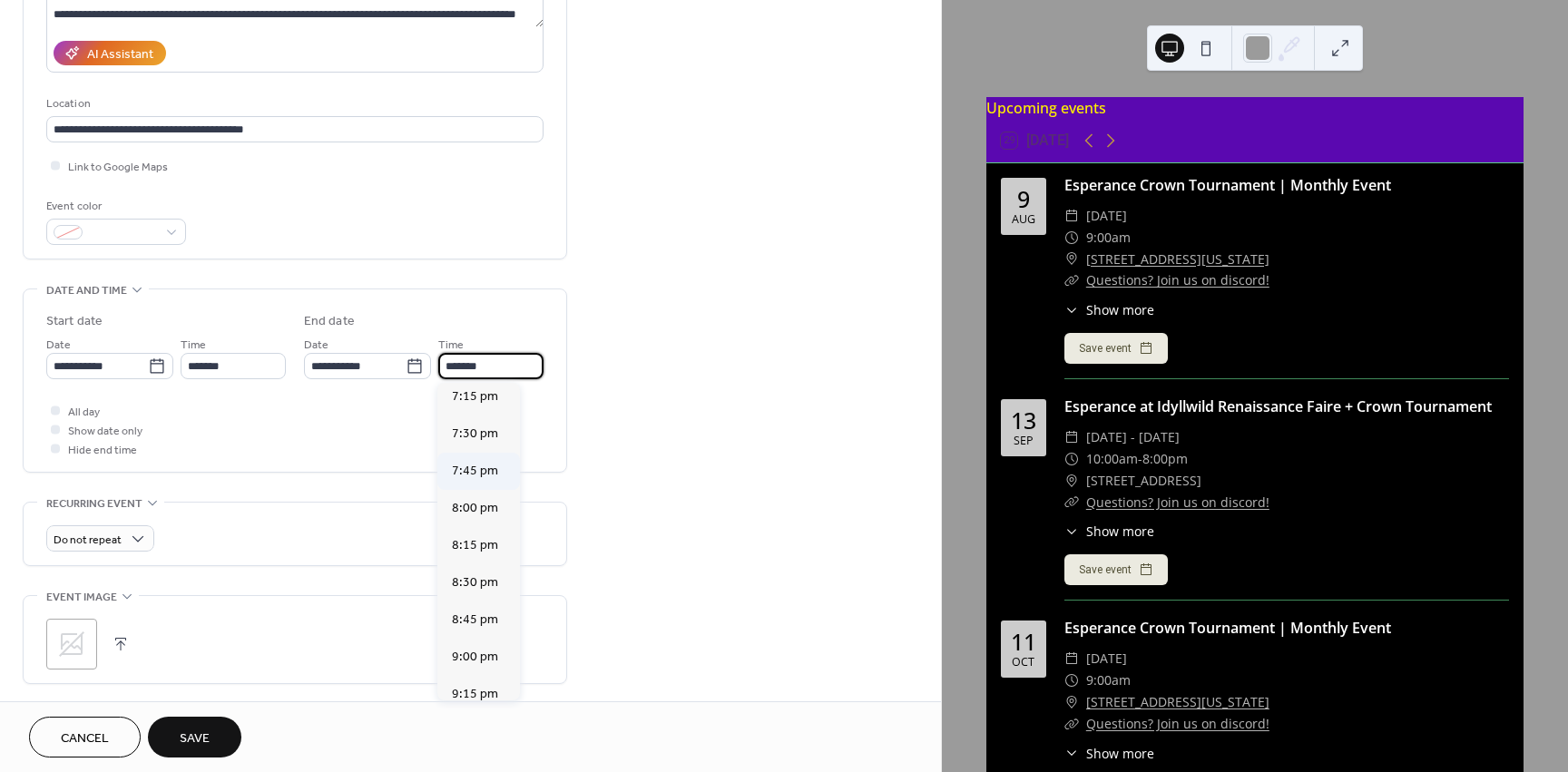 type on "*******" 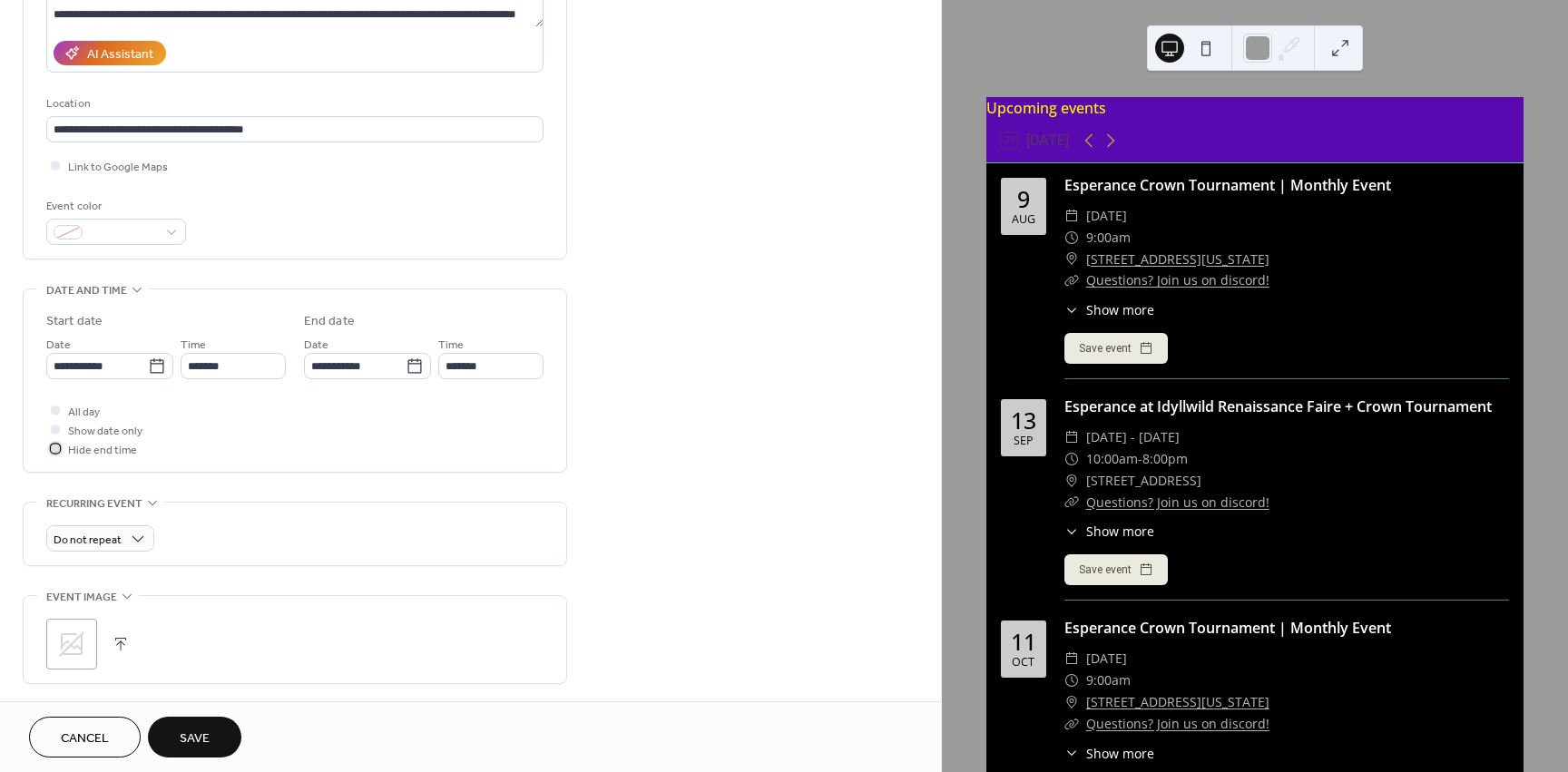click at bounding box center (55, 448) 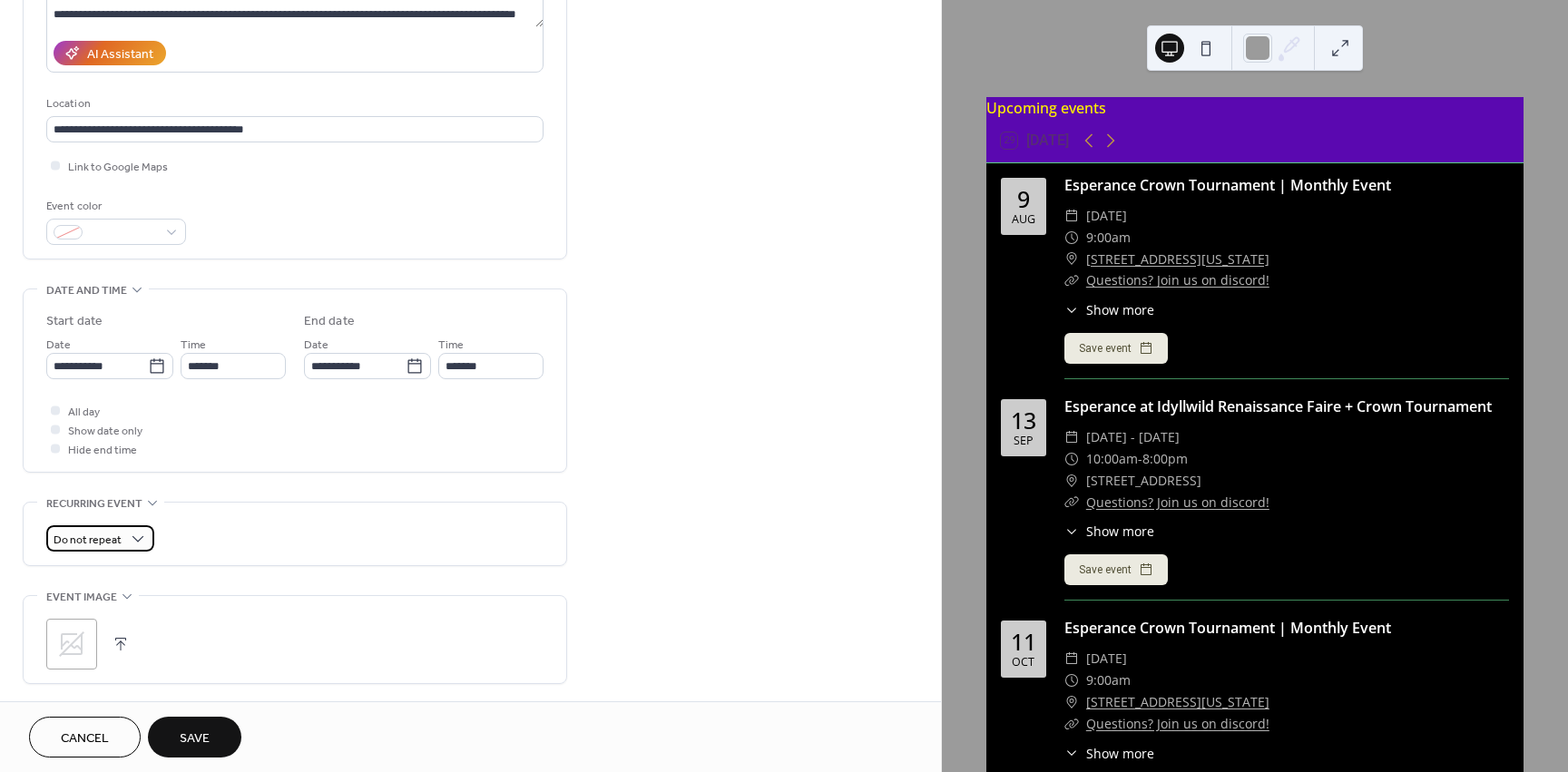 click on "Do not repeat" at bounding box center (87, 540) 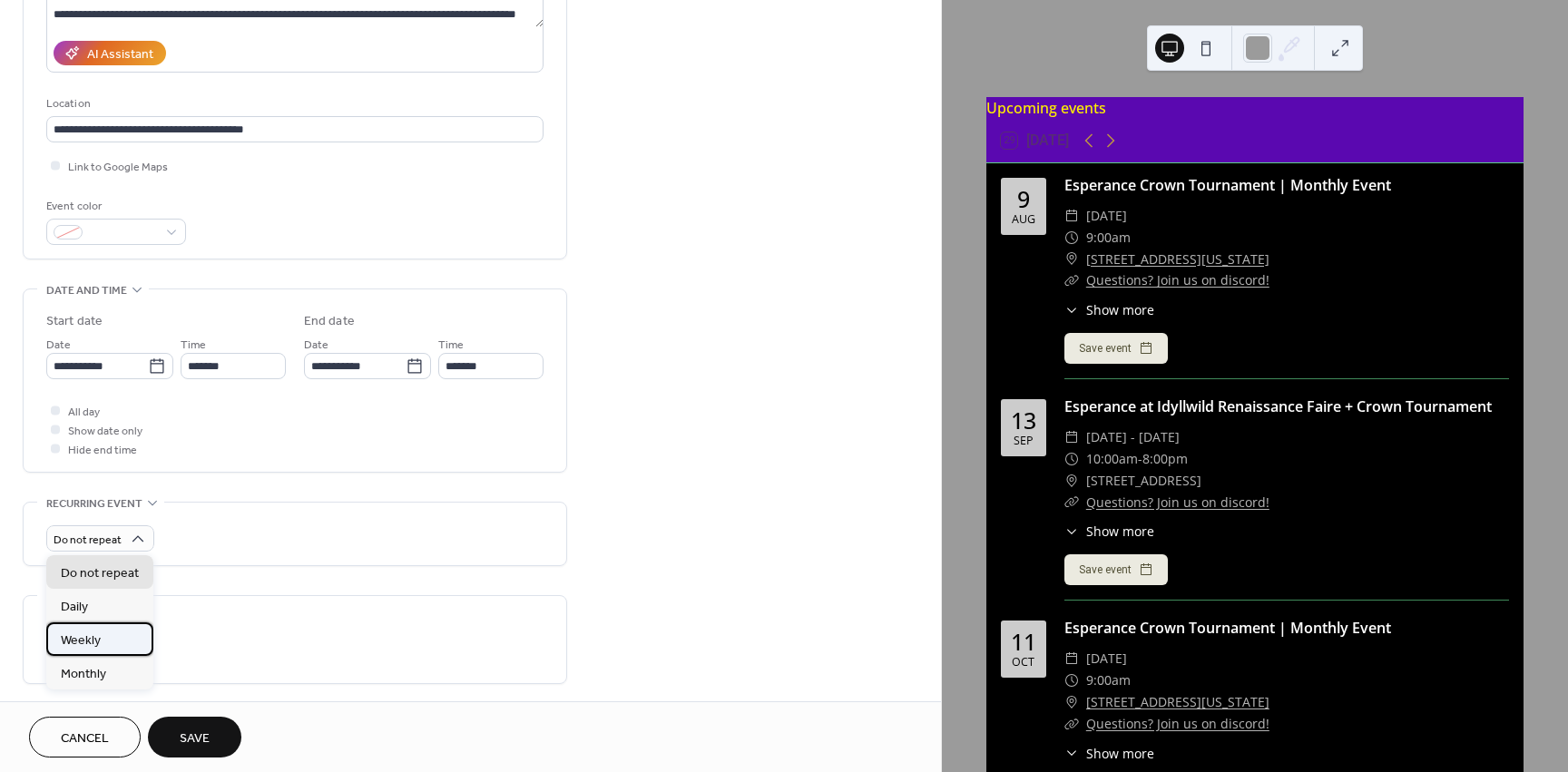 click on "Weekly" at bounding box center [100, 639] 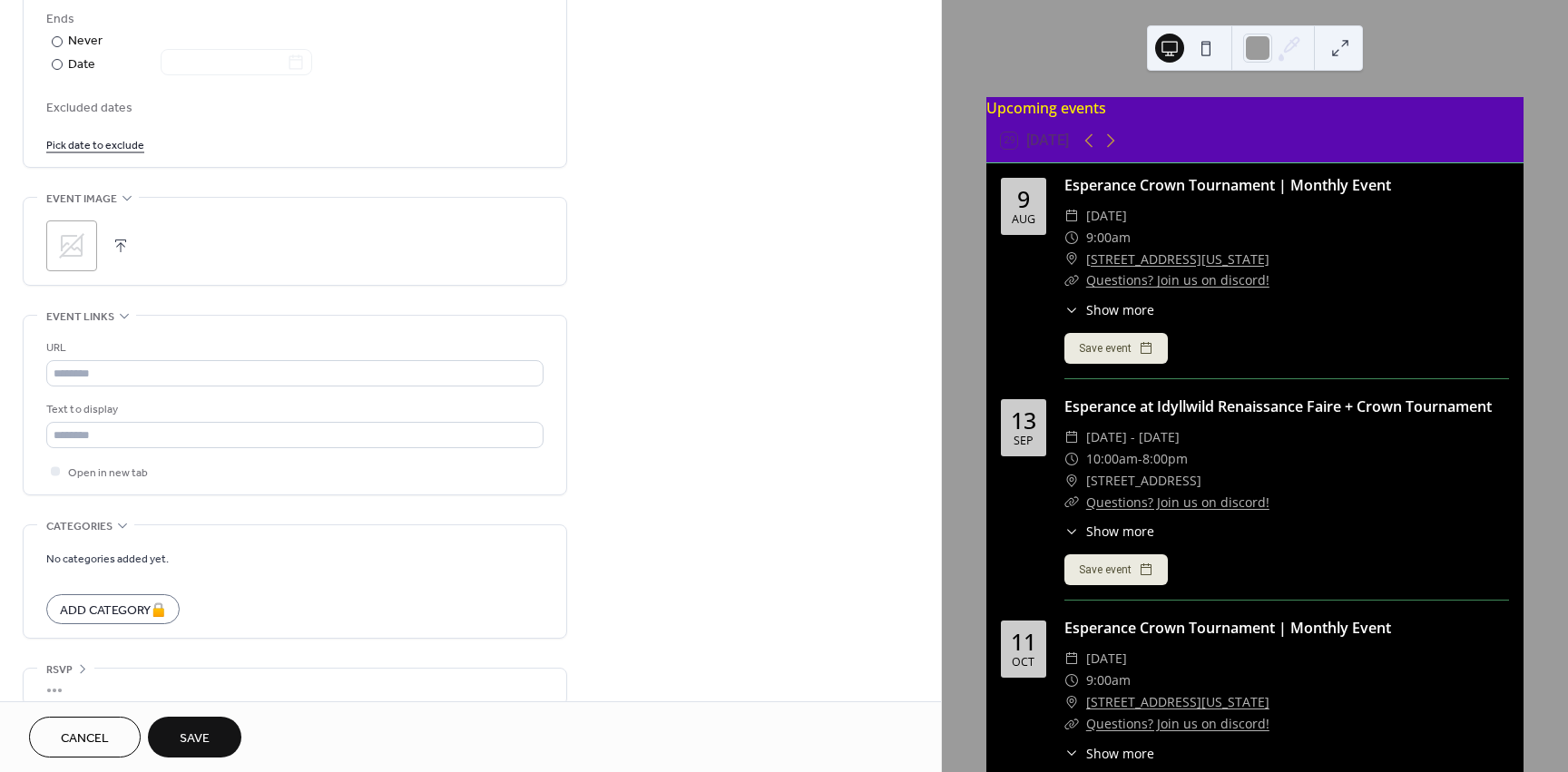 scroll, scrollTop: 1040, scrollLeft: 0, axis: vertical 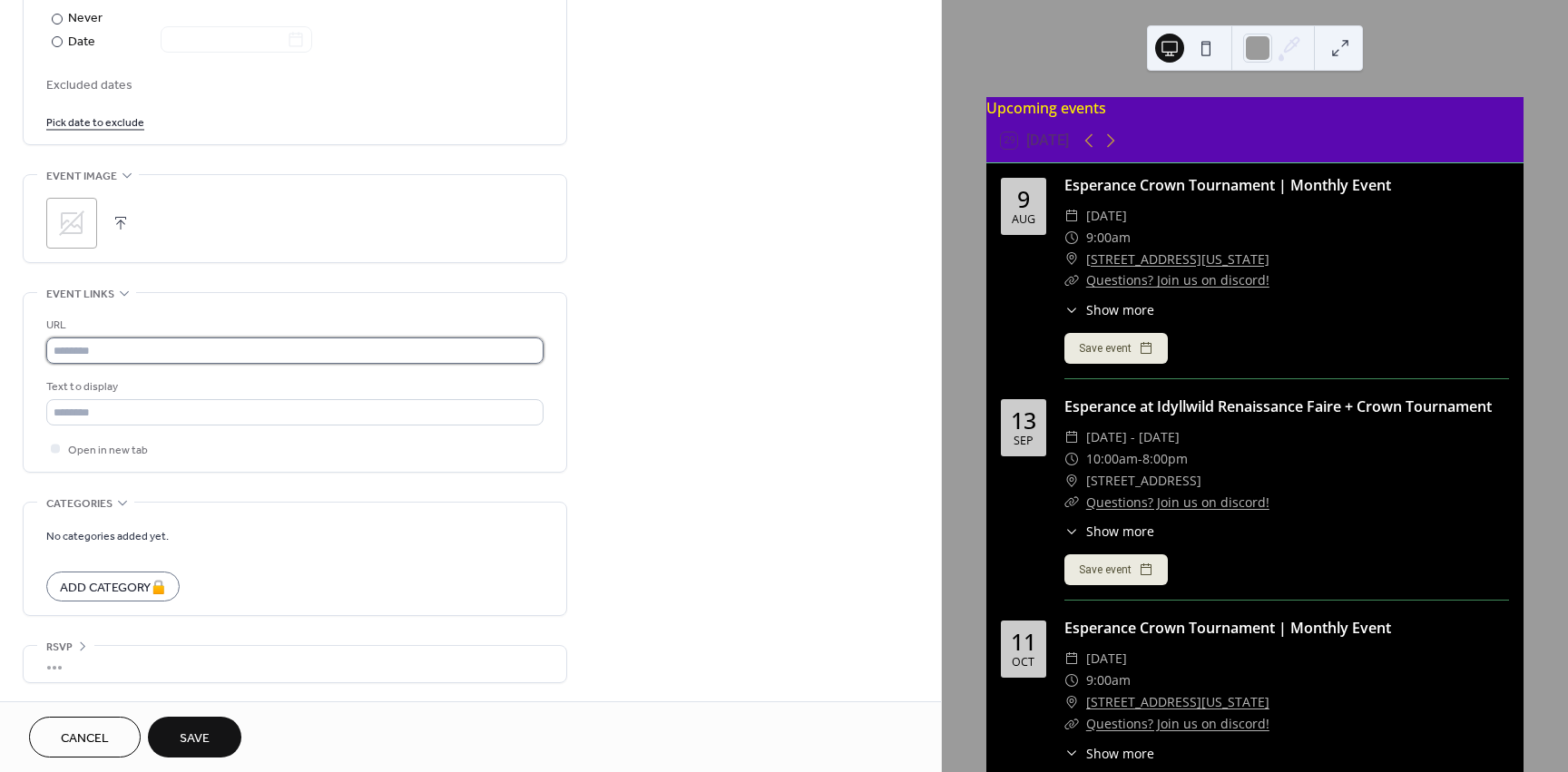 click at bounding box center [295, 350] 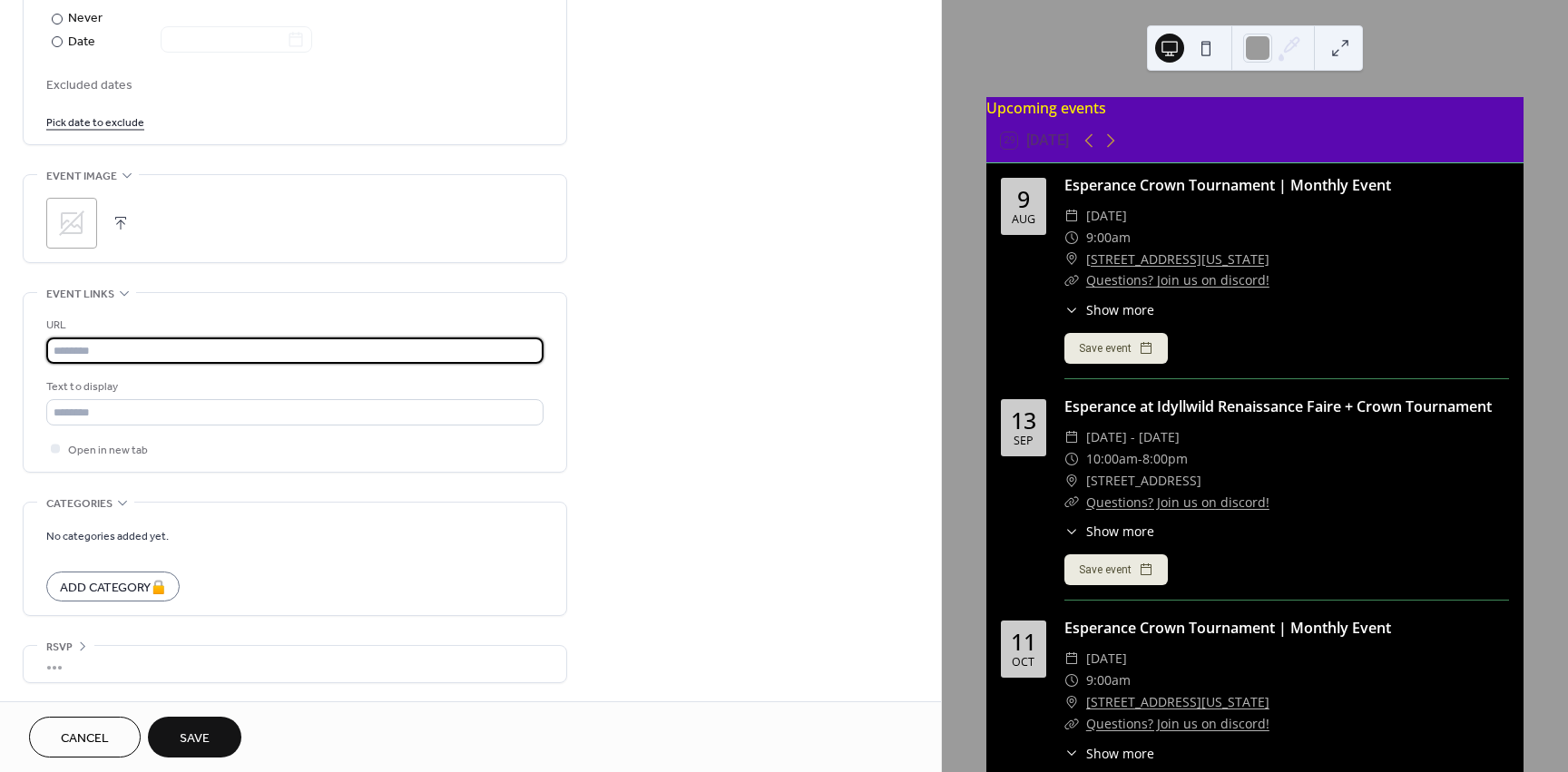 type on "**********" 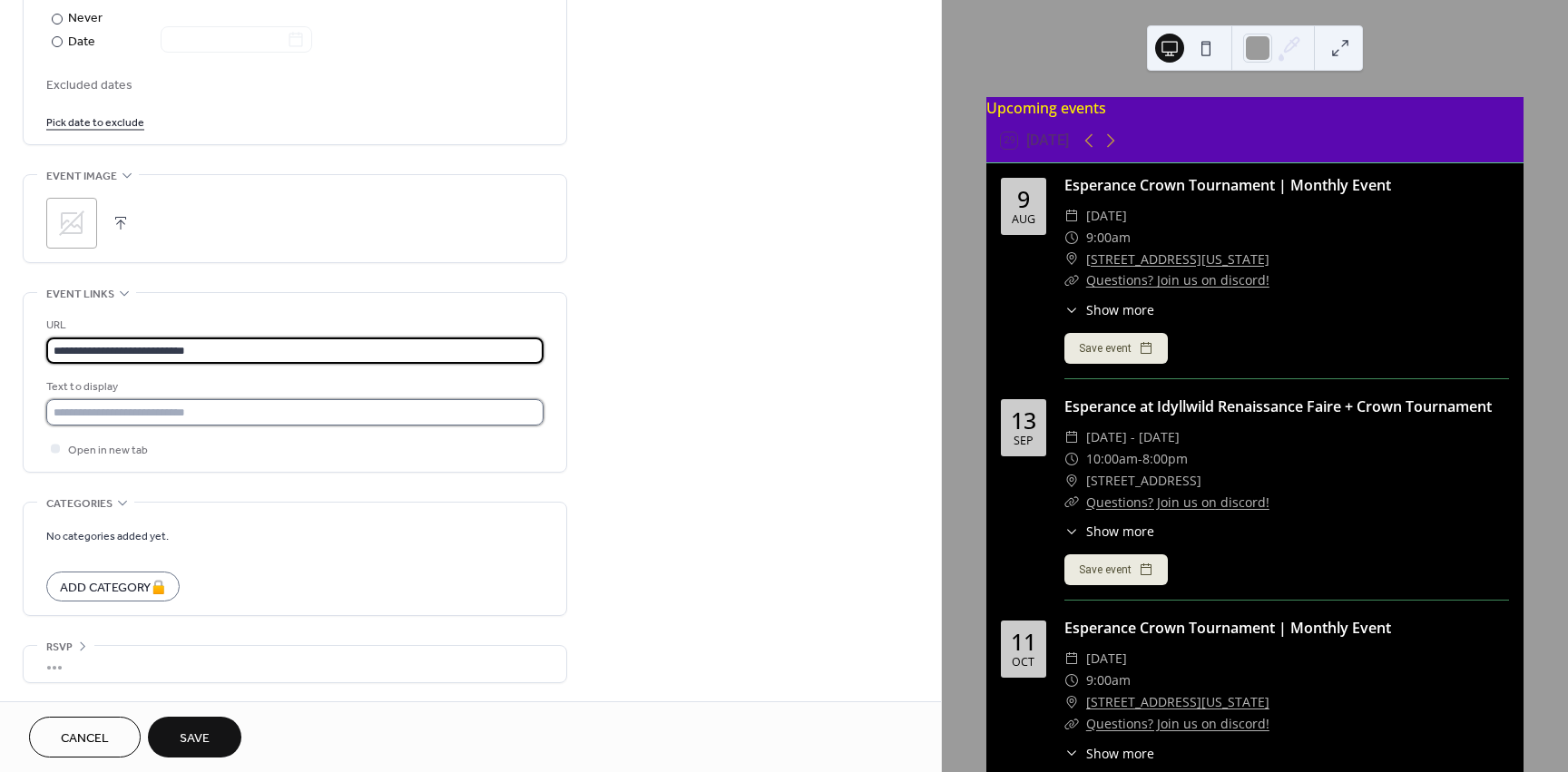 click at bounding box center [295, 412] 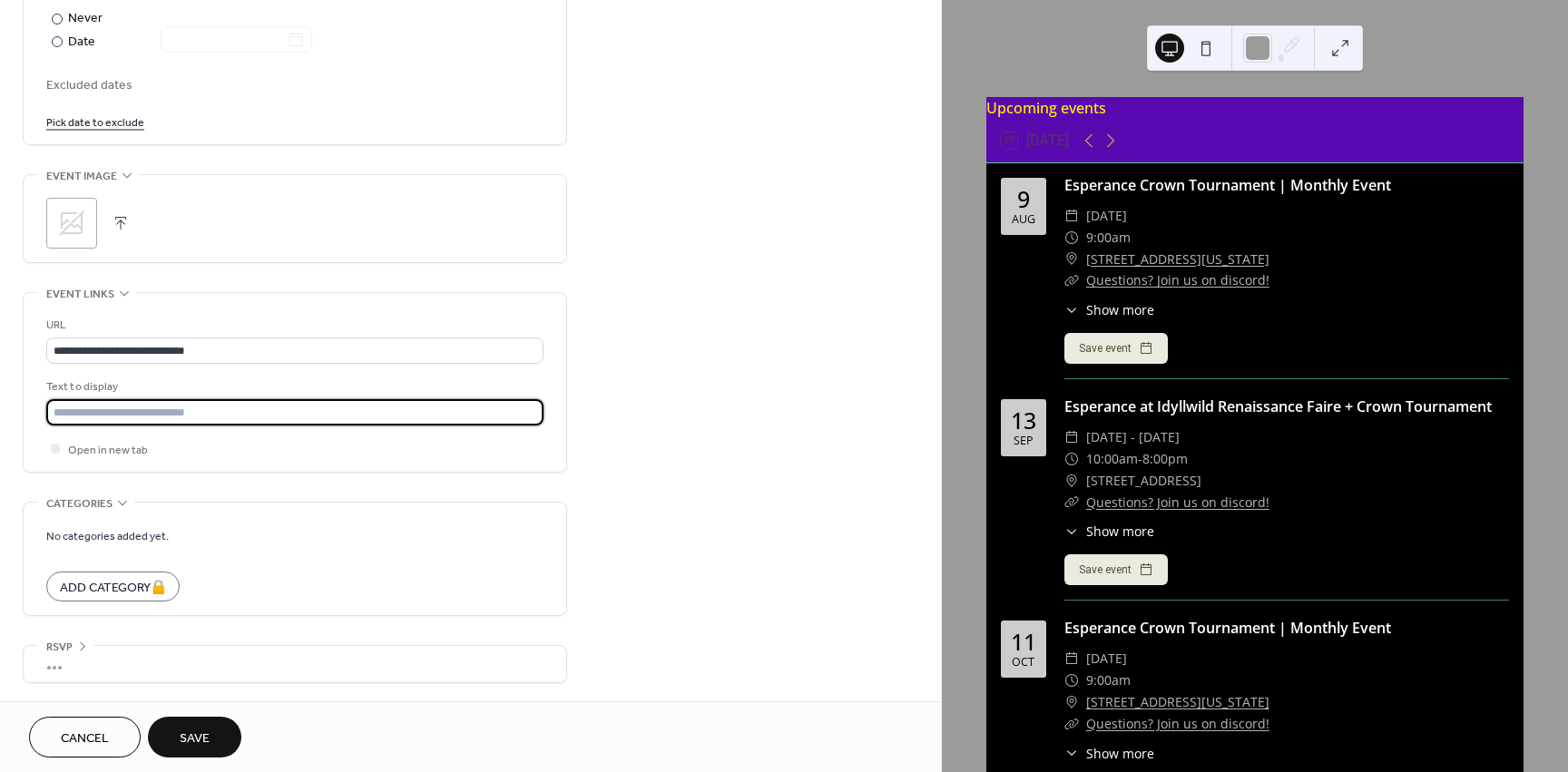 type on "**********" 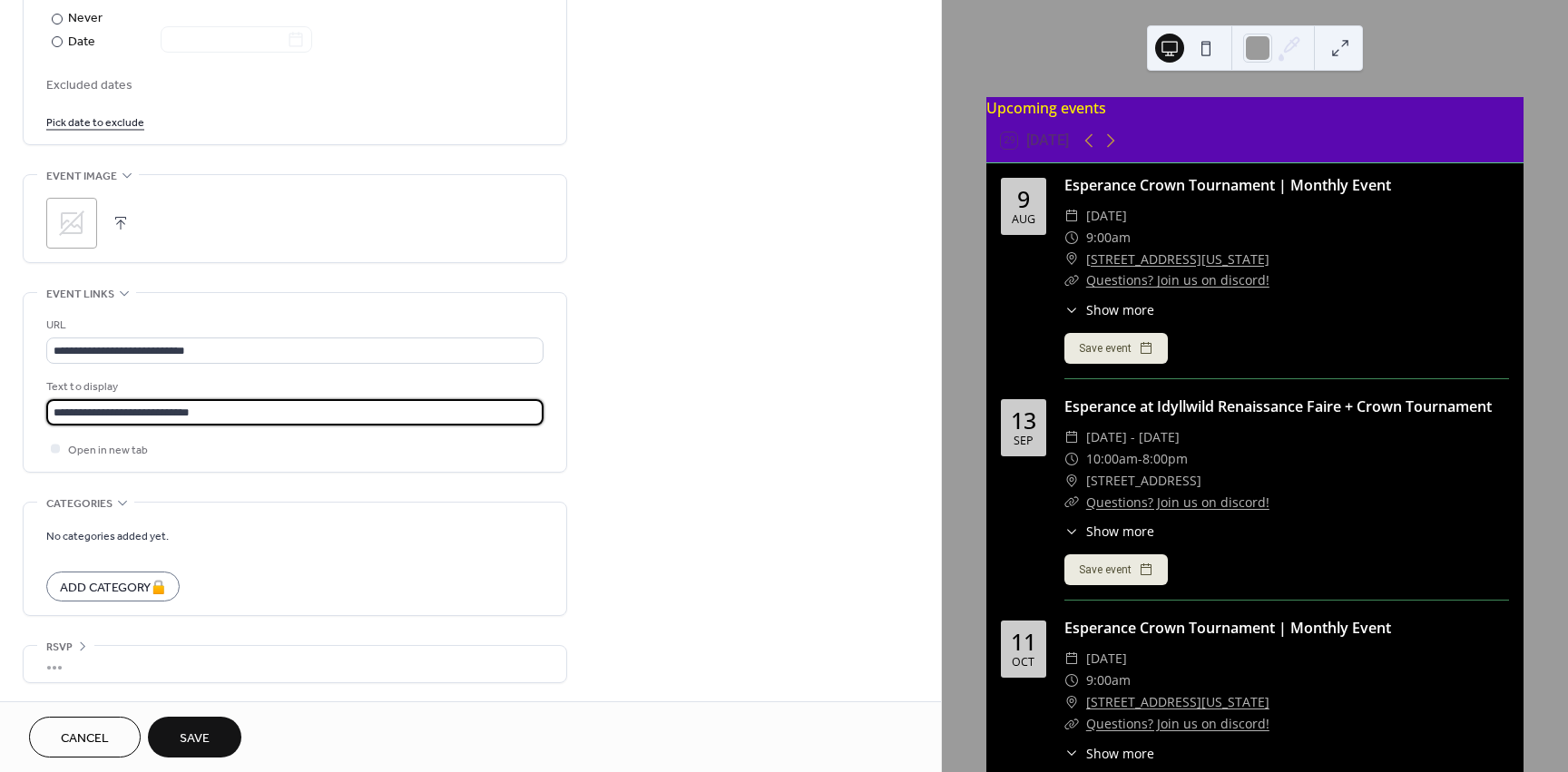 click on "Save" at bounding box center (194, 738) 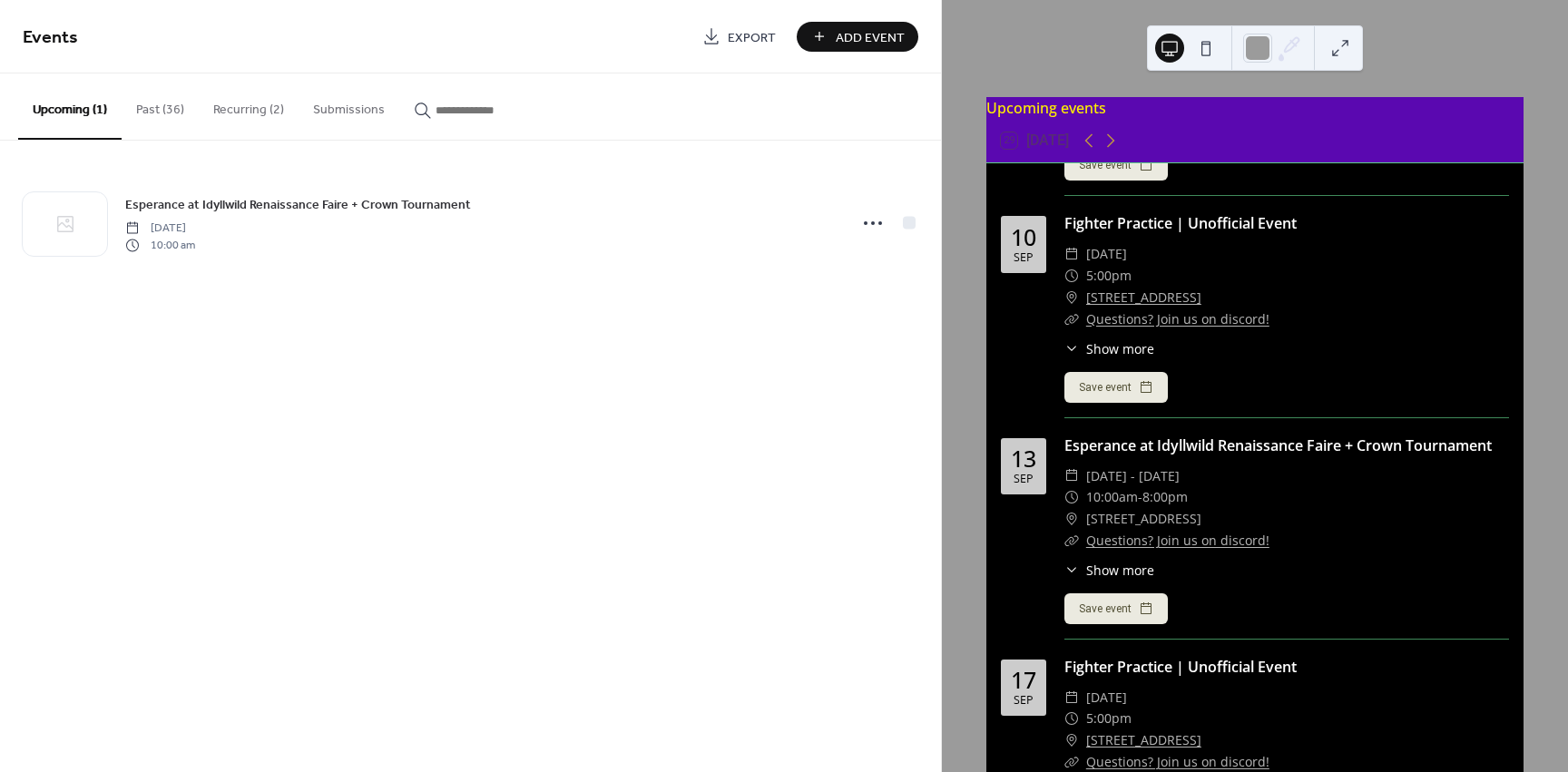 scroll, scrollTop: 0, scrollLeft: 0, axis: both 